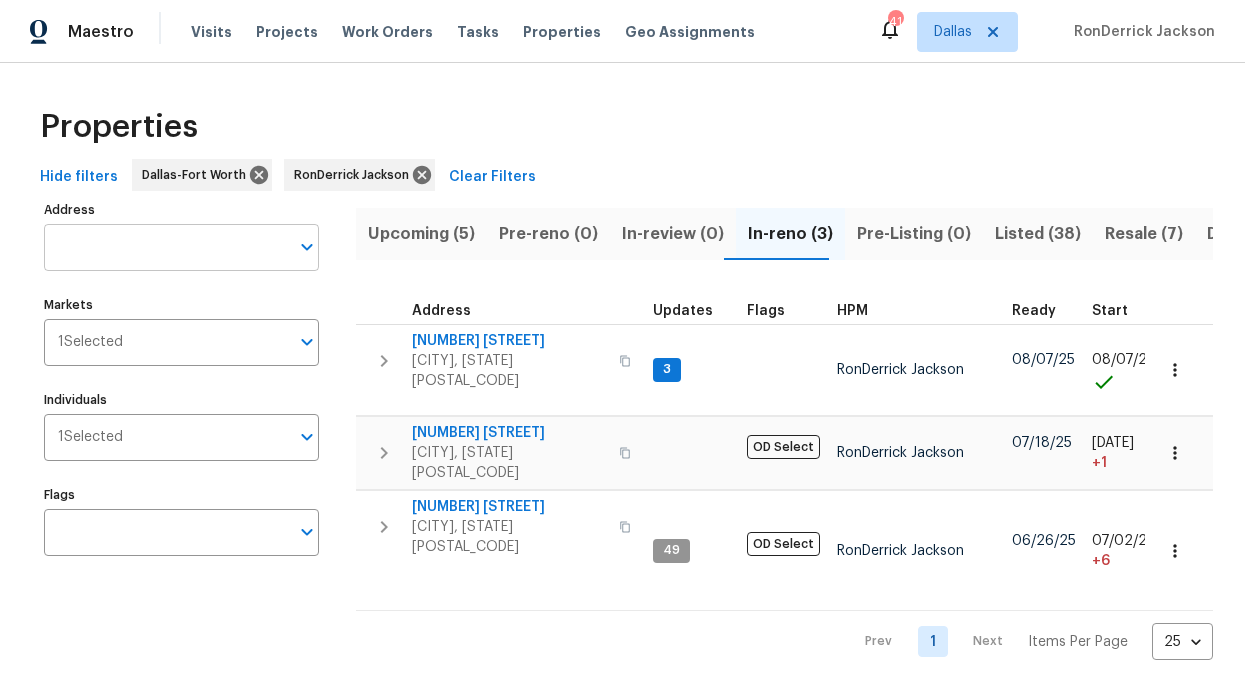 scroll, scrollTop: 0, scrollLeft: 0, axis: both 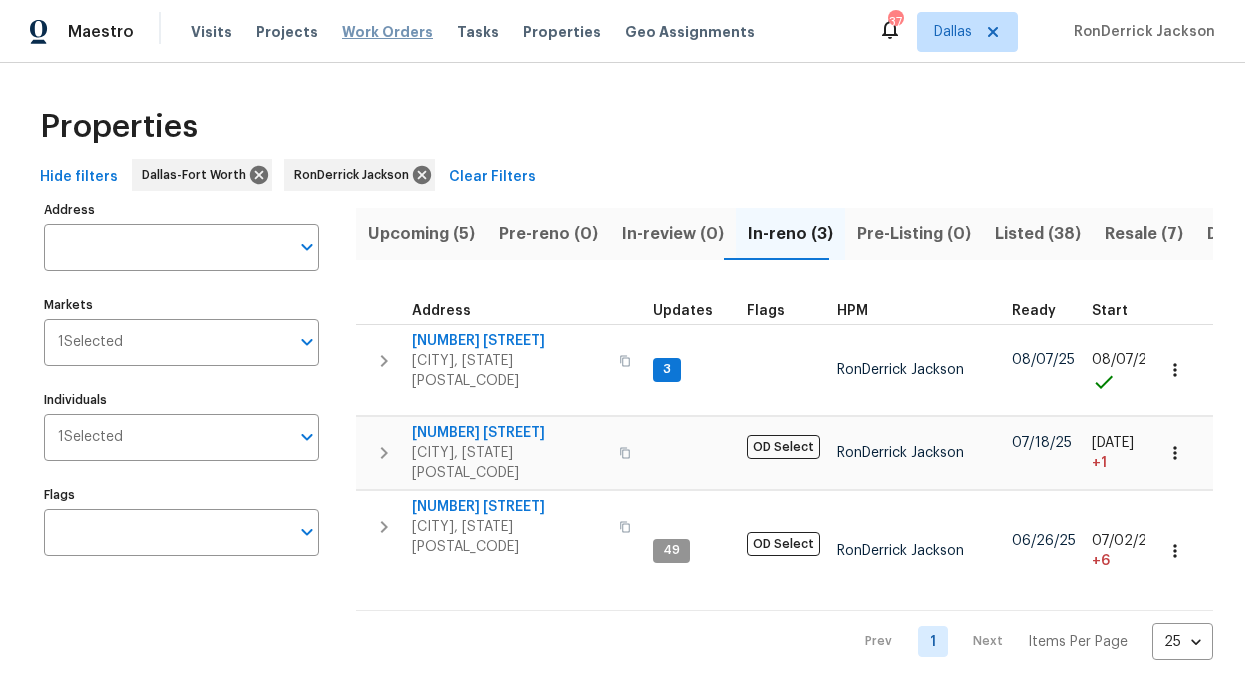 click on "Work Orders" at bounding box center (387, 32) 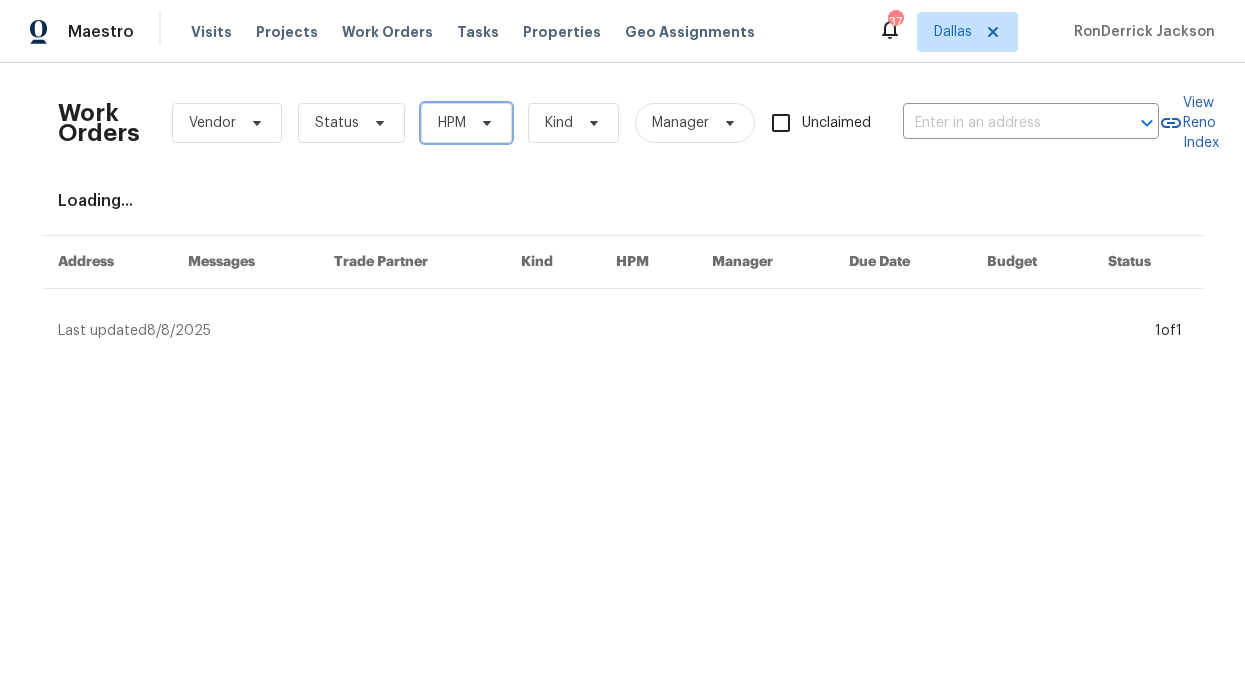 click on "HPM" at bounding box center (452, 123) 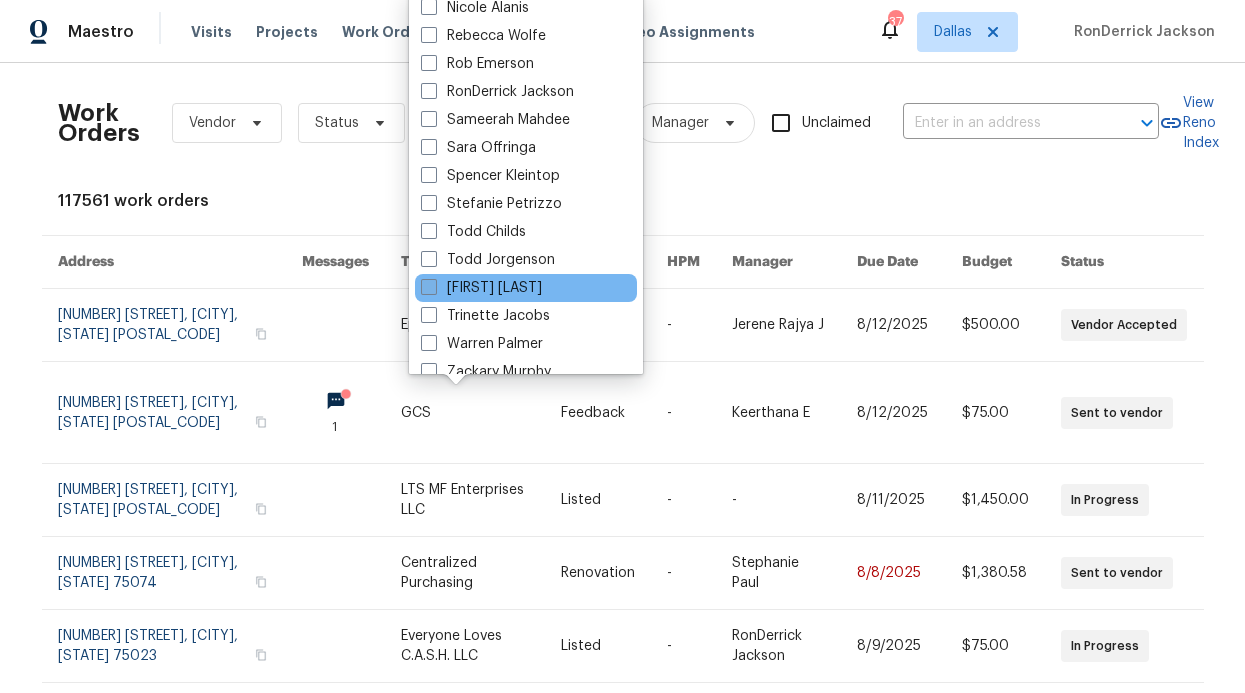 scroll, scrollTop: 1116, scrollLeft: 0, axis: vertical 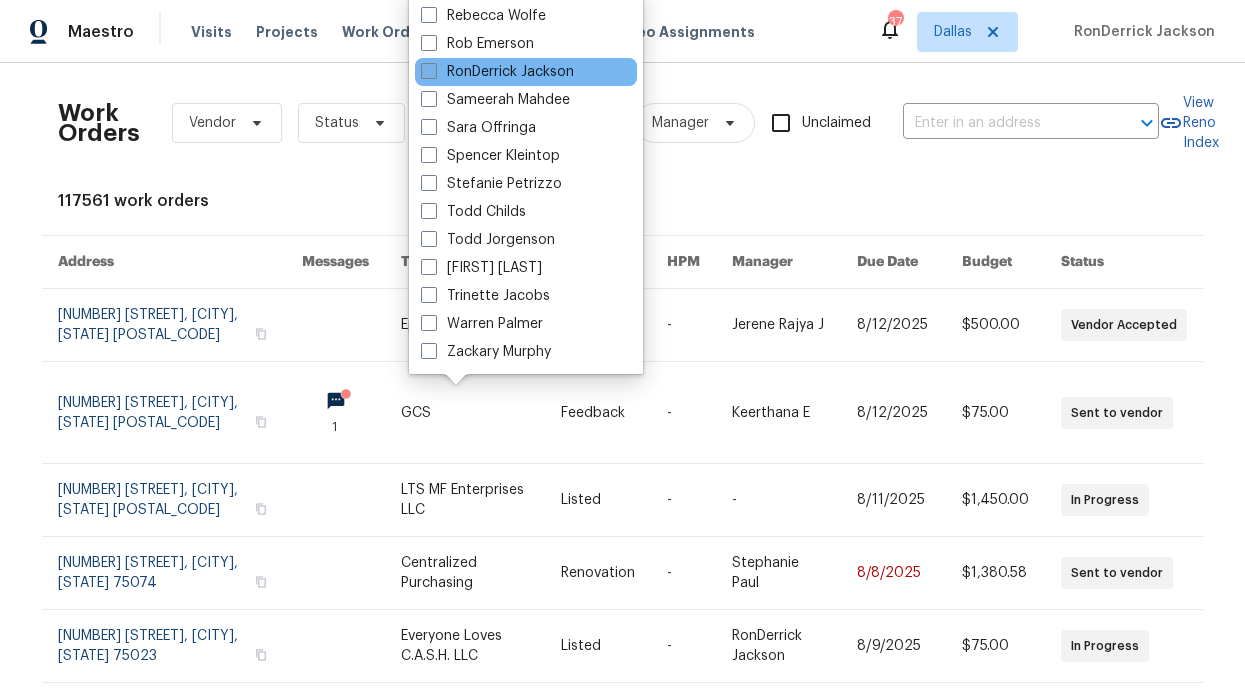 click on "RonDerrick Jackson" at bounding box center (497, 72) 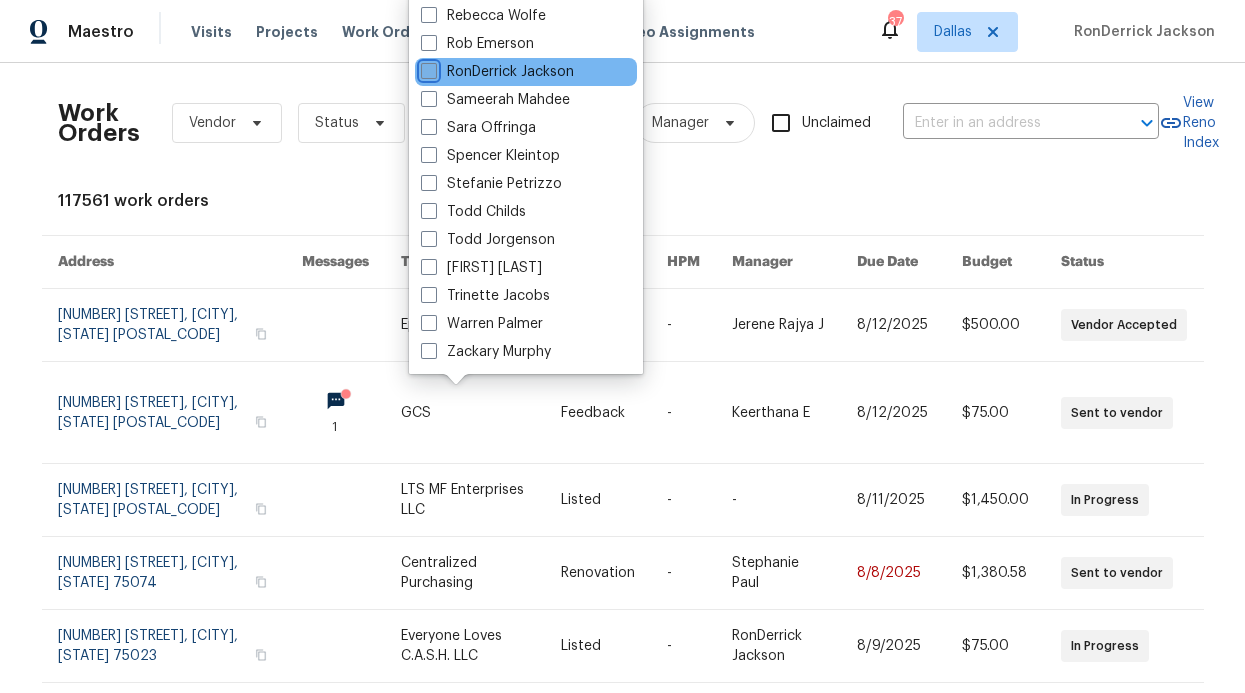 click on "RonDerrick Jackson" at bounding box center (427, 68) 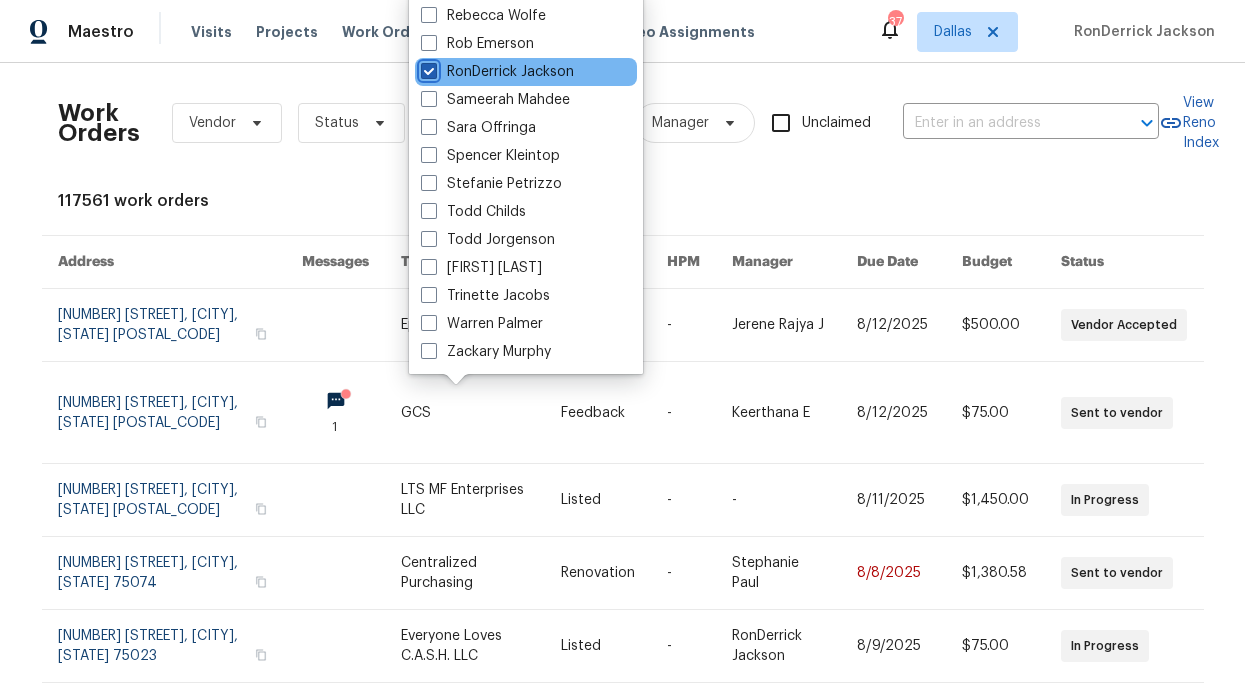 checkbox on "true" 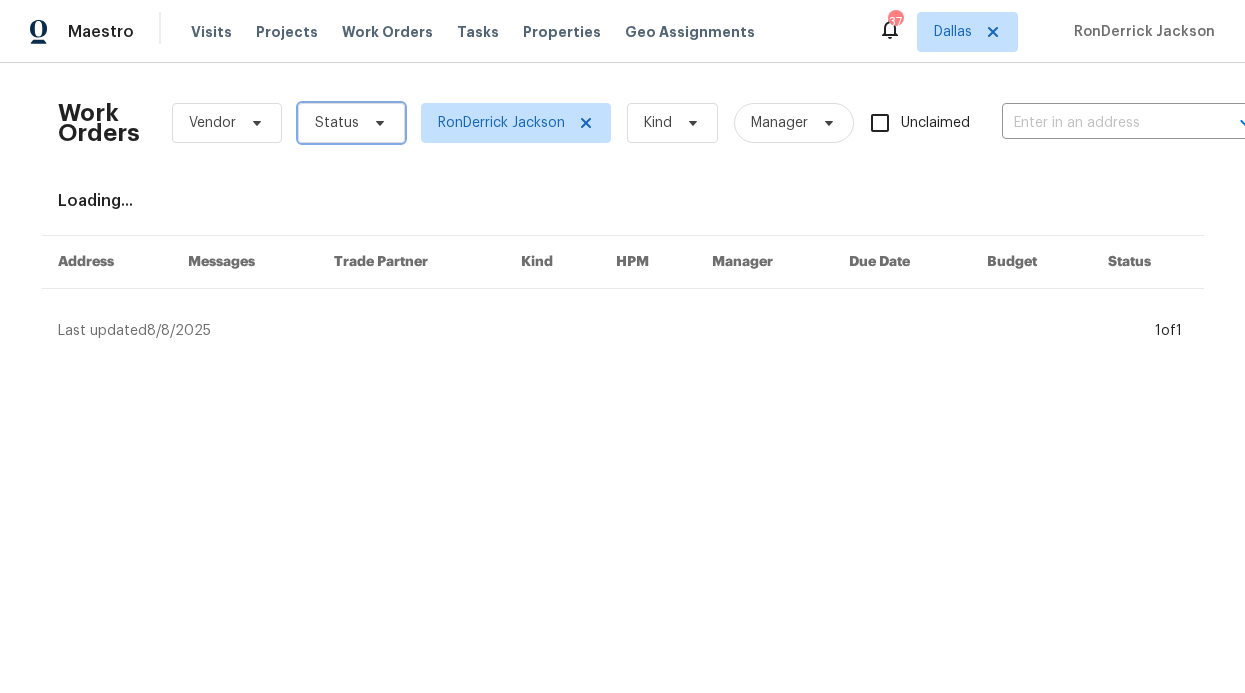 click on "Status" at bounding box center [351, 123] 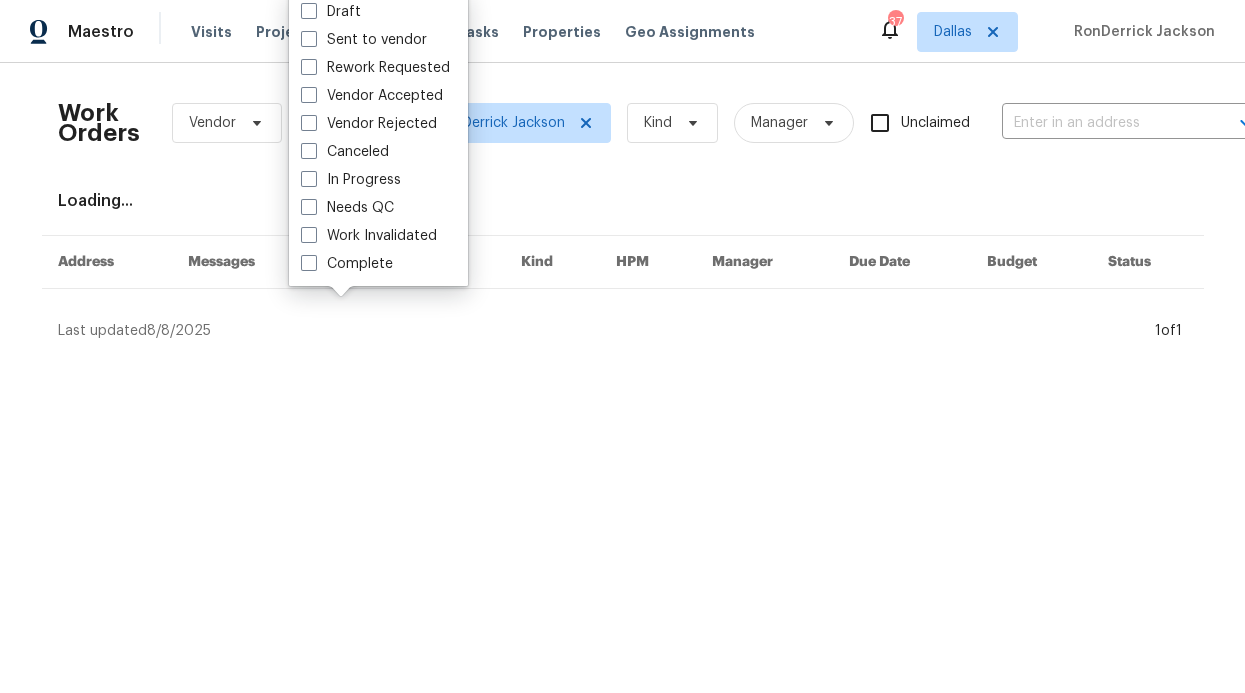 click on "Vendor Rejected" at bounding box center (369, 124) 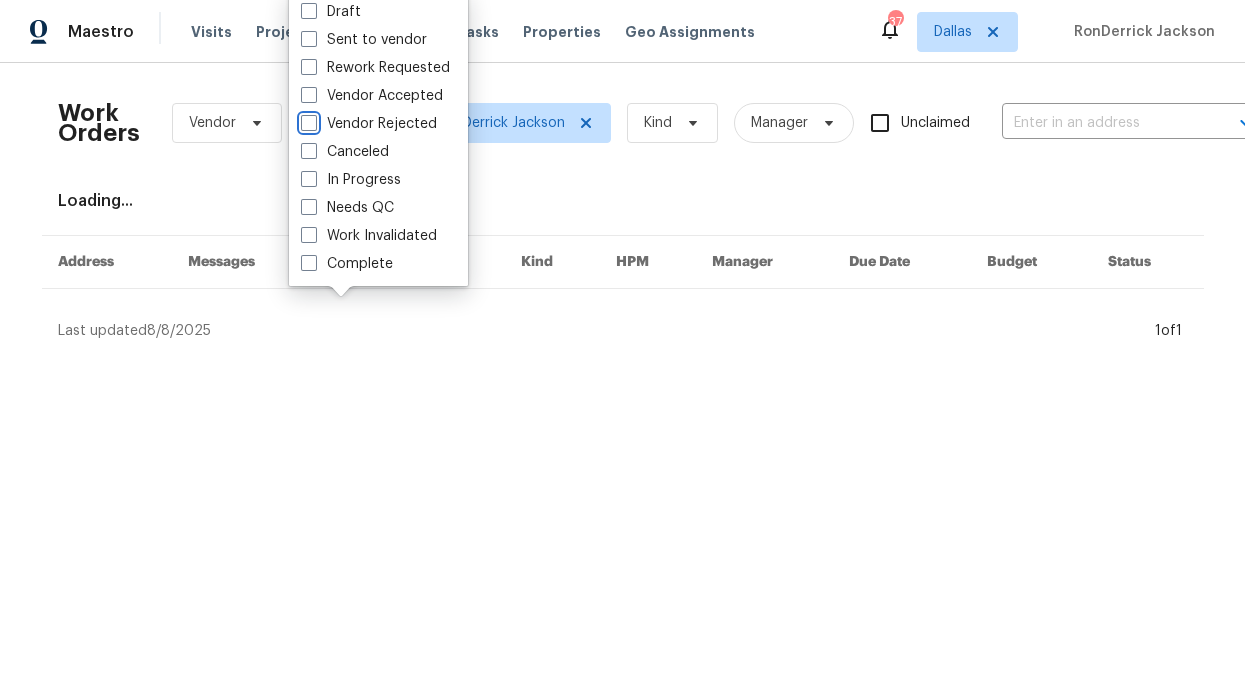click on "Vendor Rejected" at bounding box center (307, 120) 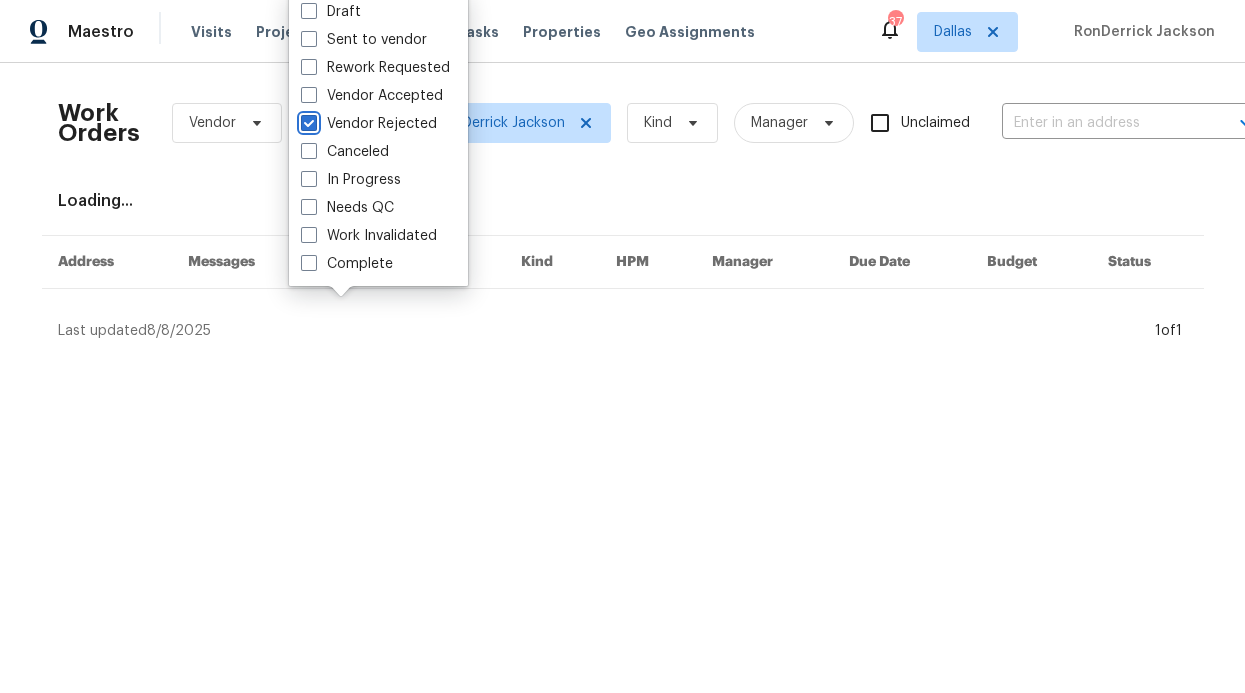checkbox on "true" 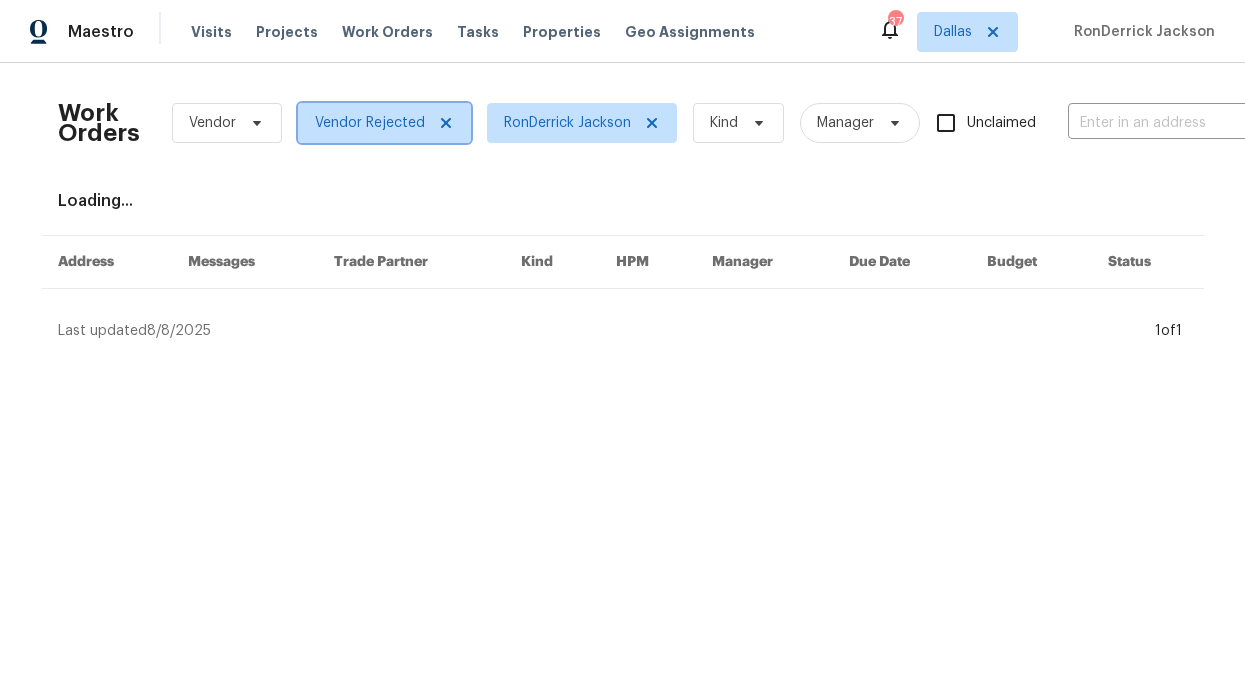 click on "Vendor Rejected" at bounding box center (370, 123) 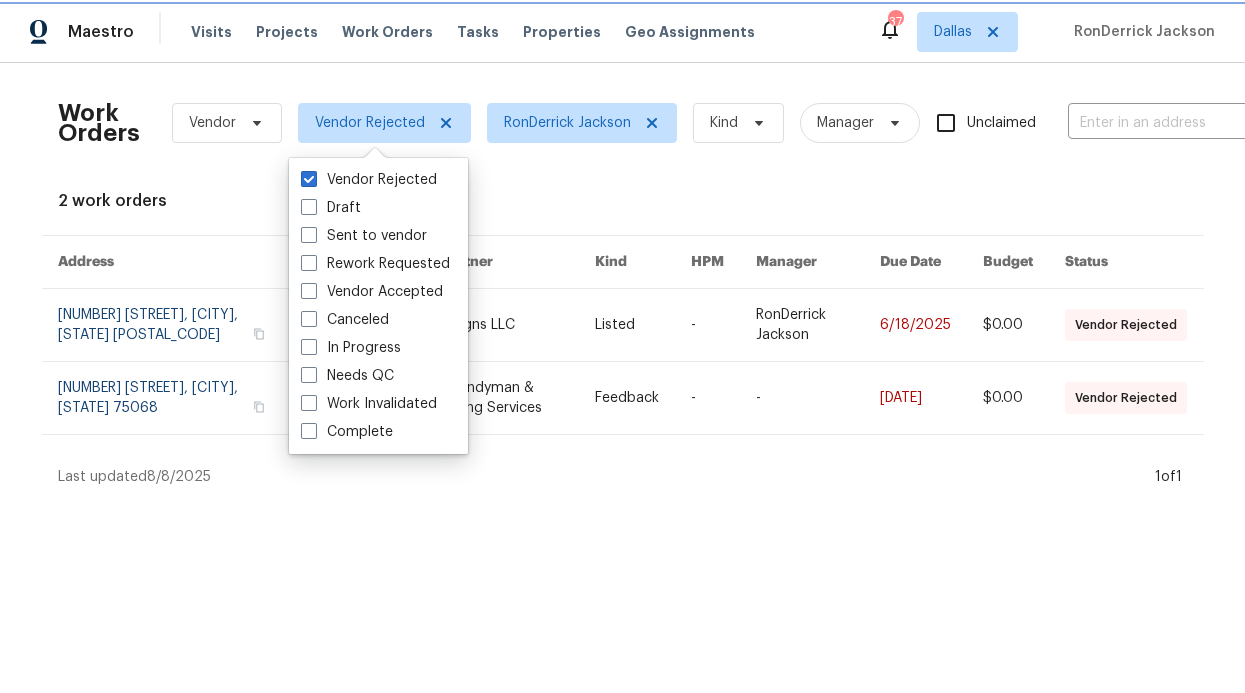 click on "Vendor Rejected" at bounding box center [384, 123] 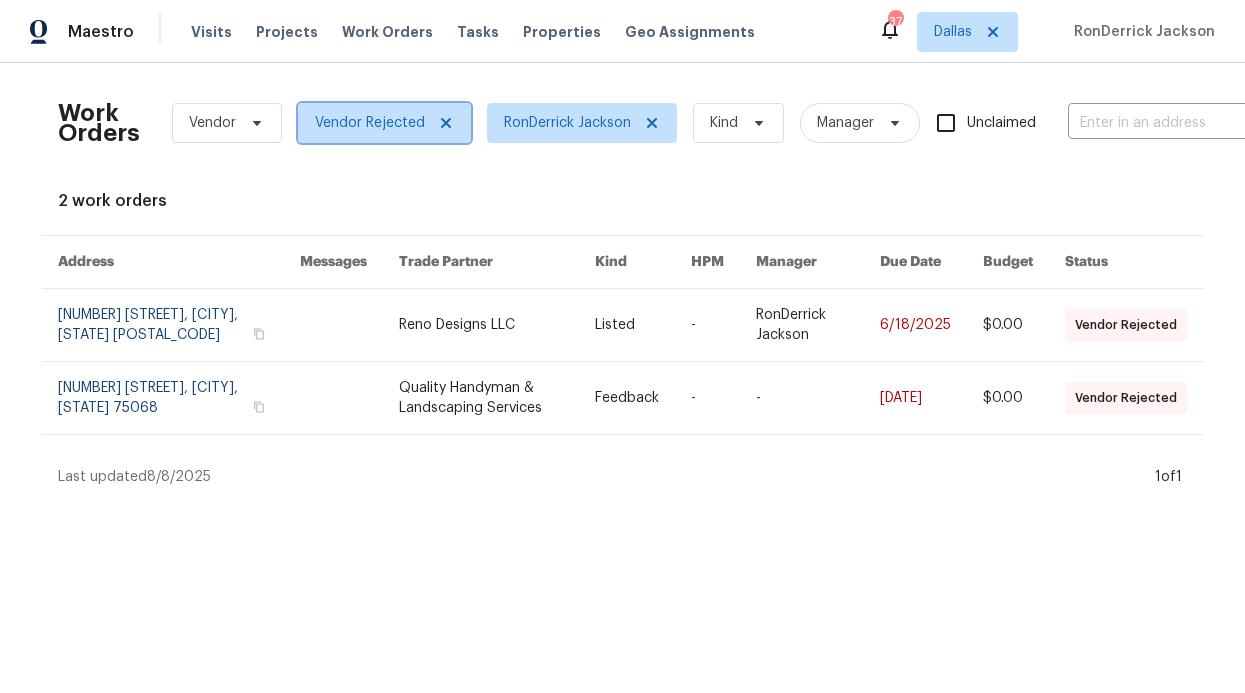 click 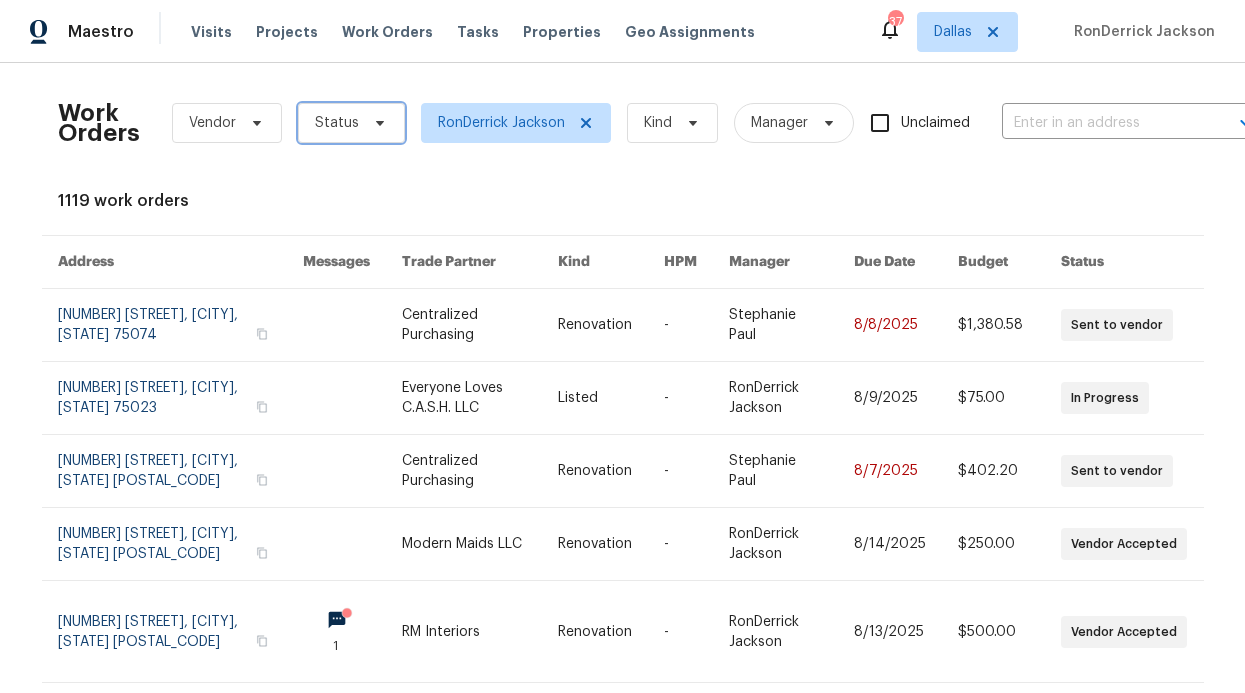 click on "Status" at bounding box center [351, 123] 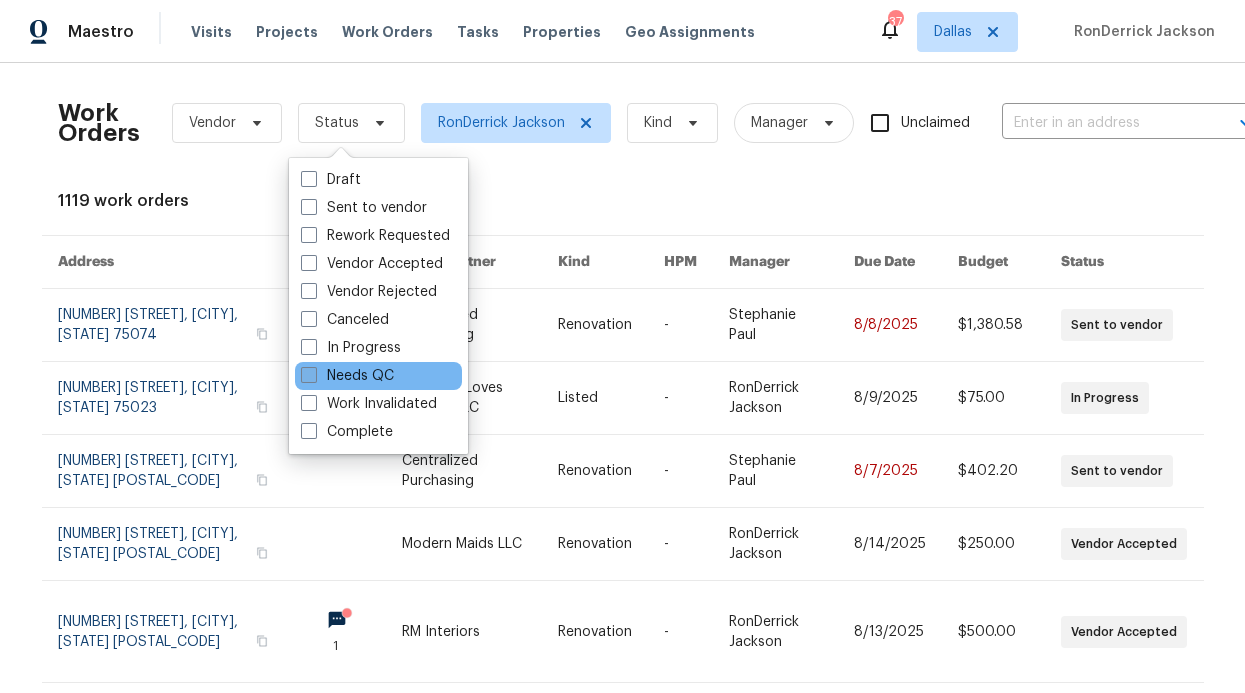 click on "Needs QC" at bounding box center [347, 376] 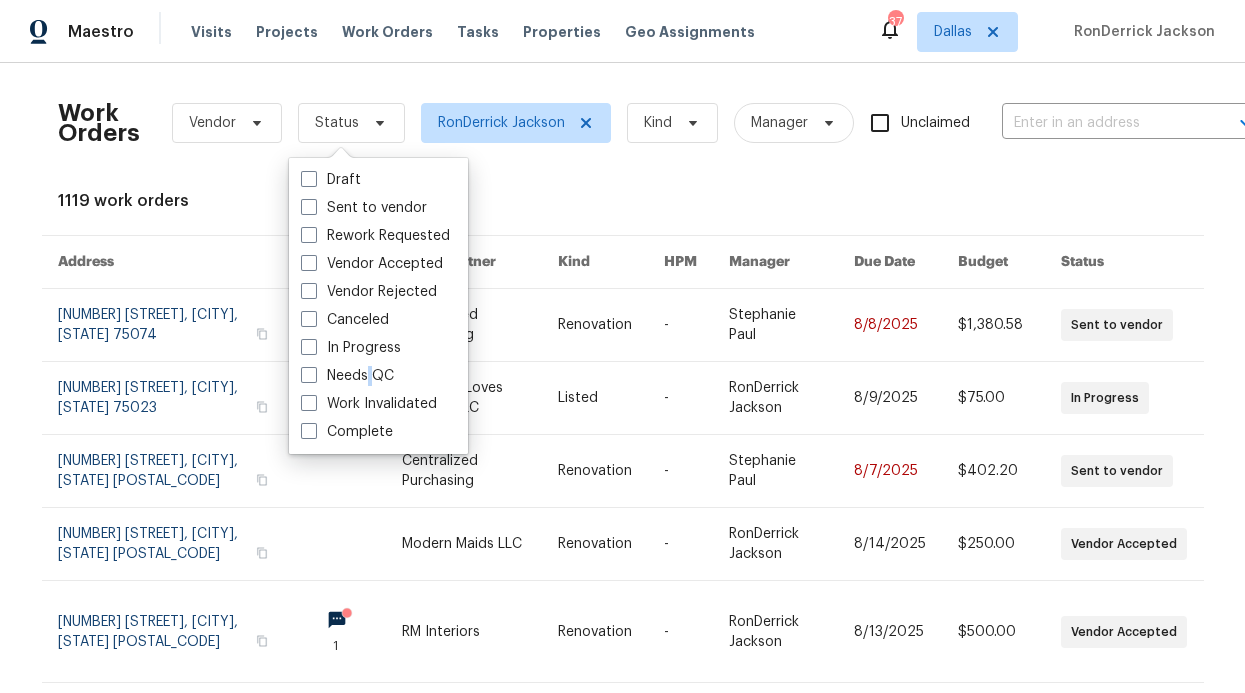 click on "Needs QC" at bounding box center (347, 376) 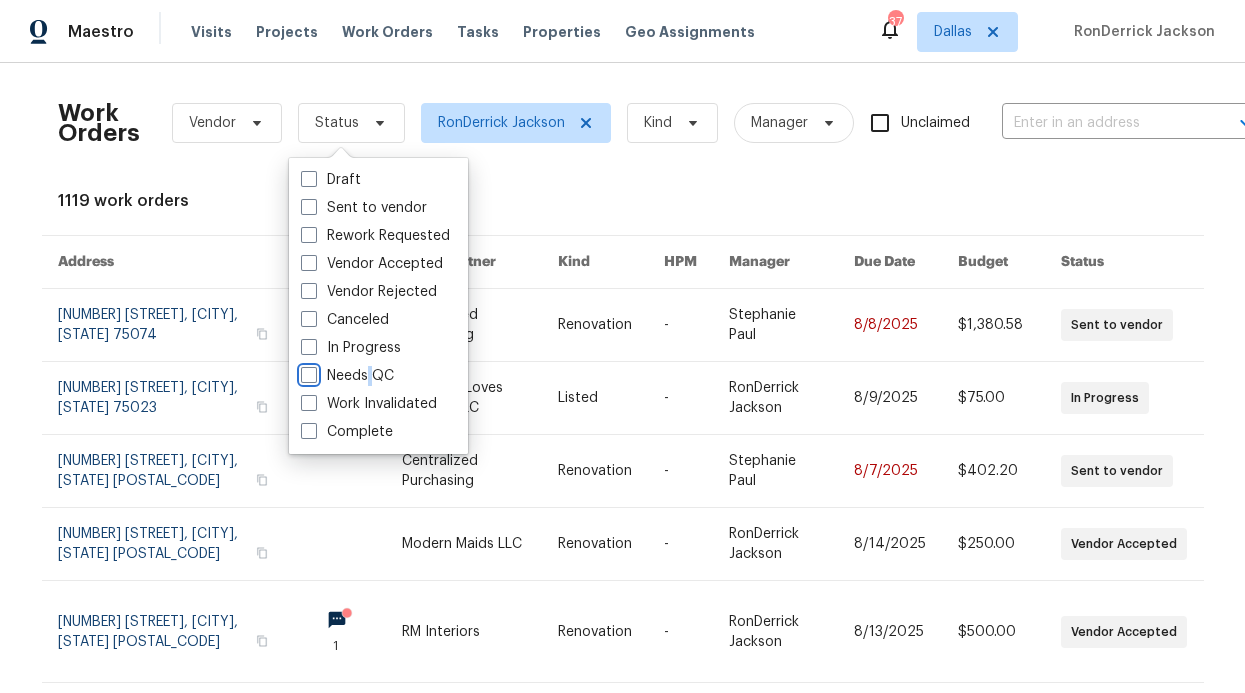 click on "Needs QC" at bounding box center (307, 372) 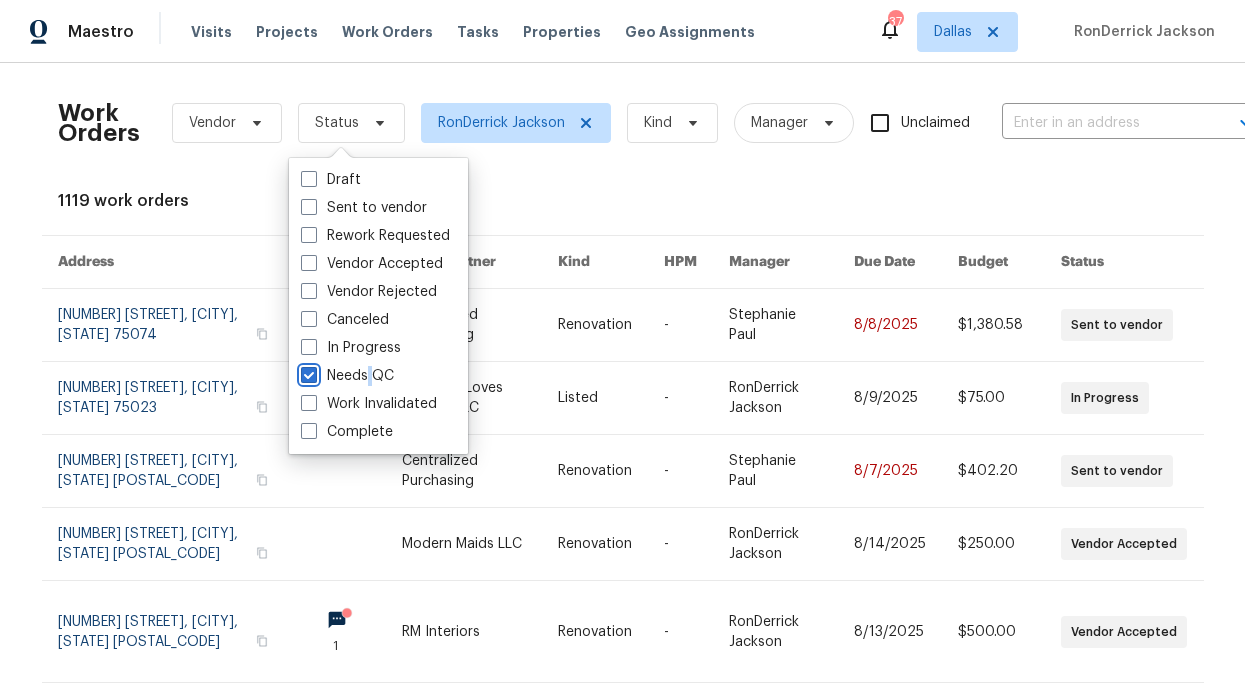 checkbox on "true" 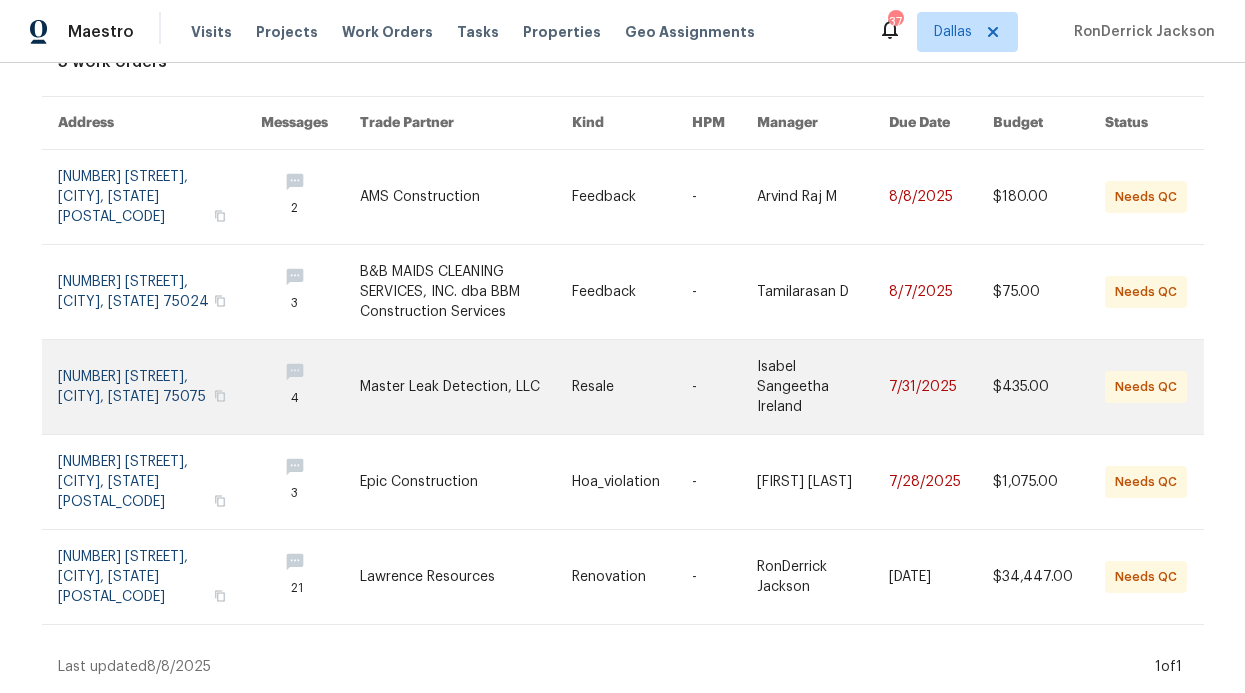 scroll, scrollTop: 151, scrollLeft: 0, axis: vertical 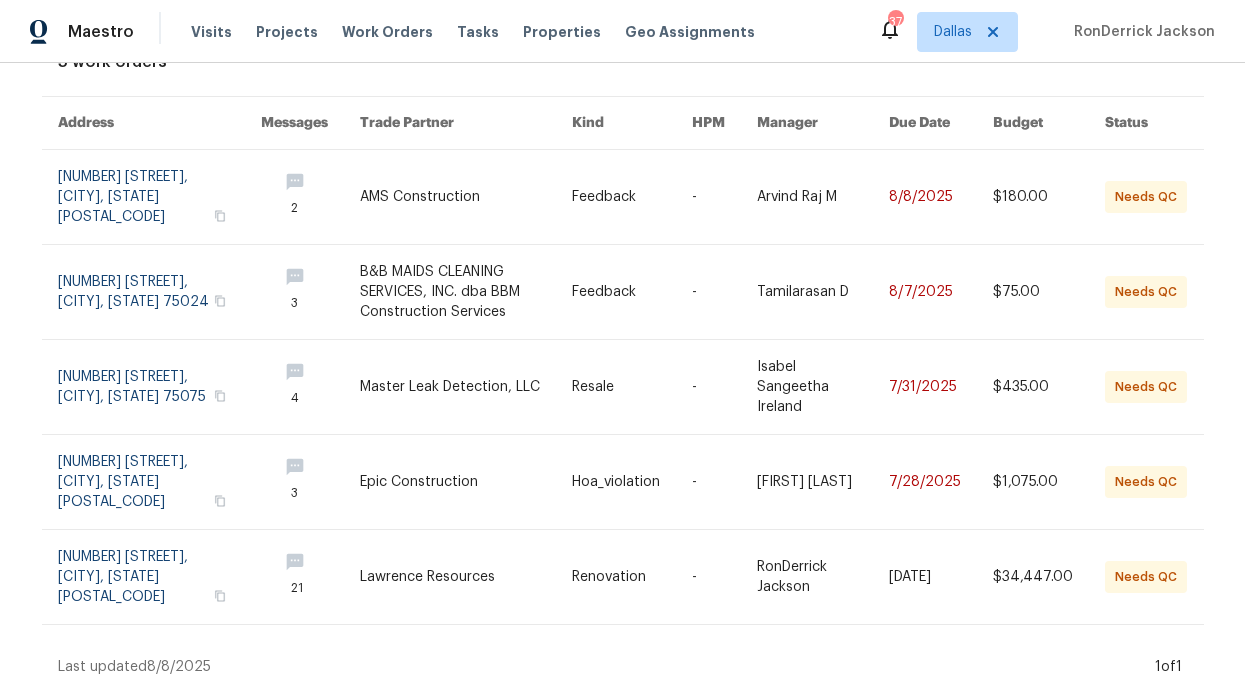 click at bounding box center (310, 577) 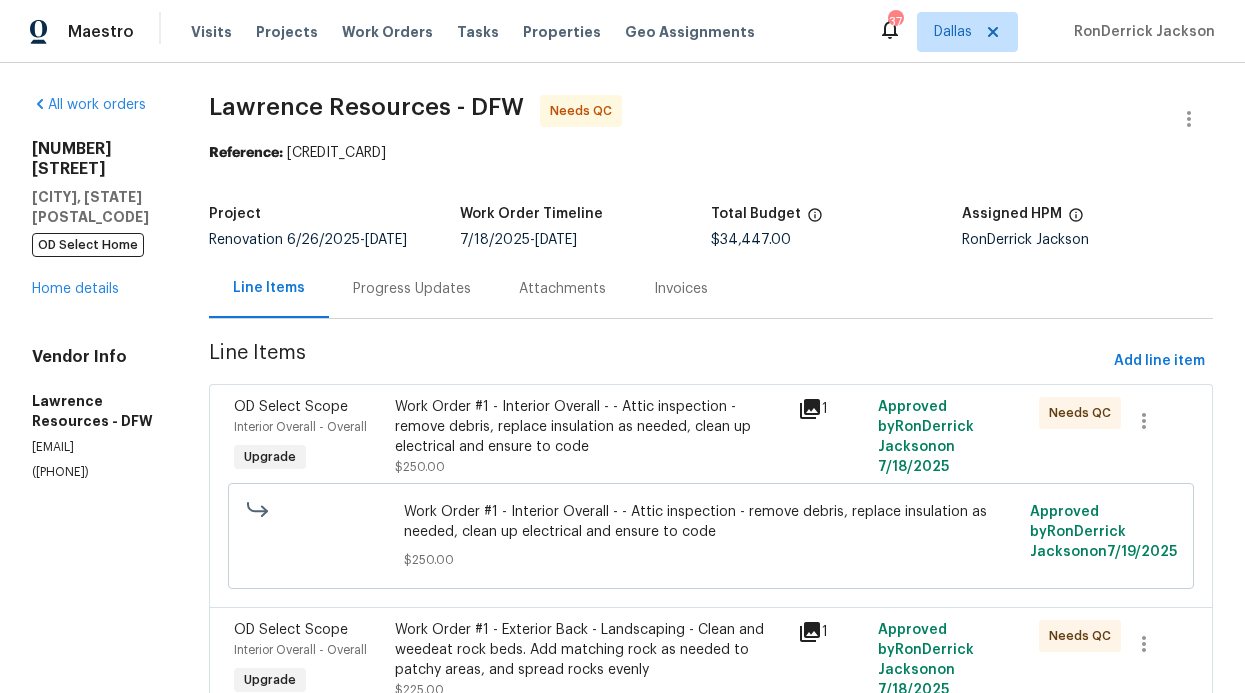 click on "Progress Updates" at bounding box center [412, 289] 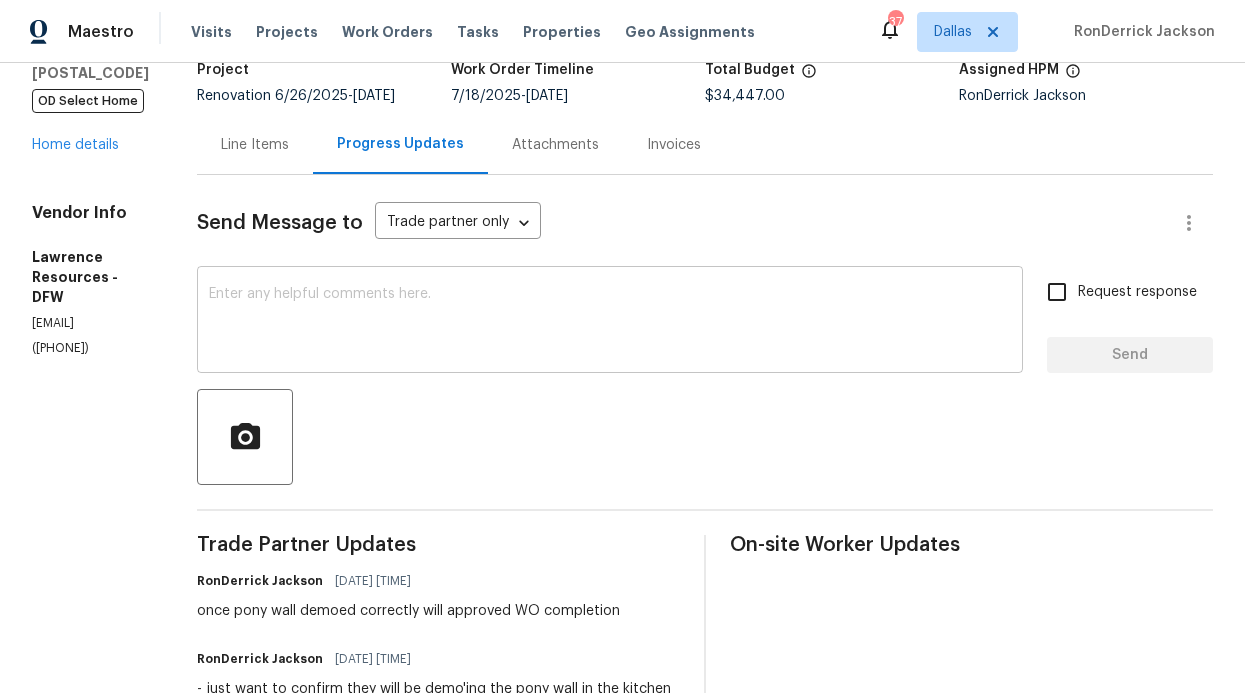 scroll, scrollTop: 153, scrollLeft: 0, axis: vertical 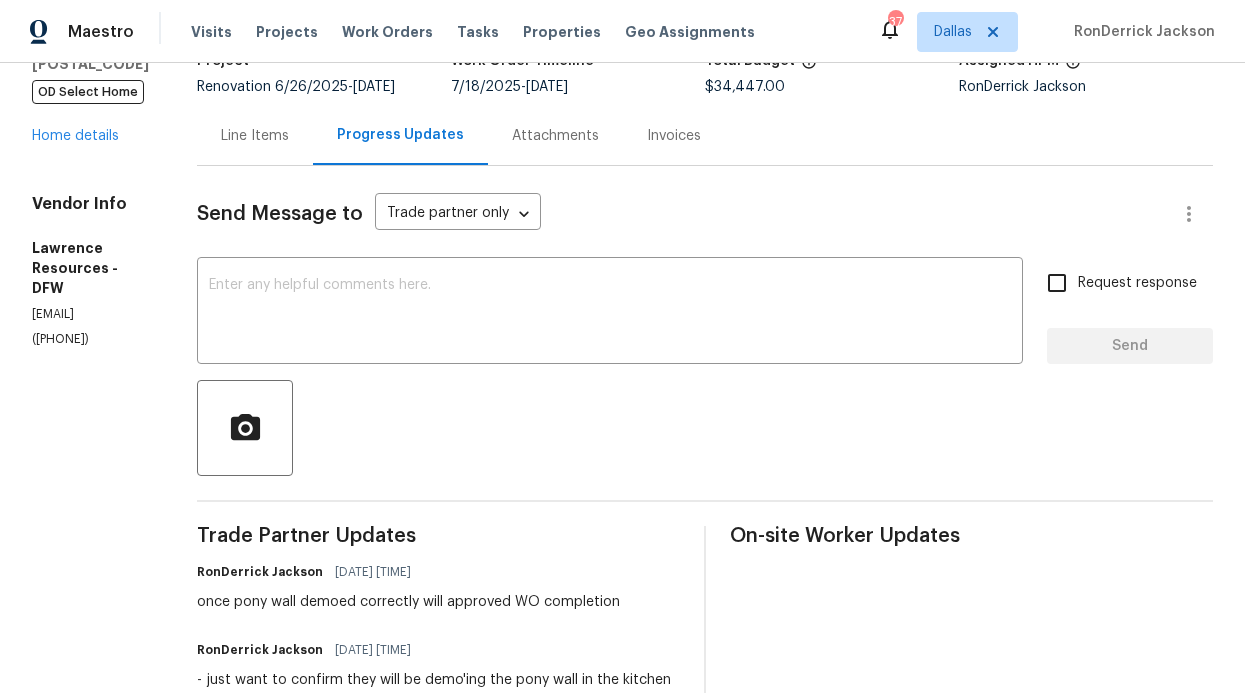 click on "Request response" at bounding box center (1057, 283) 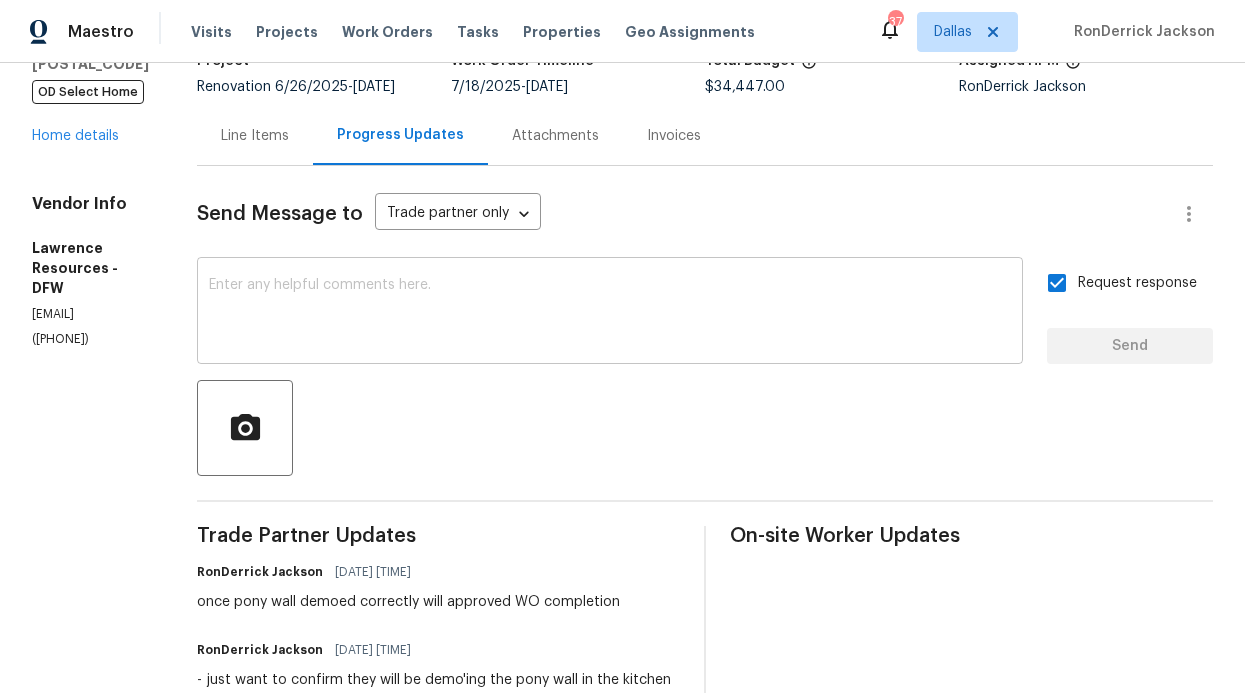 click at bounding box center (610, 313) 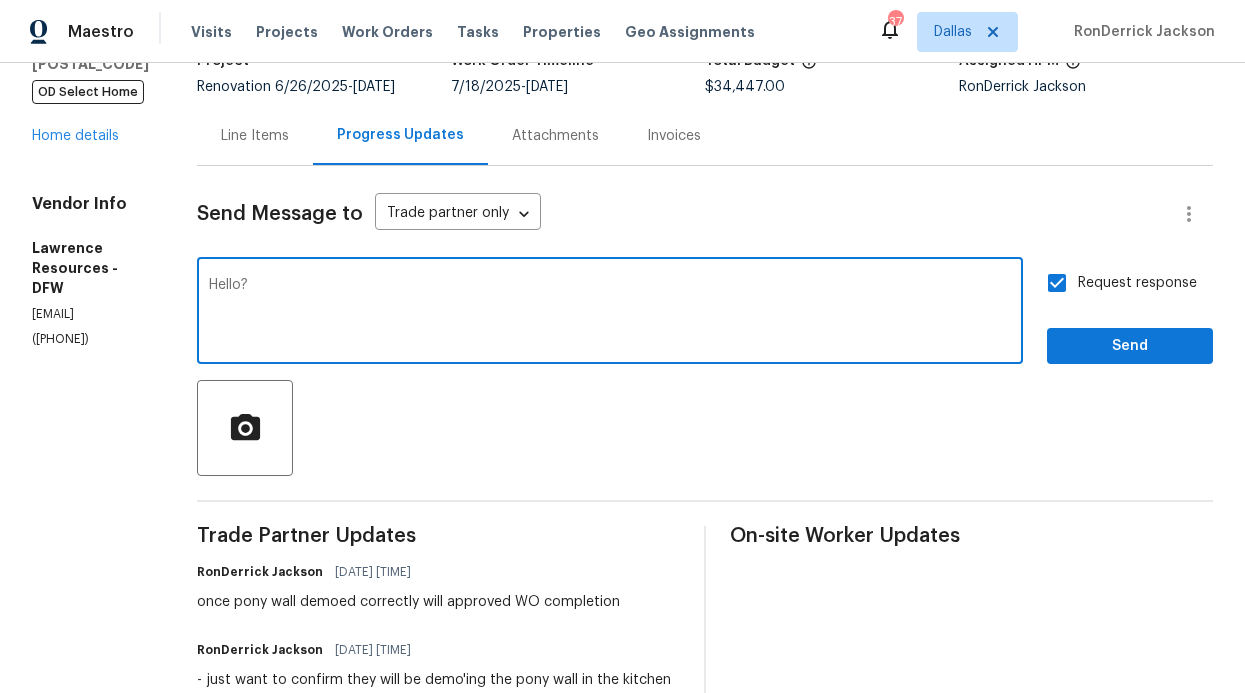 type on "Hello?" 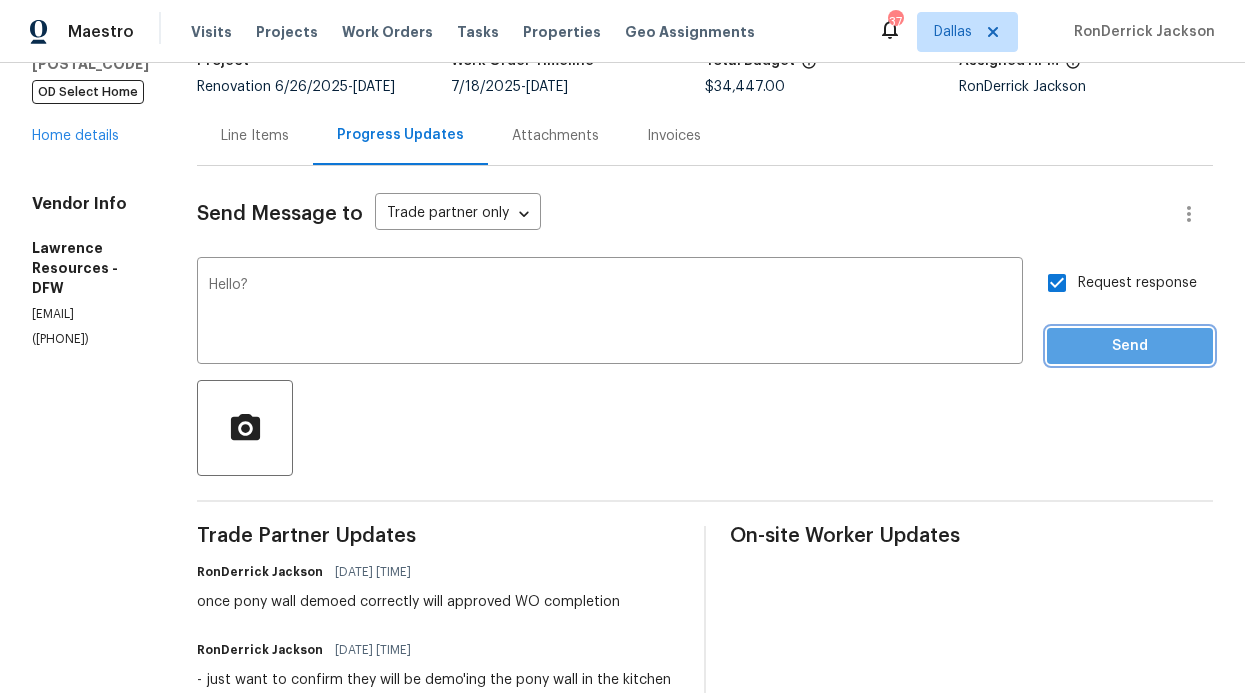 click on "Send" at bounding box center [1130, 346] 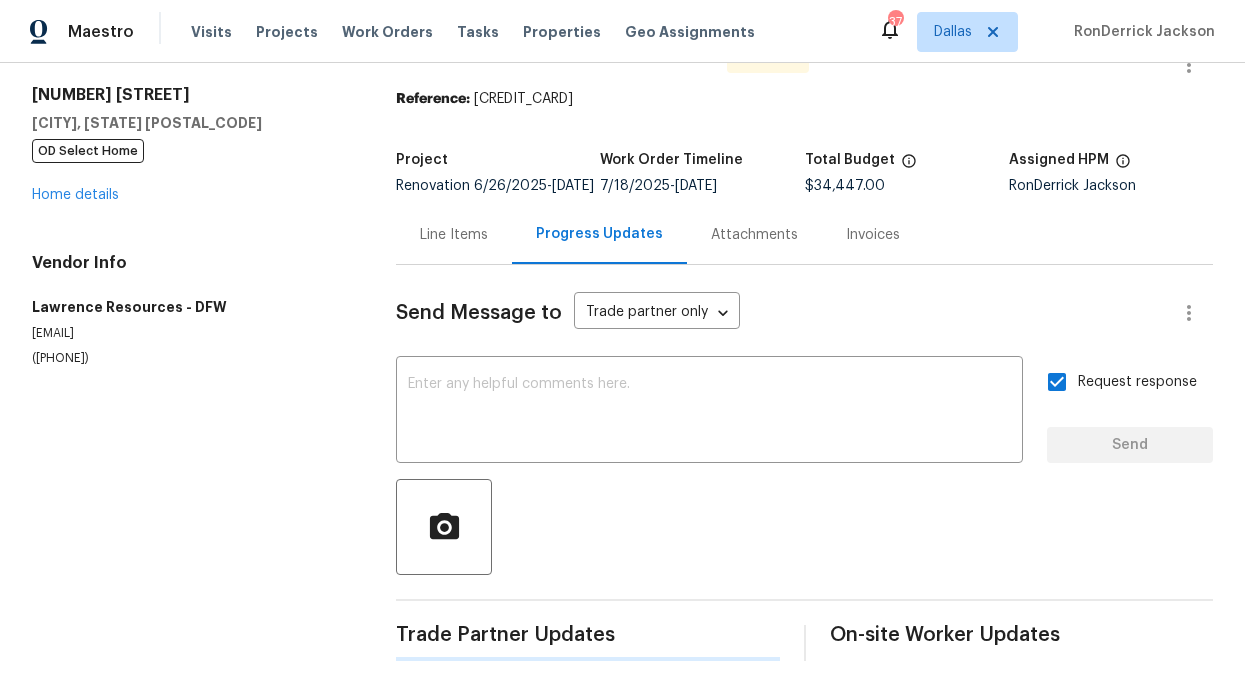 scroll, scrollTop: 153, scrollLeft: 0, axis: vertical 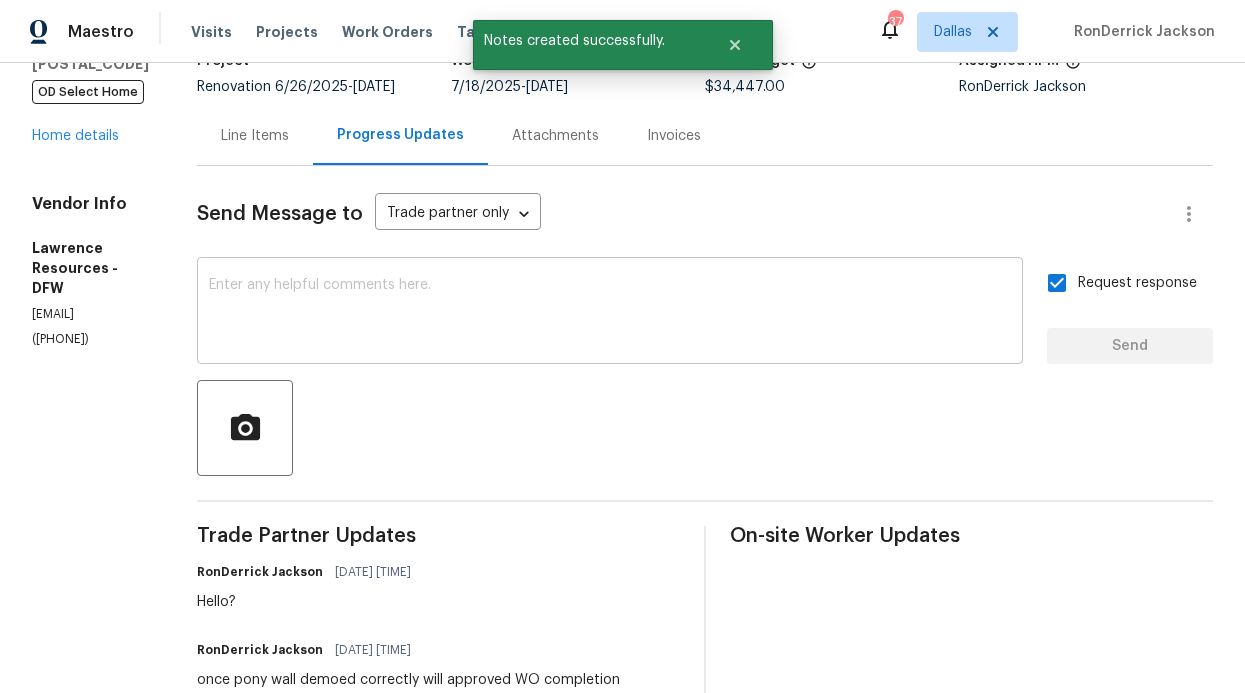 click at bounding box center [610, 313] 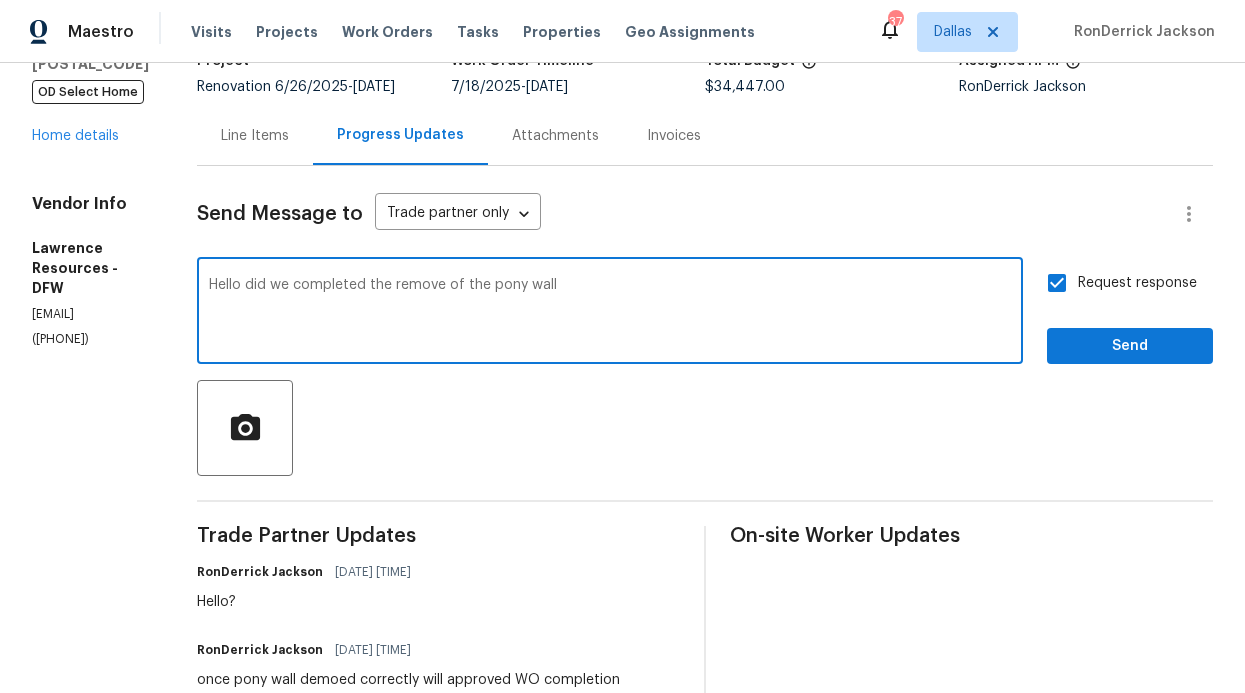type on "Hello did we completed the remove of the pony wall" 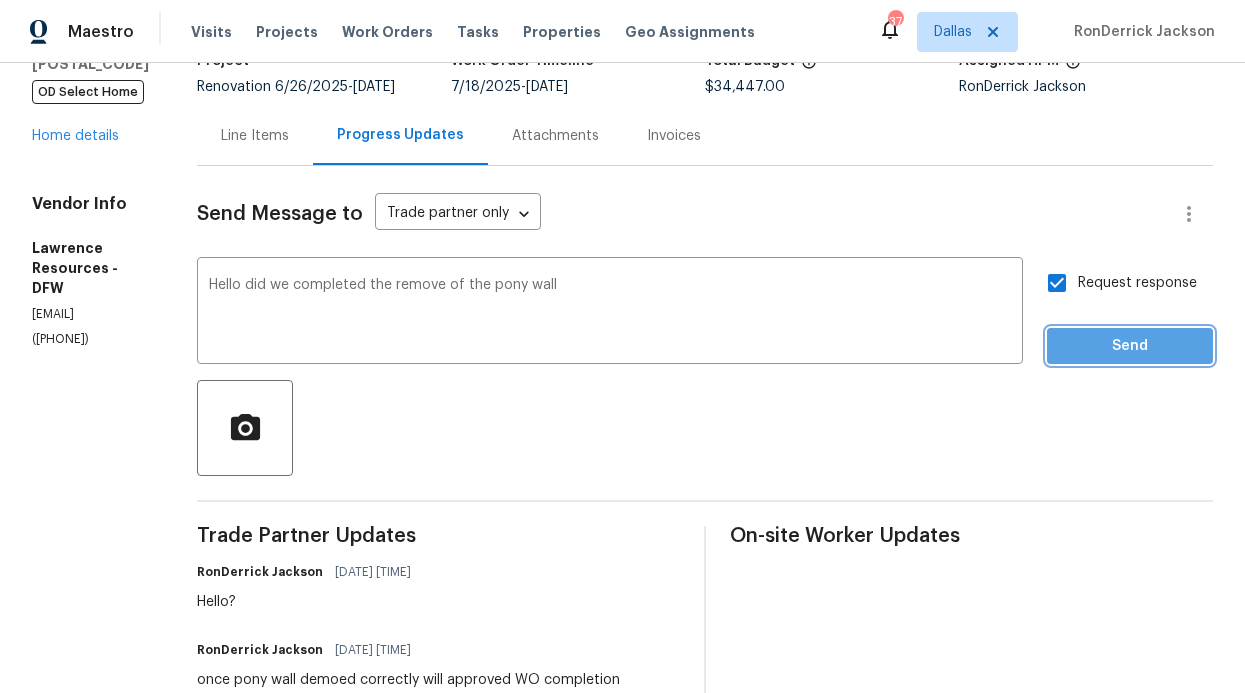 click on "Send" at bounding box center [1130, 346] 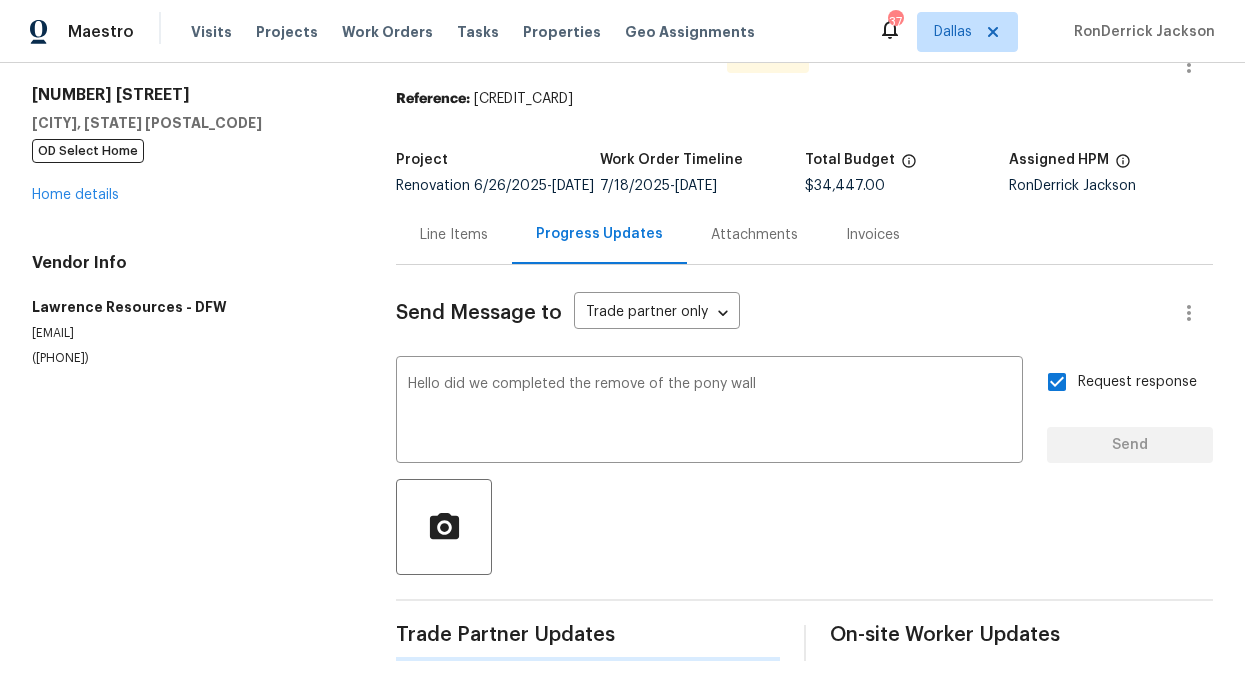 type 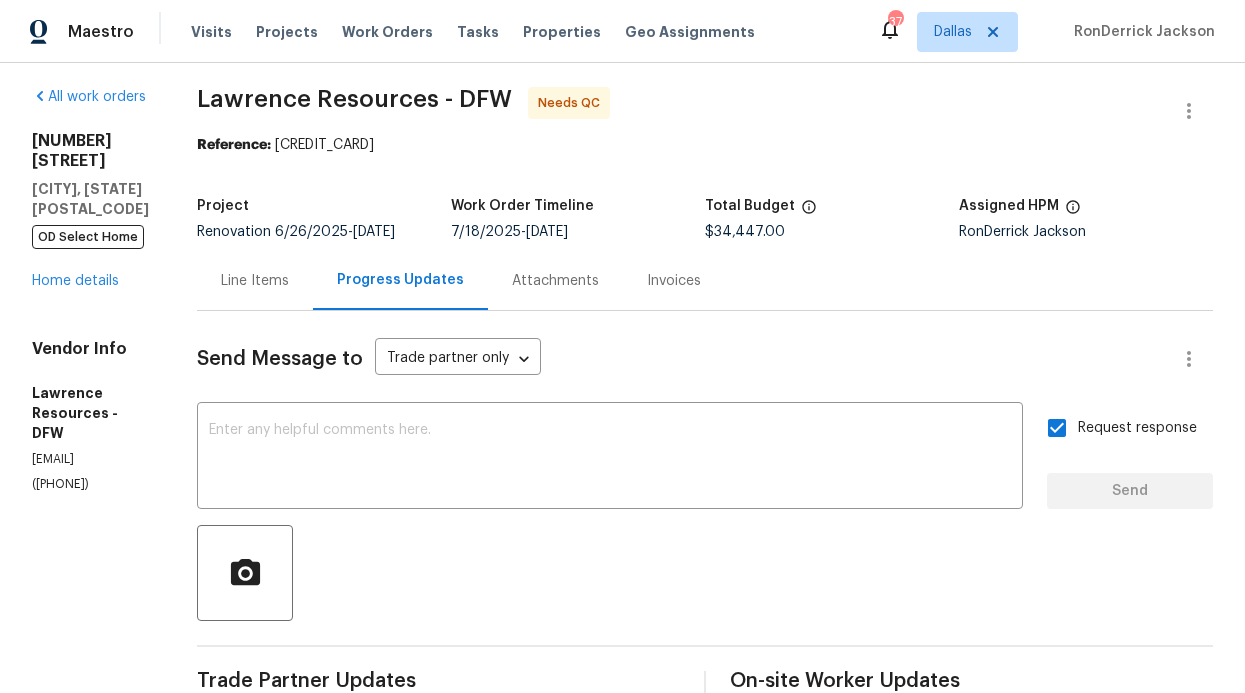 scroll, scrollTop: 0, scrollLeft: 0, axis: both 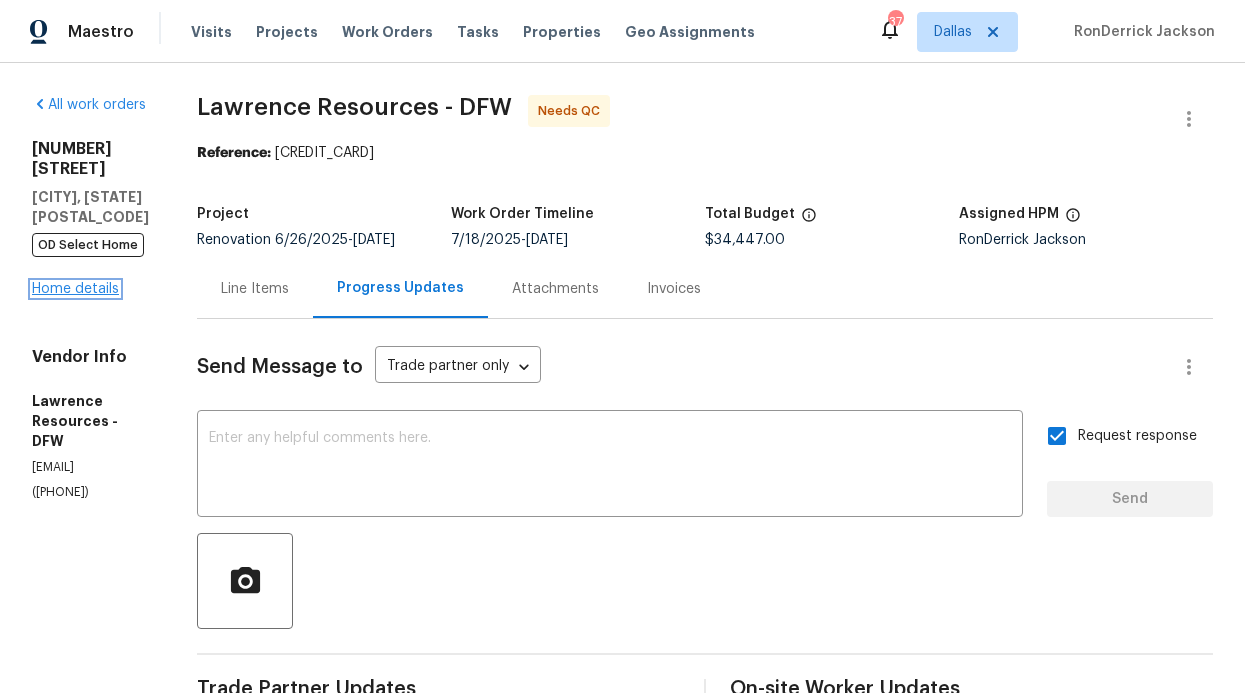 click on "Home details" at bounding box center (75, 289) 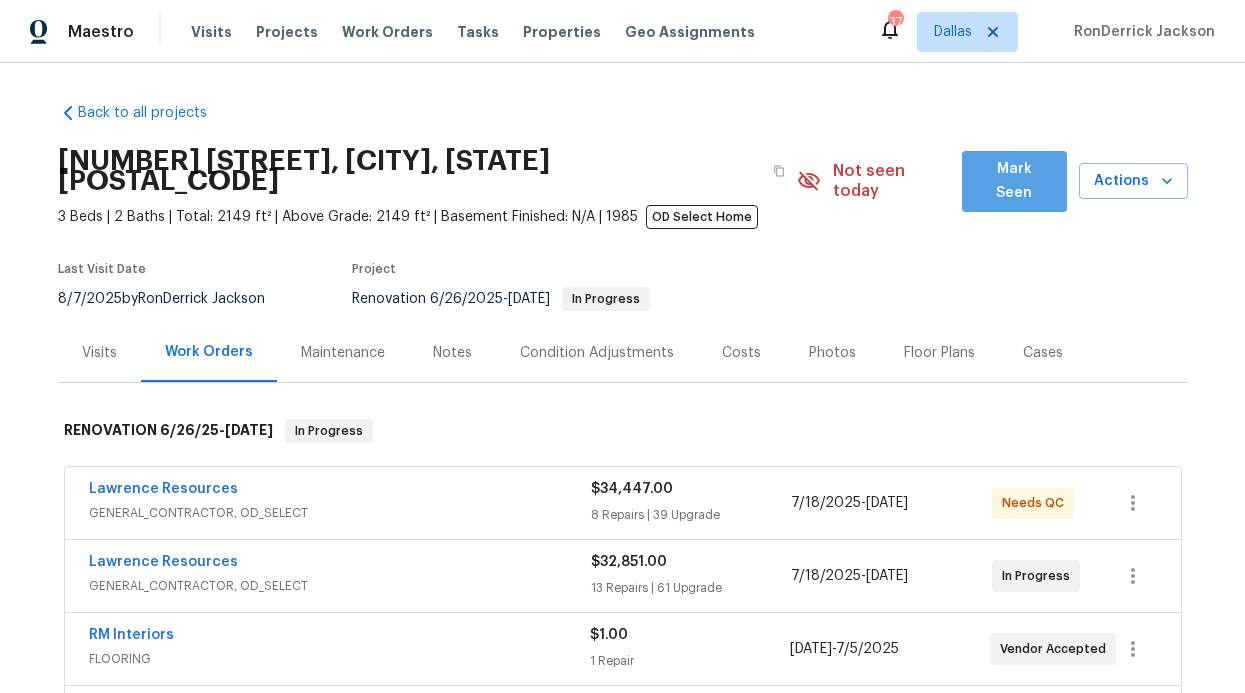 click on "Mark Seen" at bounding box center [1014, 181] 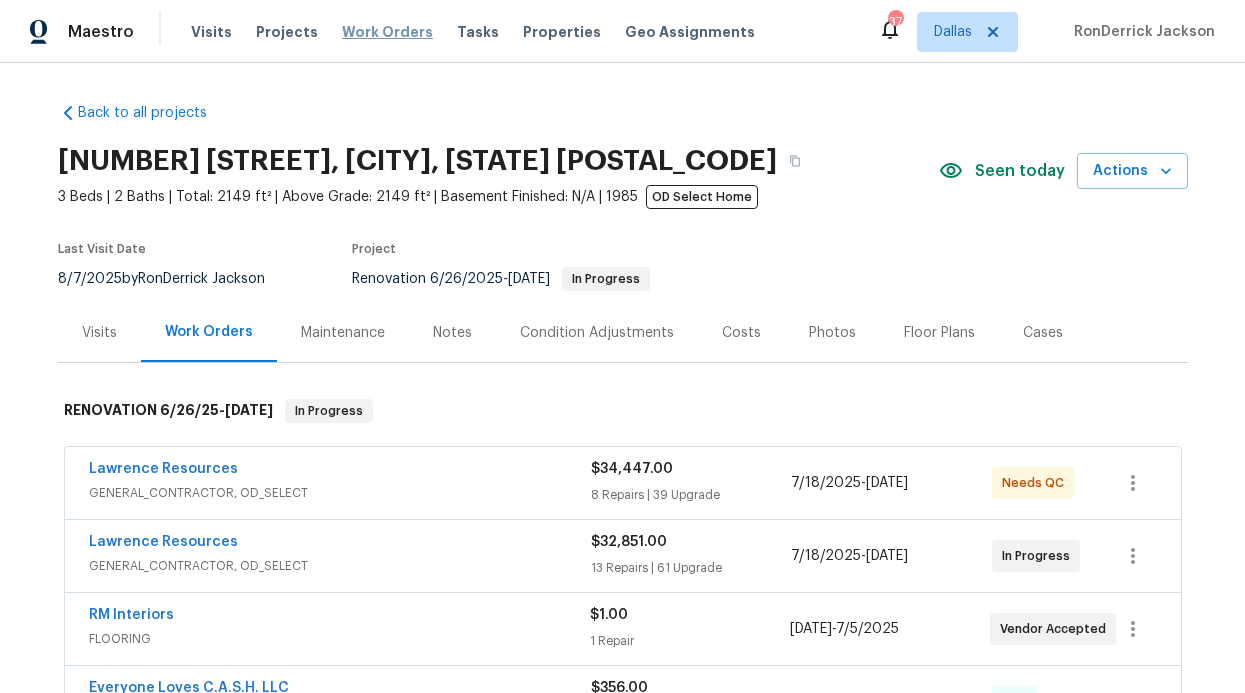 click on "Work Orders" at bounding box center (387, 32) 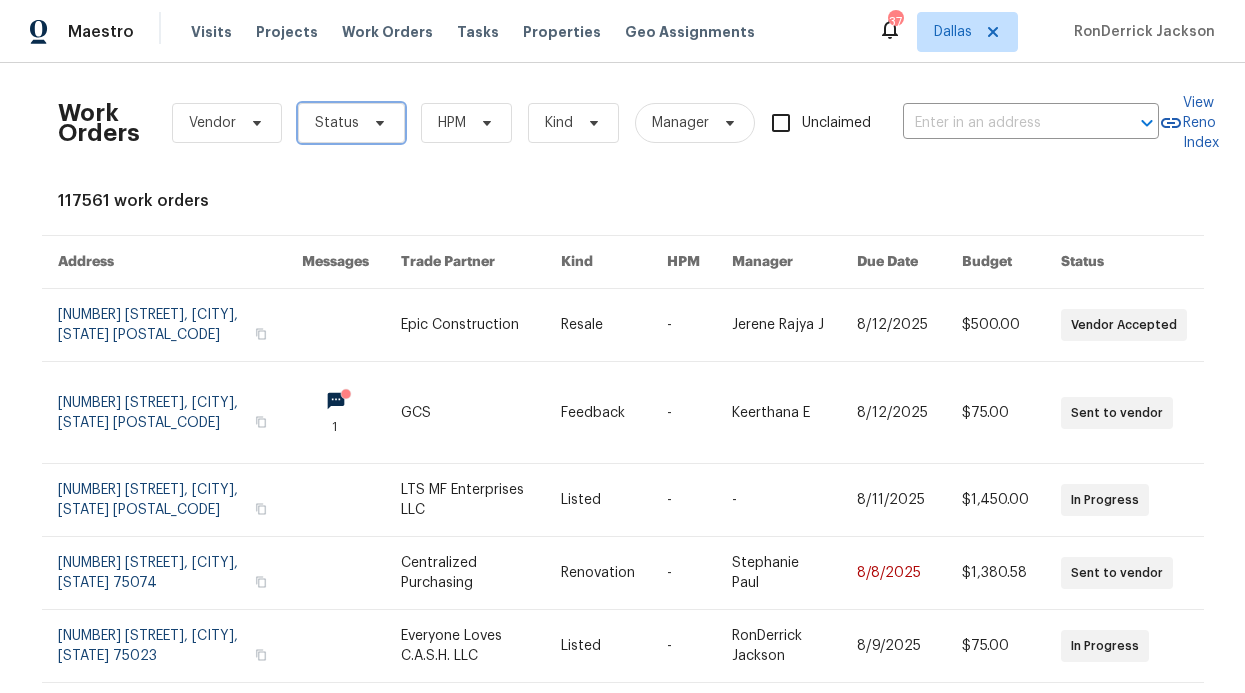 click on "Status" at bounding box center [351, 123] 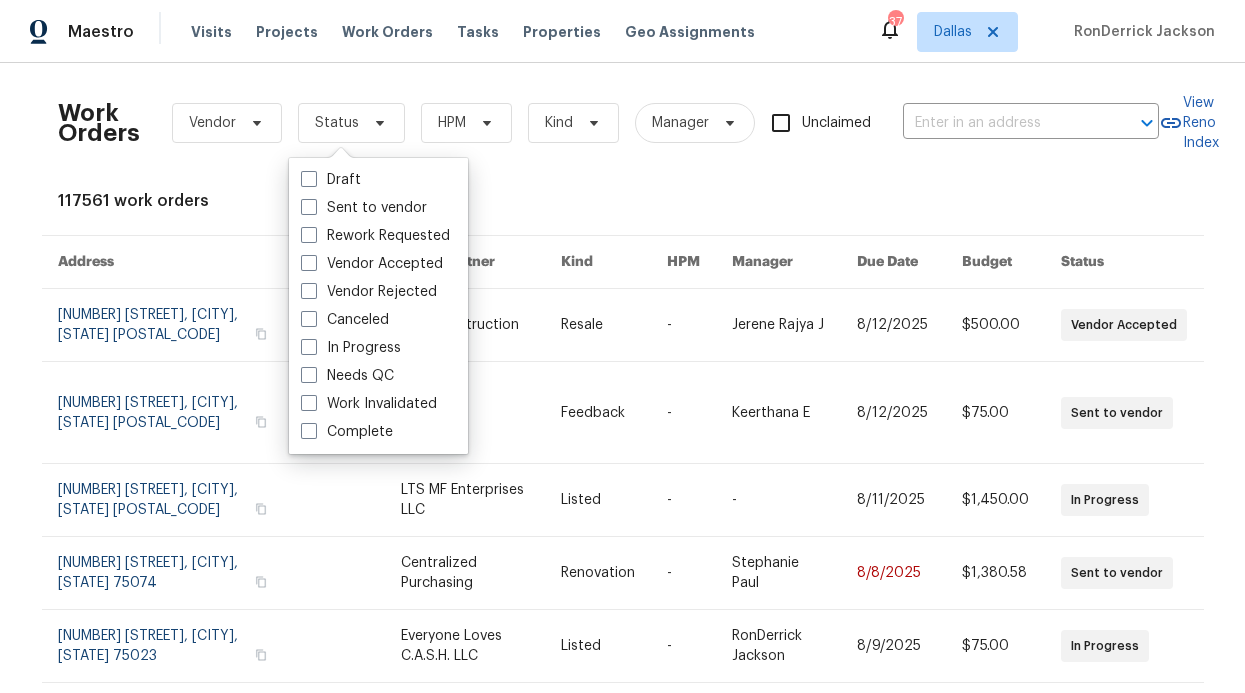 click on "Visits Projects Work Orders Tasks Properties Geo Assignments" at bounding box center (485, 32) 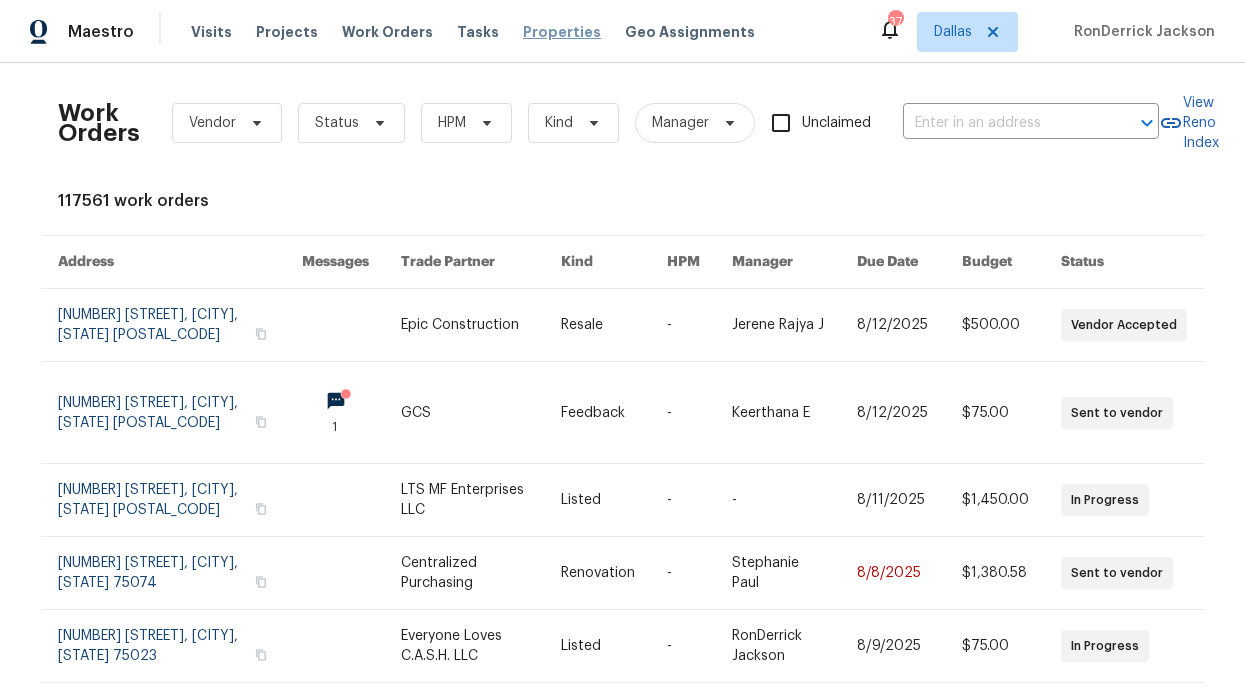 click on "Properties" at bounding box center [562, 32] 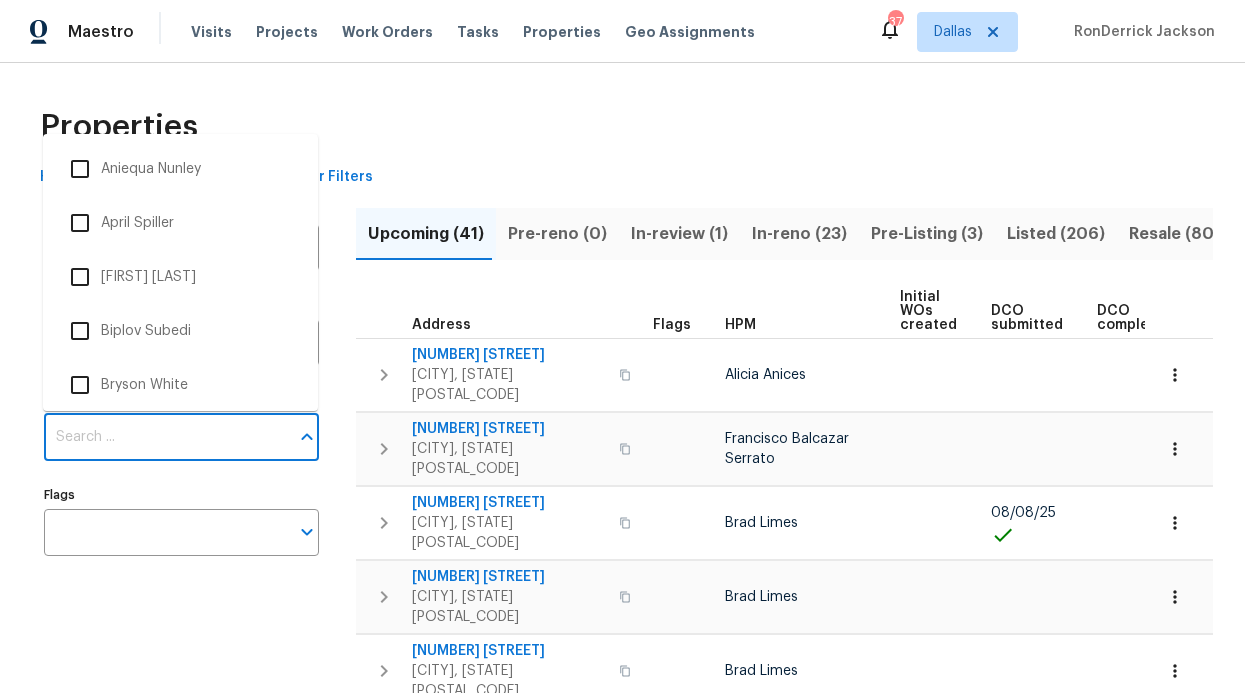 click on "Individuals" at bounding box center (166, 437) 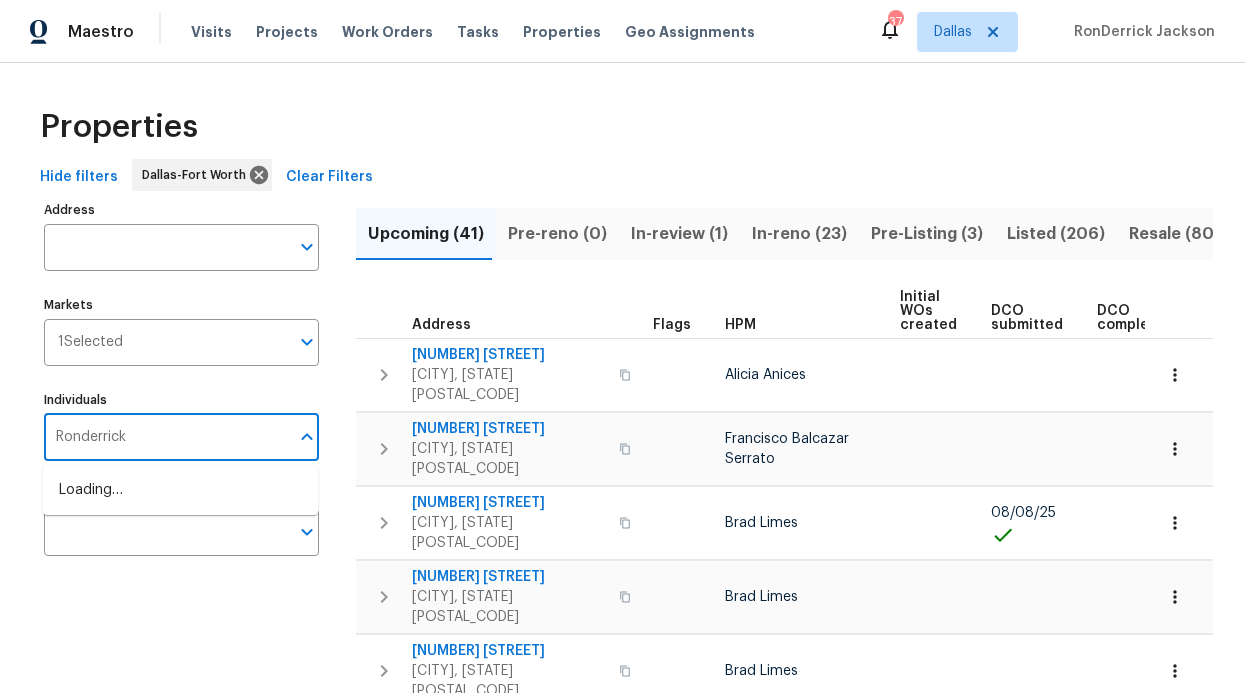 type on "Ronderrick" 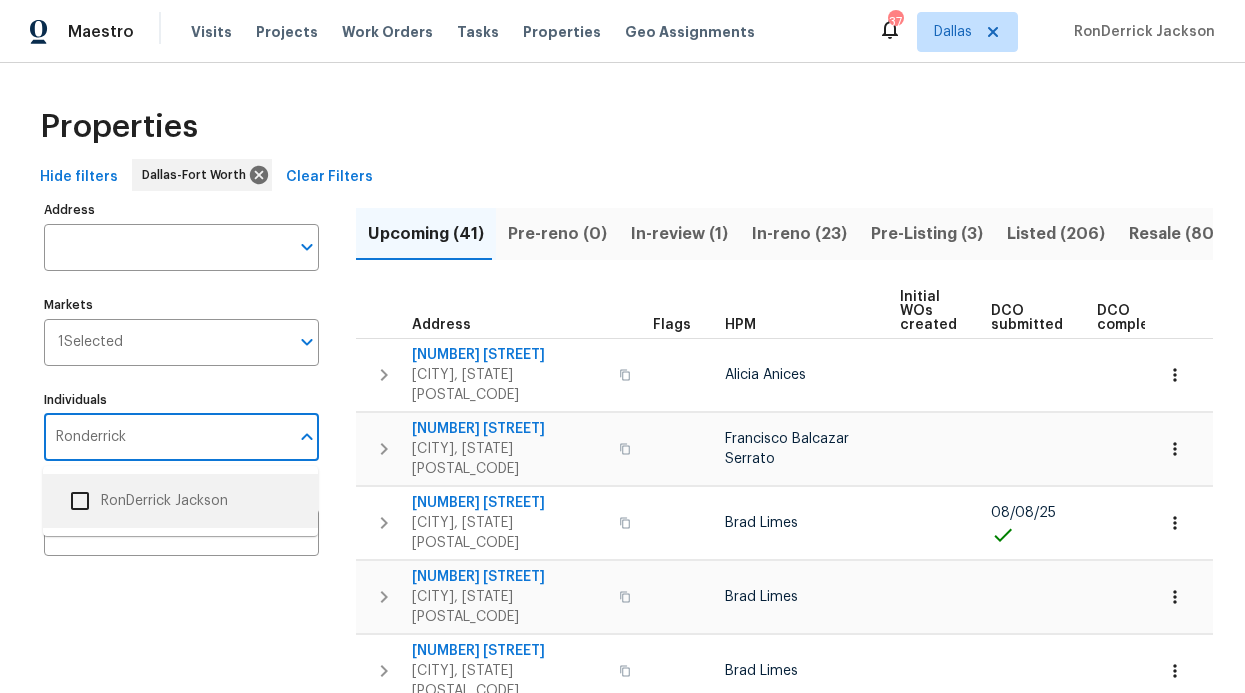 click on "RonDerrick Jackson" at bounding box center (180, 501) 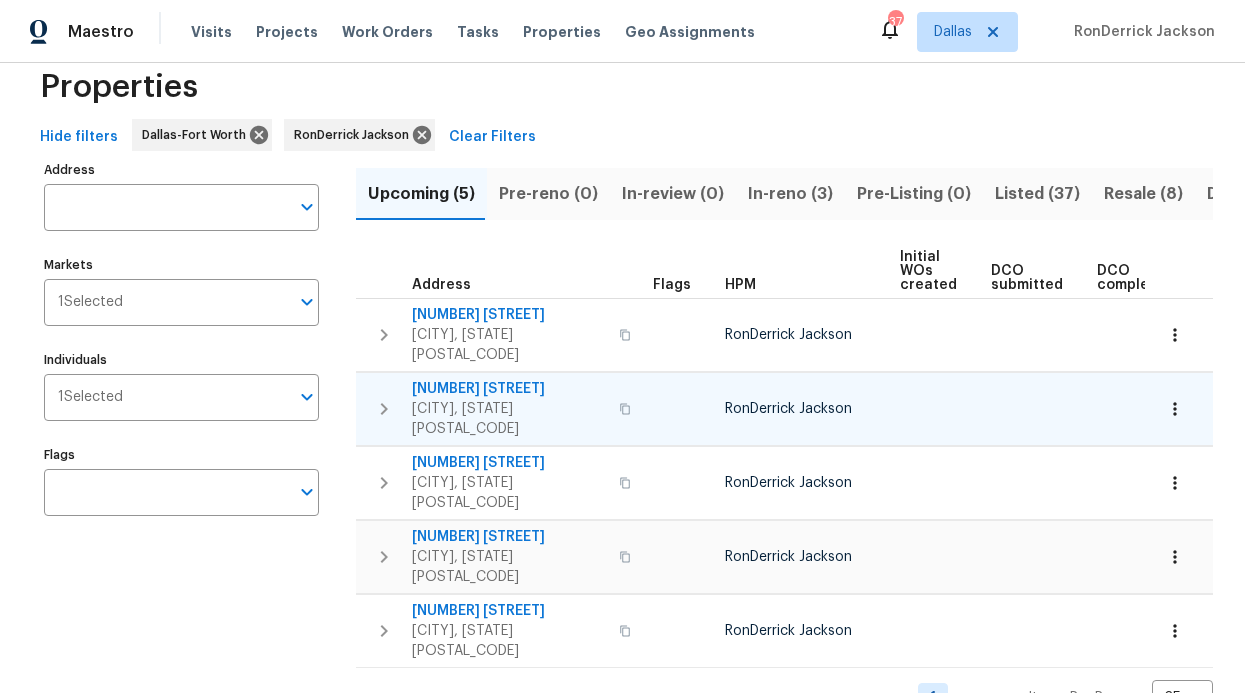 scroll, scrollTop: 45, scrollLeft: 0, axis: vertical 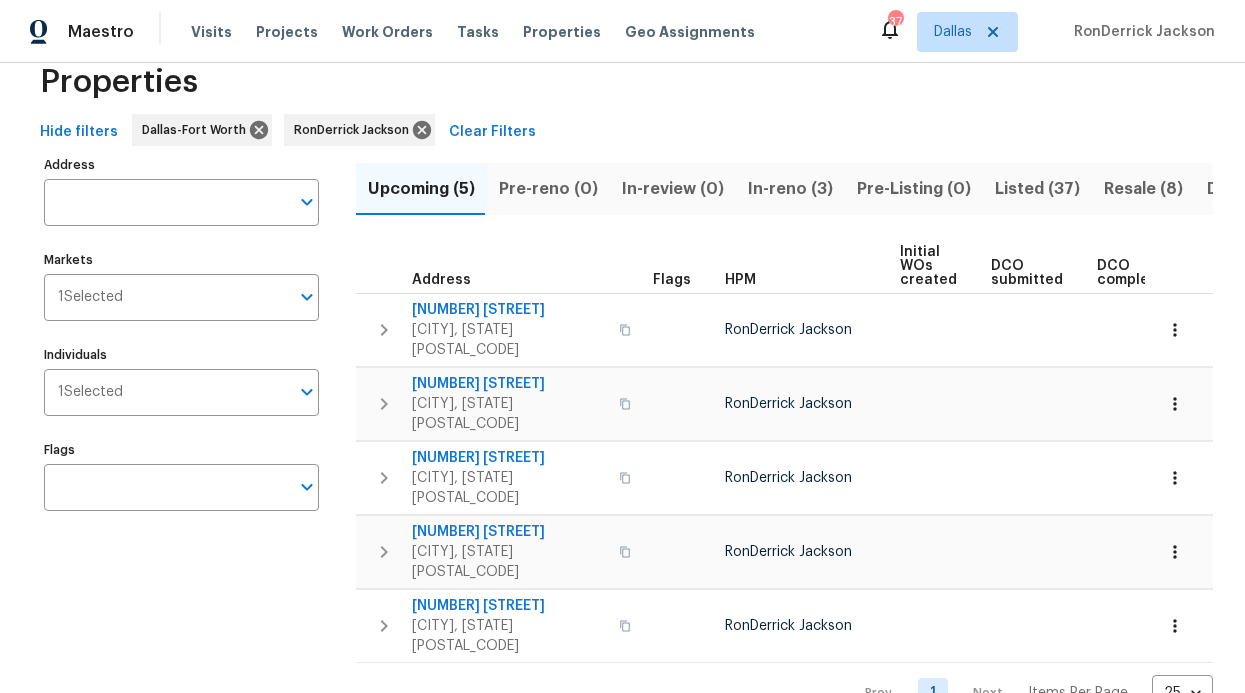 click on "In-reno (3)" at bounding box center [790, 189] 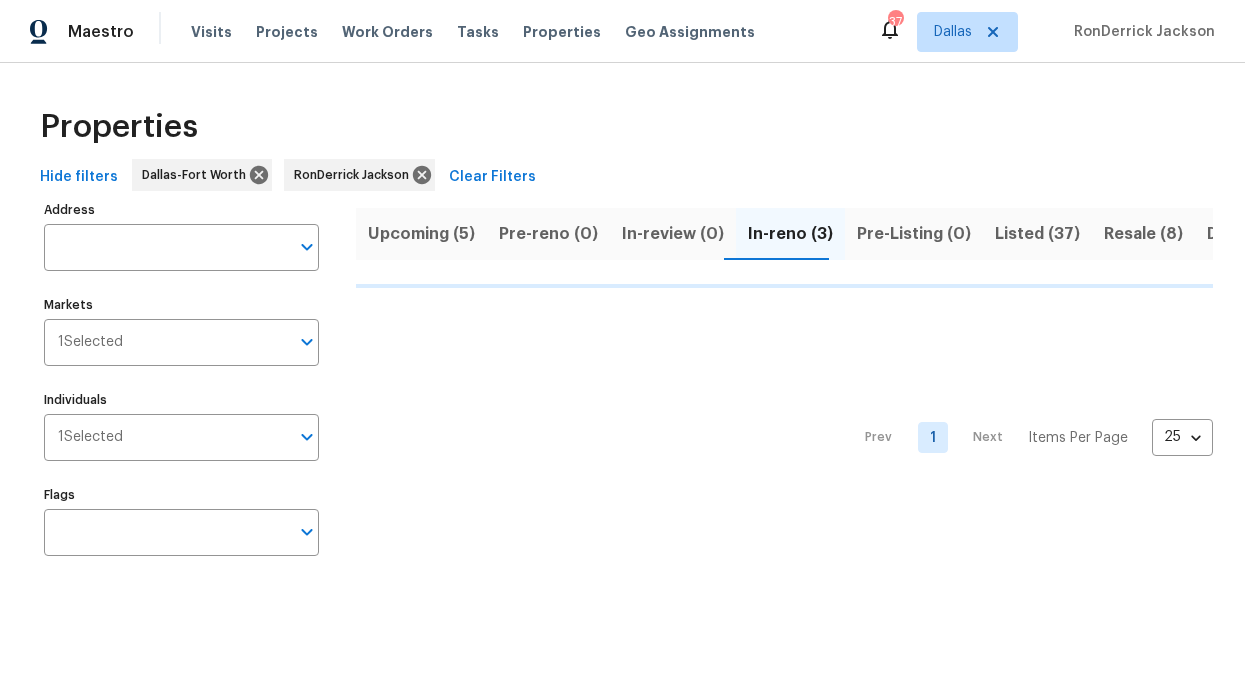scroll, scrollTop: 0, scrollLeft: 0, axis: both 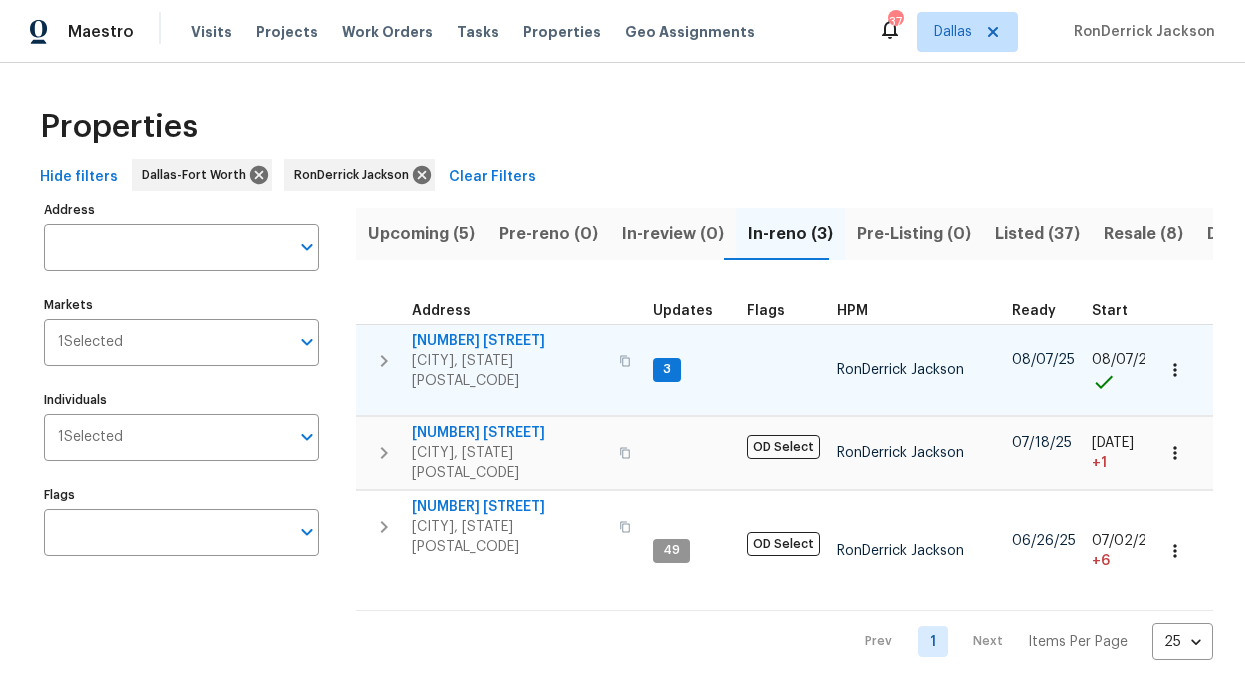 click on "435 Lynn St" at bounding box center [509, 341] 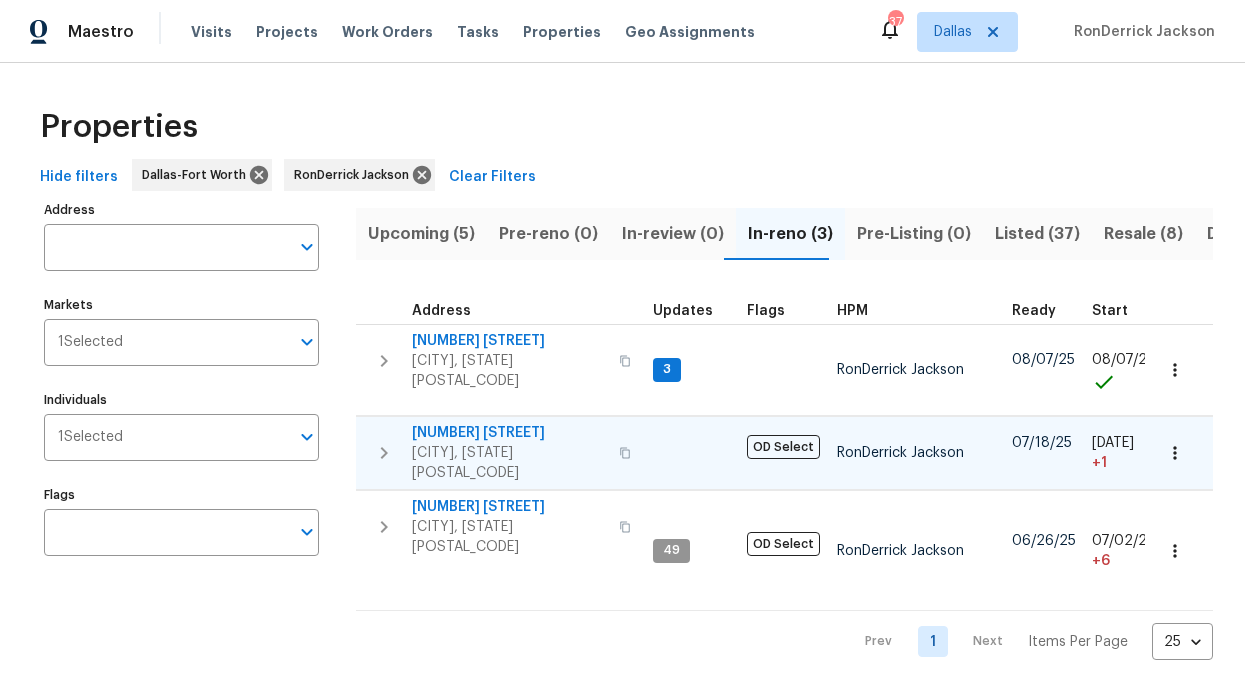 click on "2813 E 15th St" at bounding box center [509, 433] 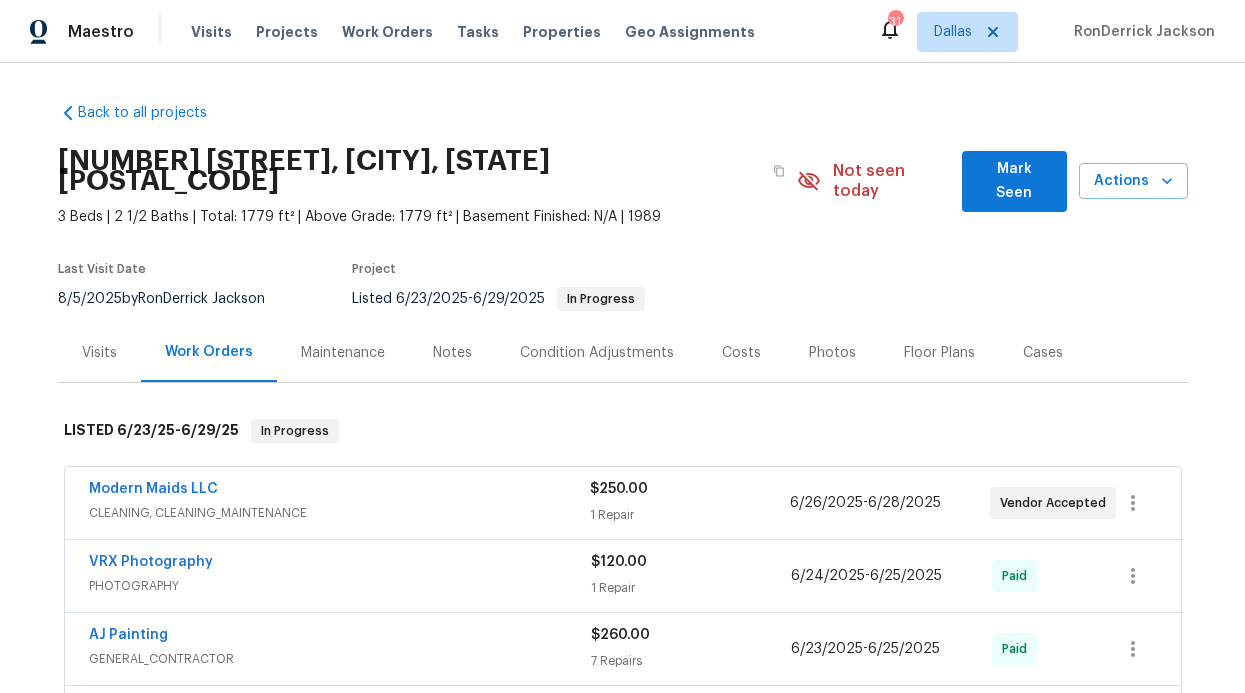 scroll, scrollTop: 0, scrollLeft: 0, axis: both 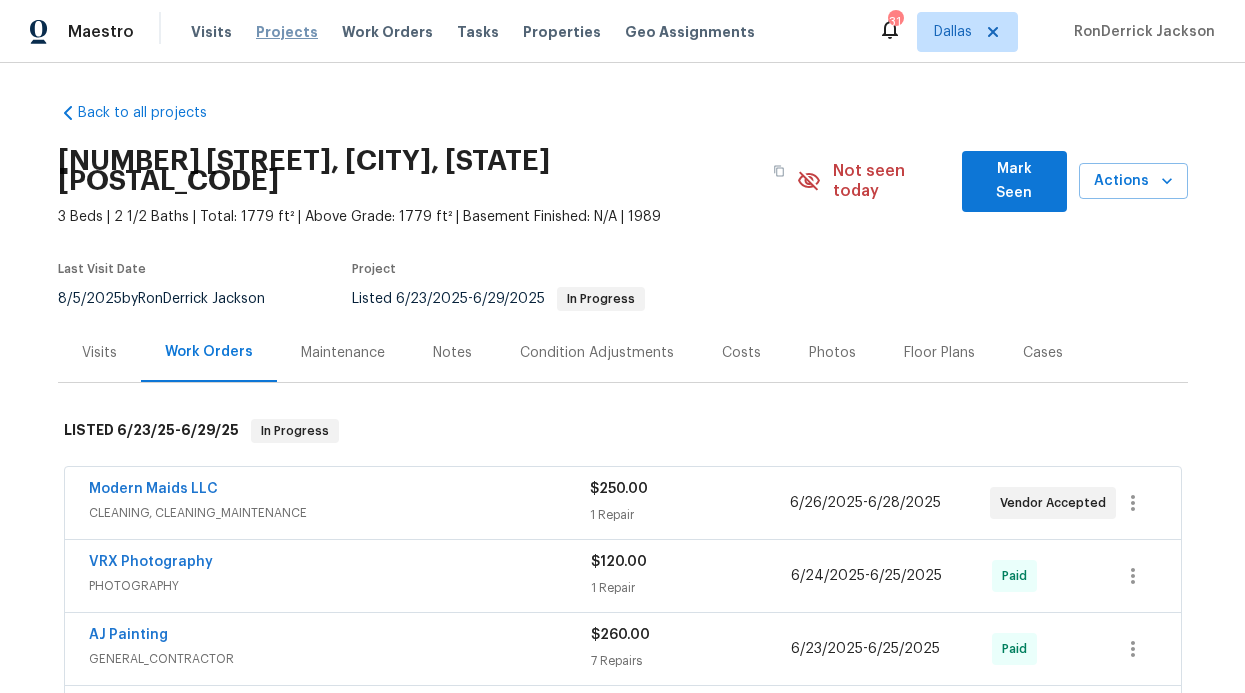 click on "Projects" at bounding box center (287, 32) 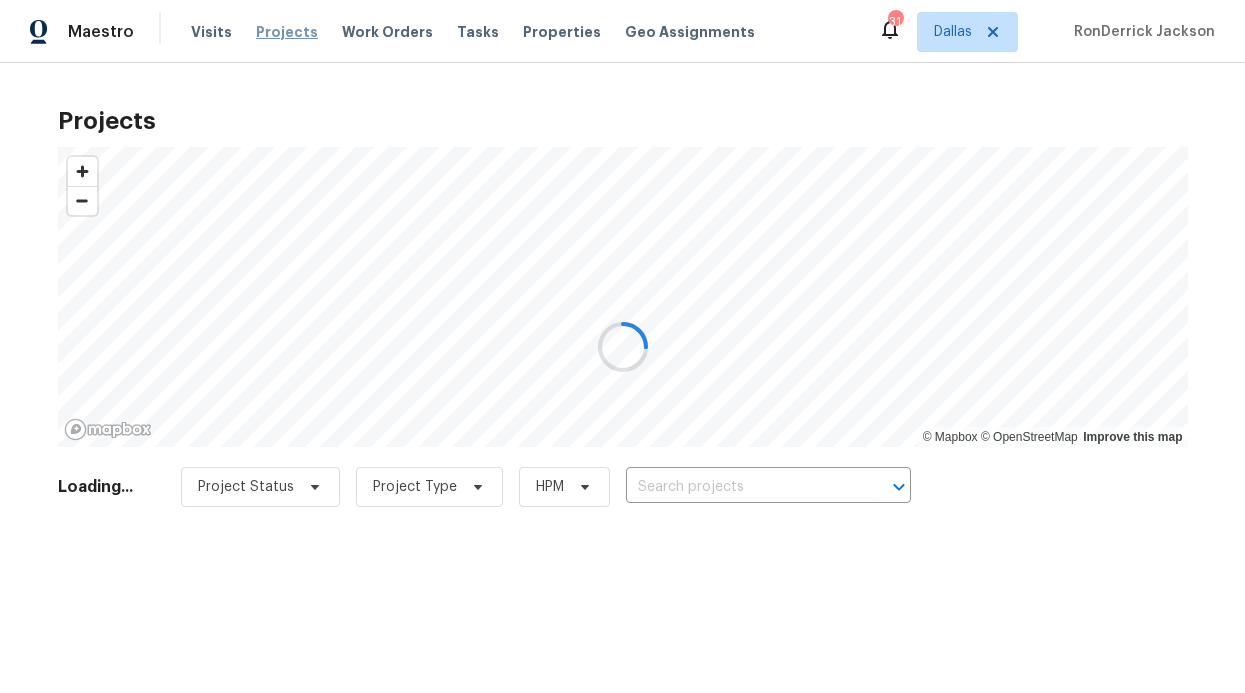click at bounding box center (622, 346) 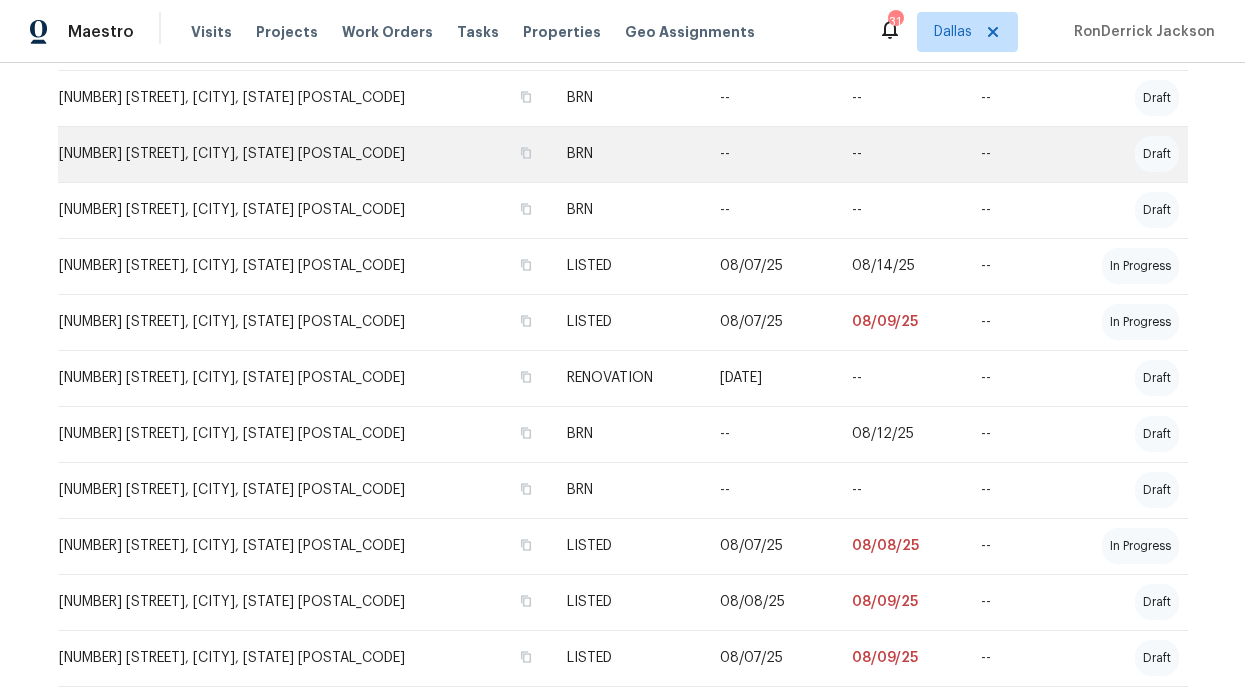 scroll, scrollTop: 634, scrollLeft: 0, axis: vertical 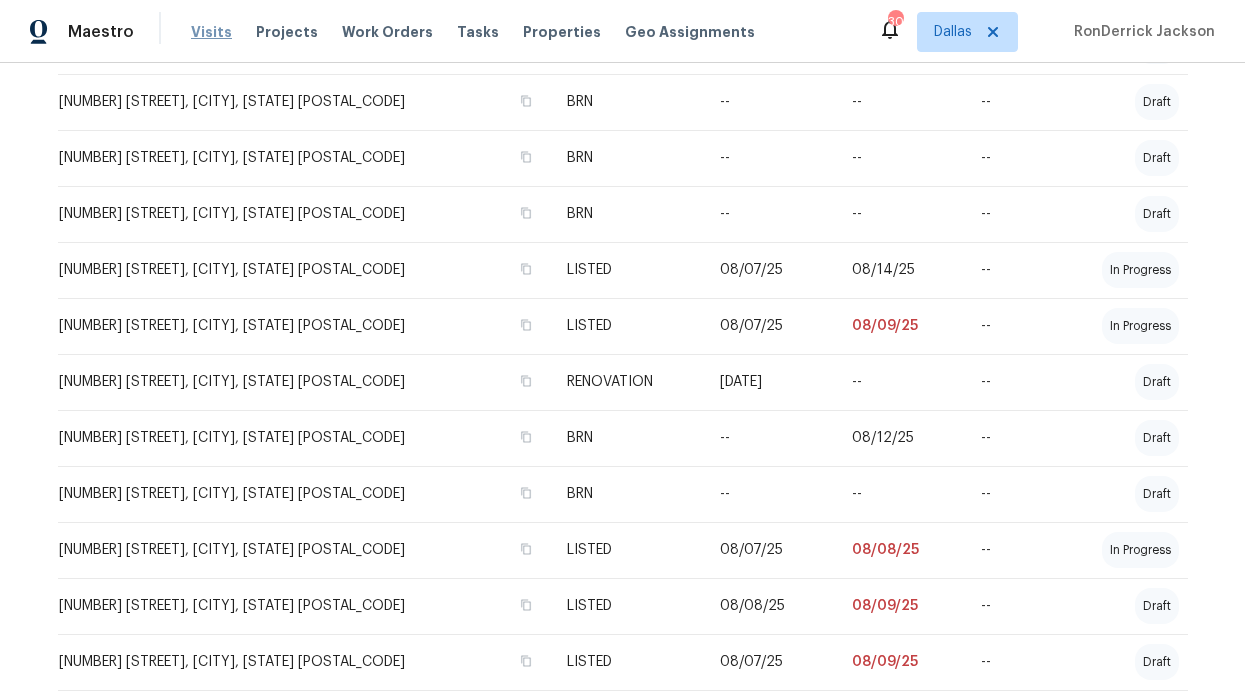click on "Visits" at bounding box center (211, 32) 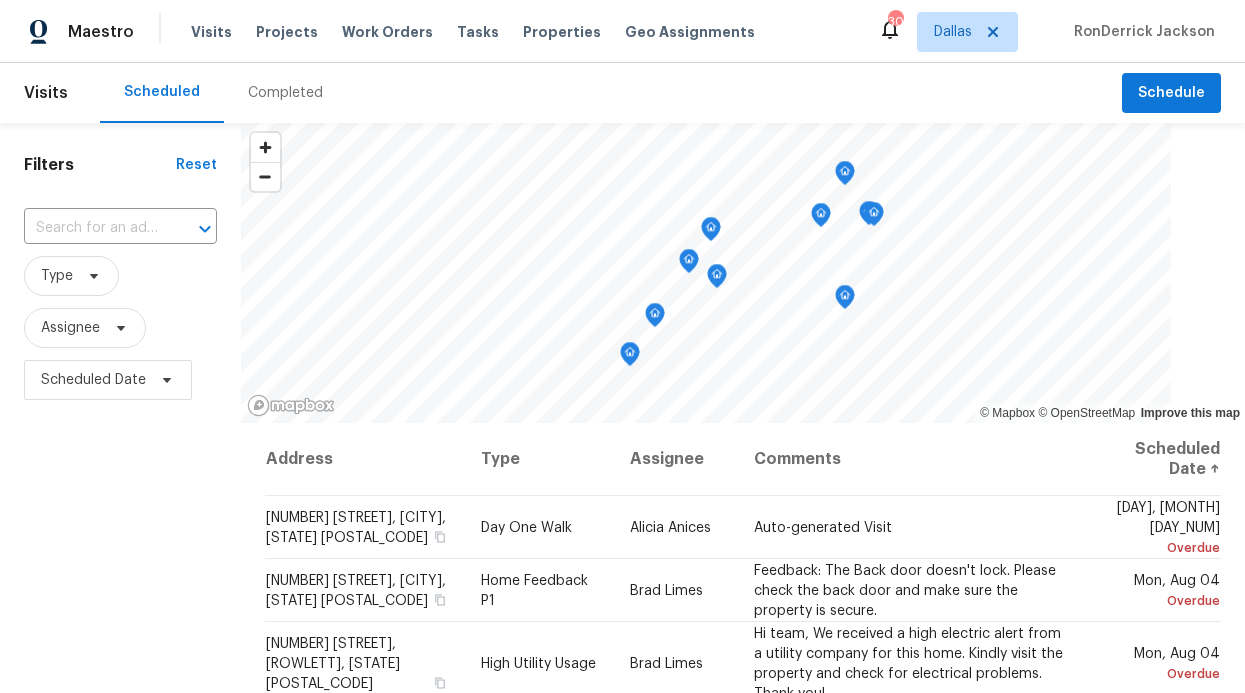 scroll, scrollTop: 4, scrollLeft: 0, axis: vertical 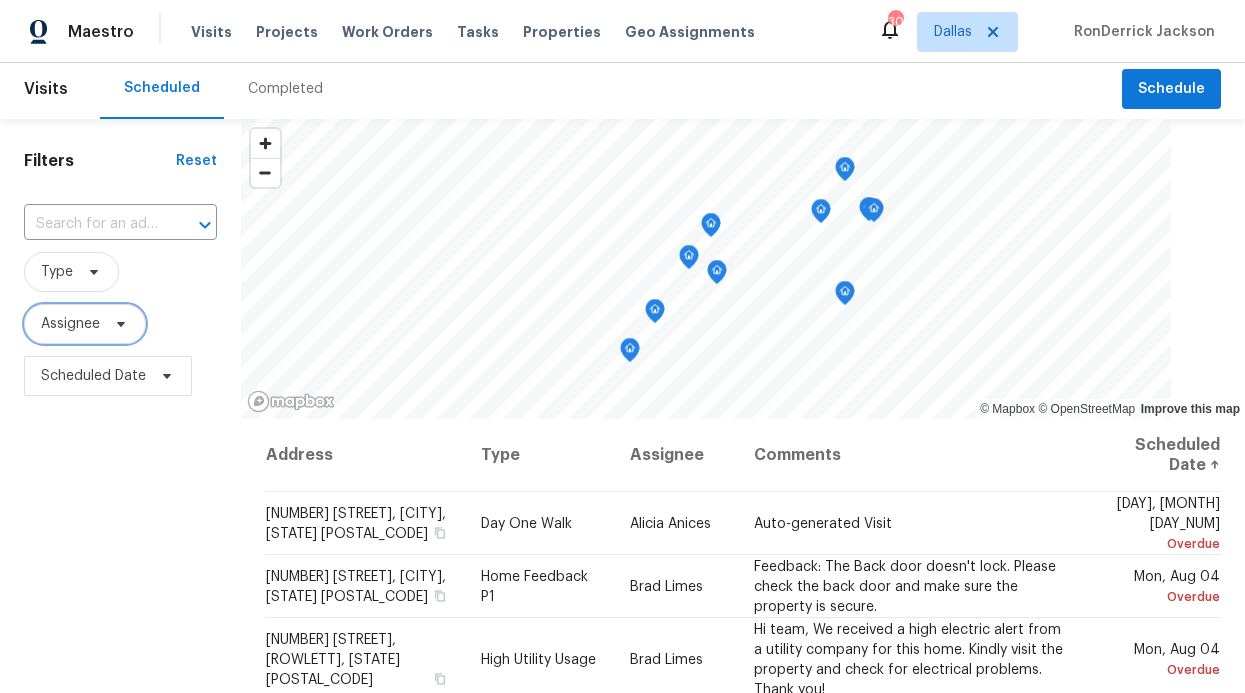 click on "Assignee" at bounding box center (85, 324) 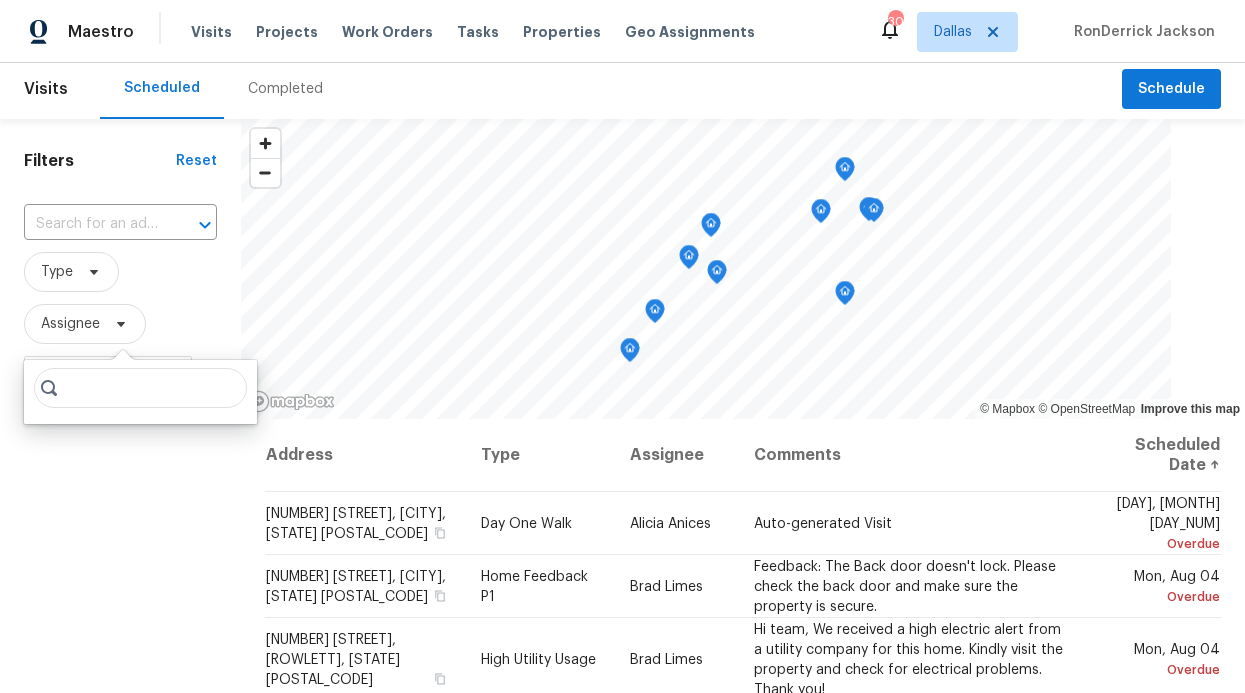 click on "Type" at bounding box center [120, 272] 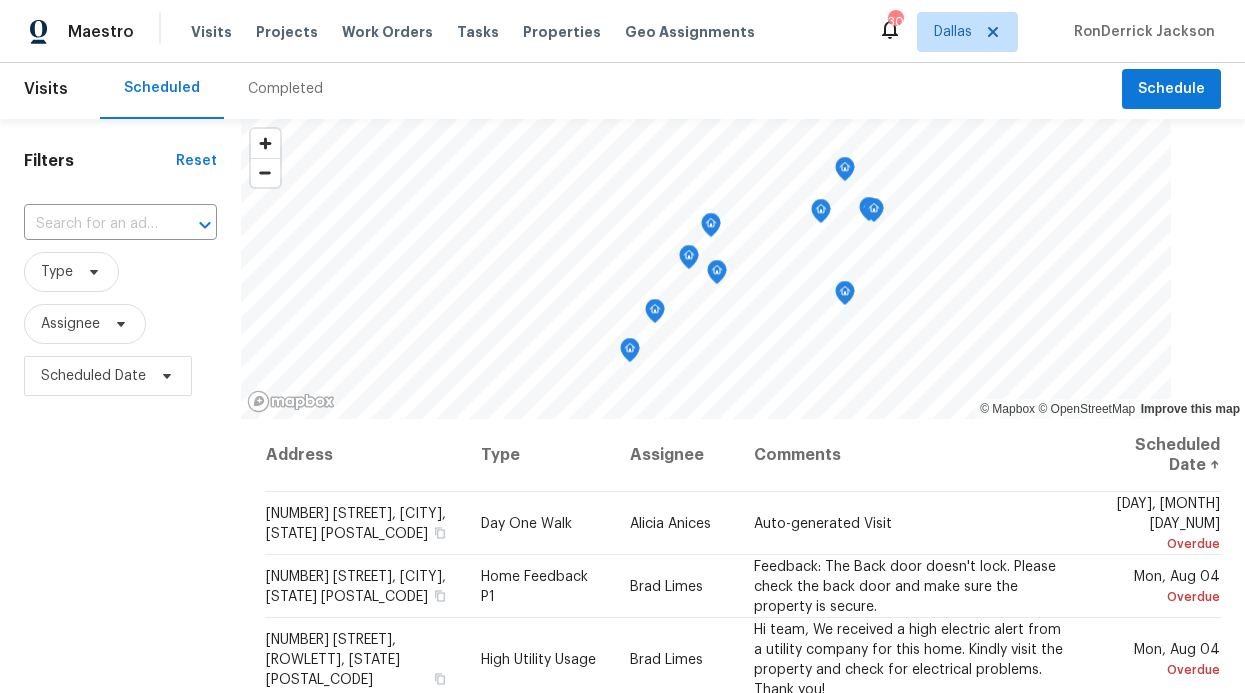 click on "Work Orders" at bounding box center (387, 32) 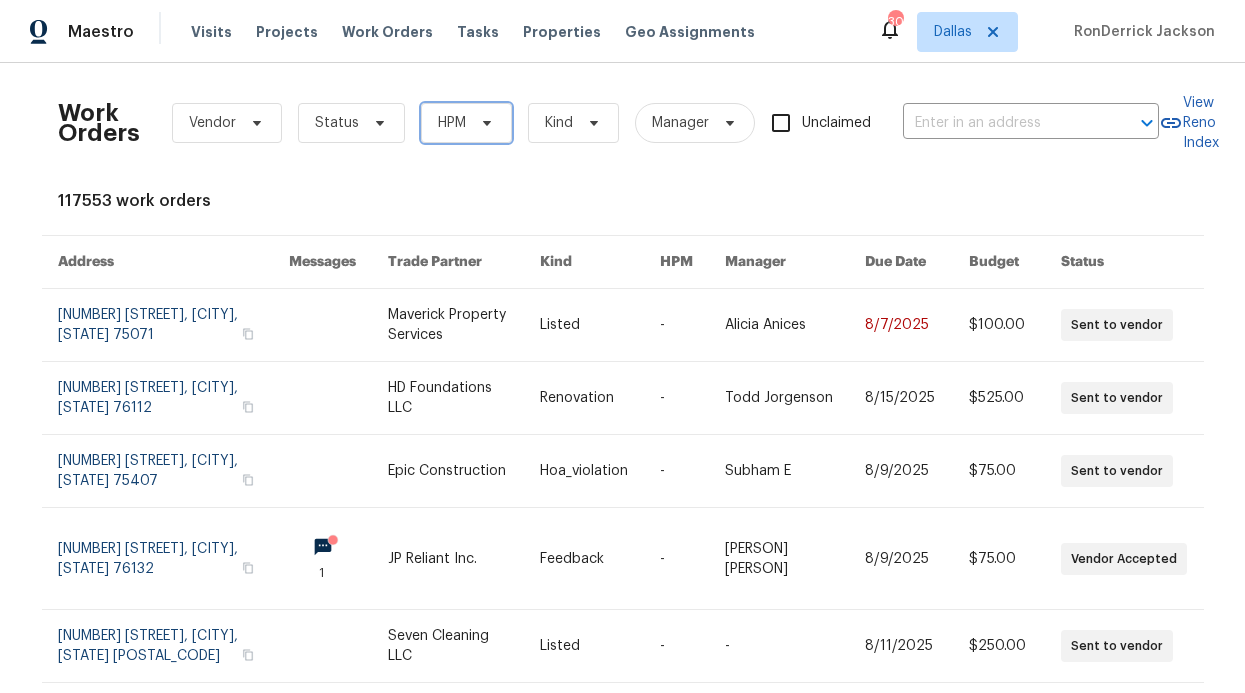 click at bounding box center [484, 123] 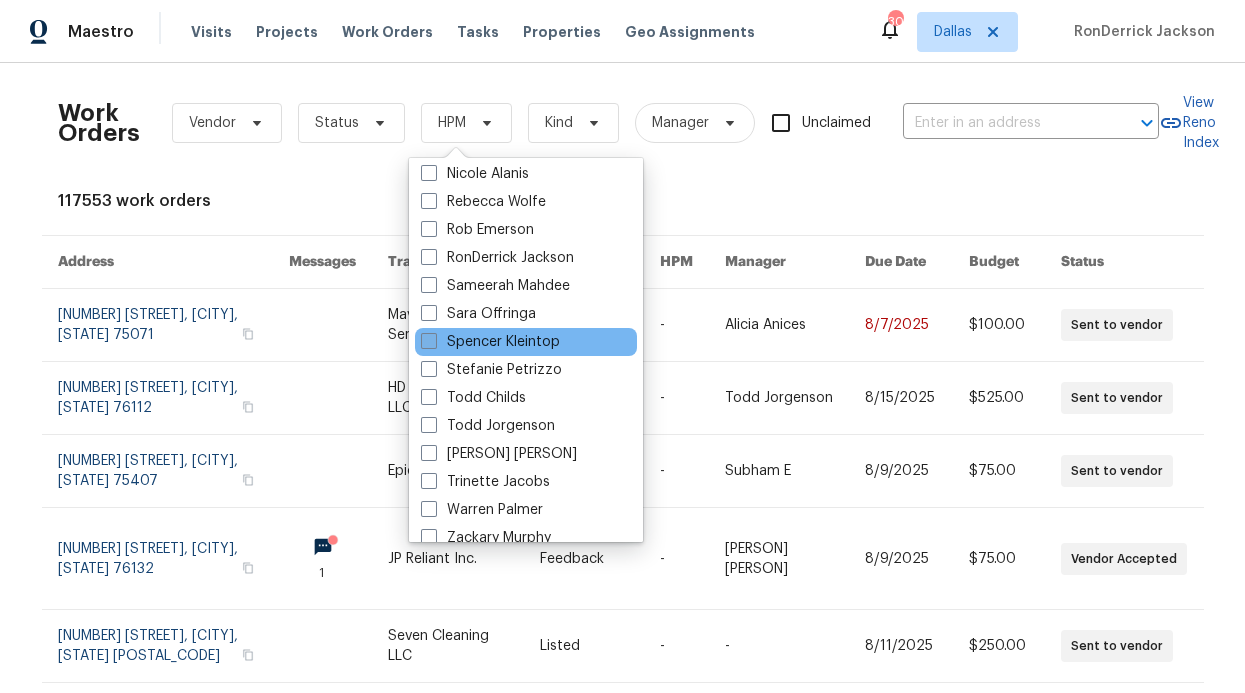 scroll, scrollTop: 1116, scrollLeft: 0, axis: vertical 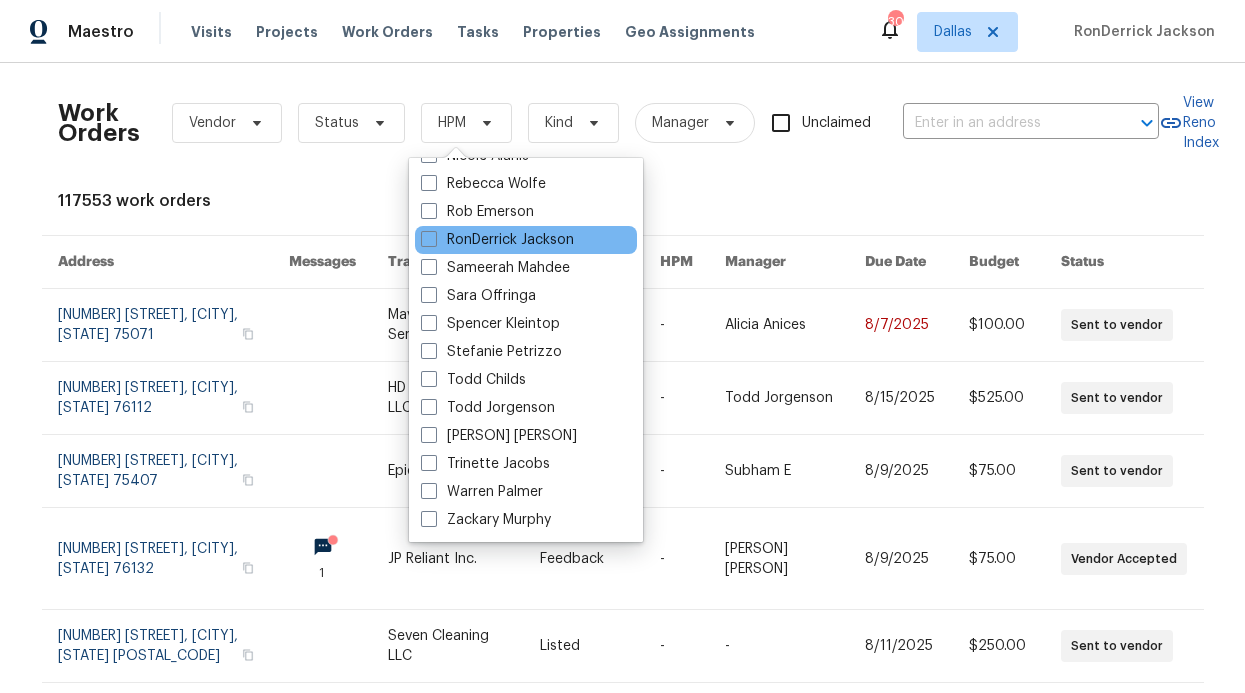 click on "RonDerrick Jackson" at bounding box center [526, 240] 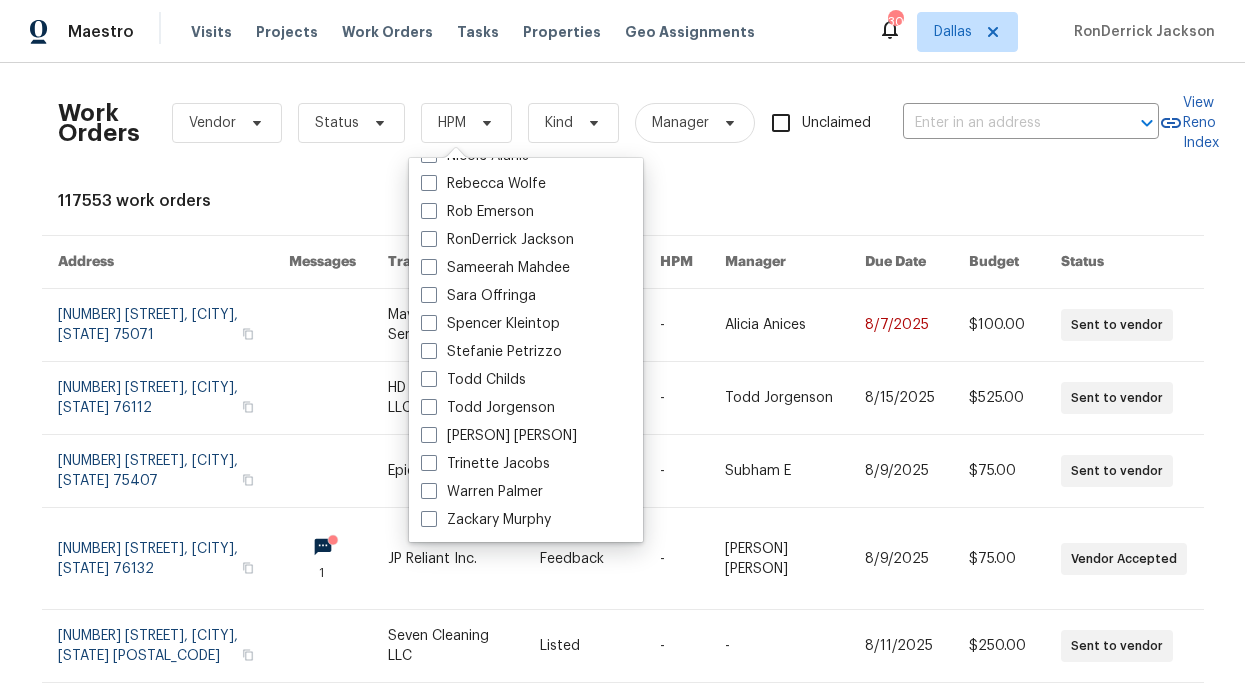 click on "RonDerrick Jackson" at bounding box center (497, 240) 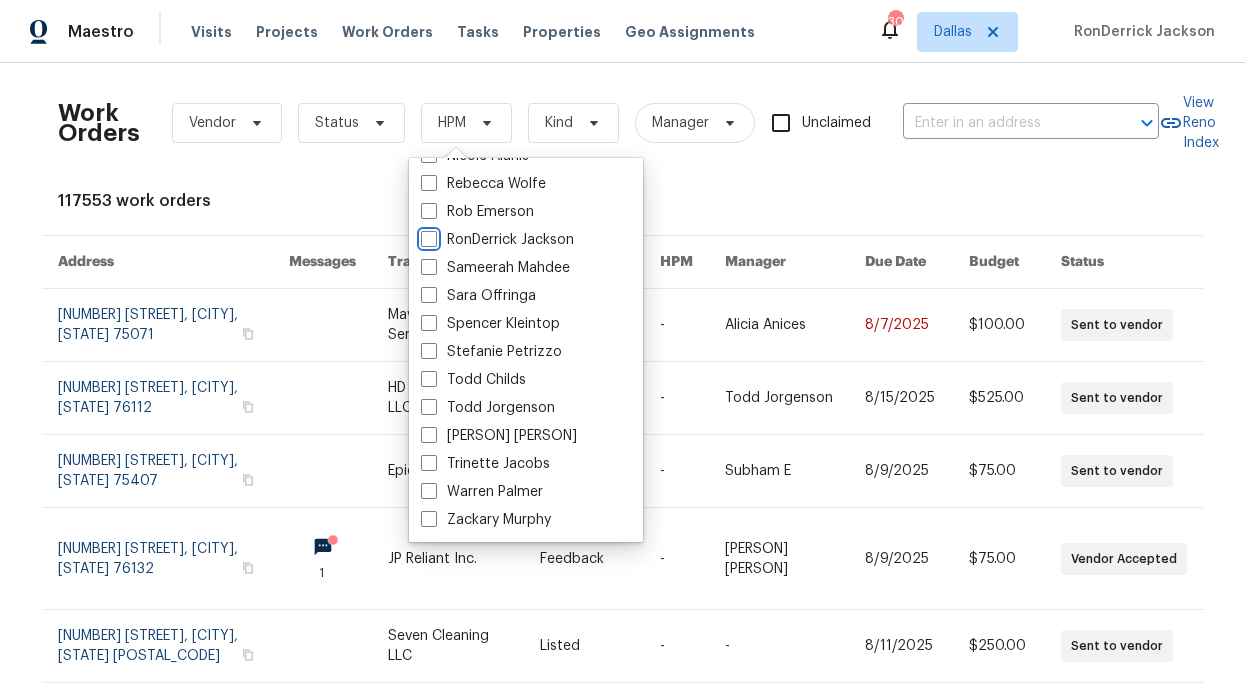 click on "RonDerrick Jackson" at bounding box center [427, 236] 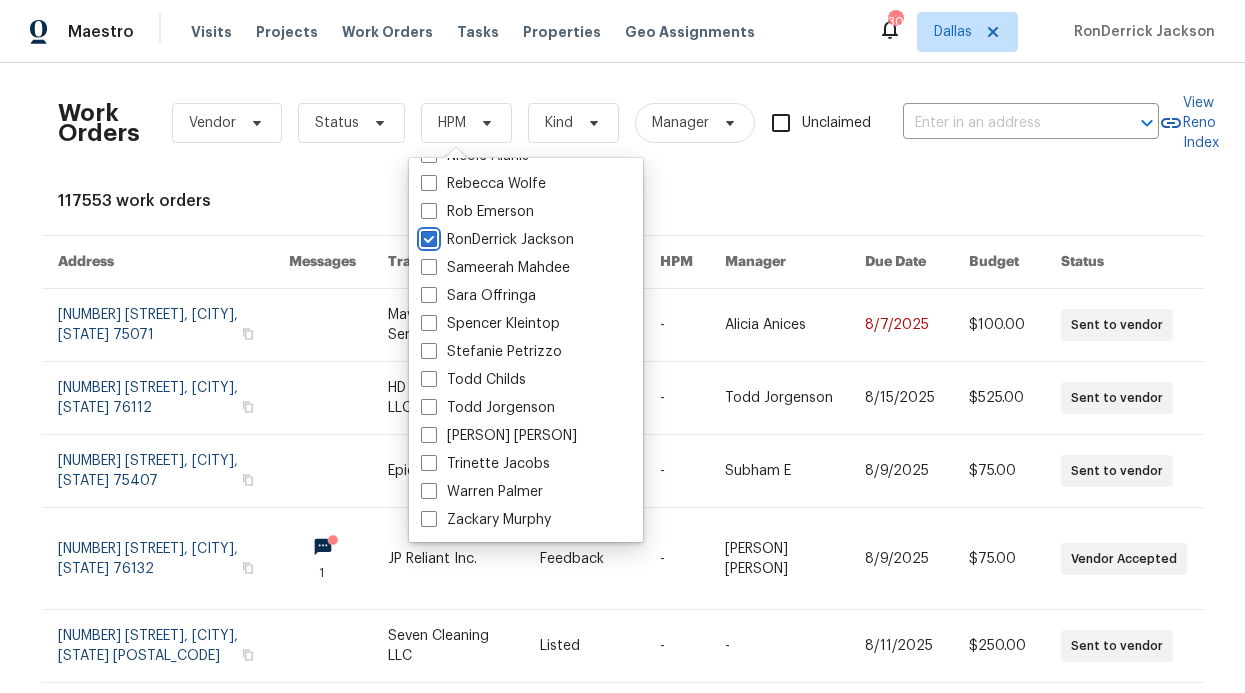 checkbox on "true" 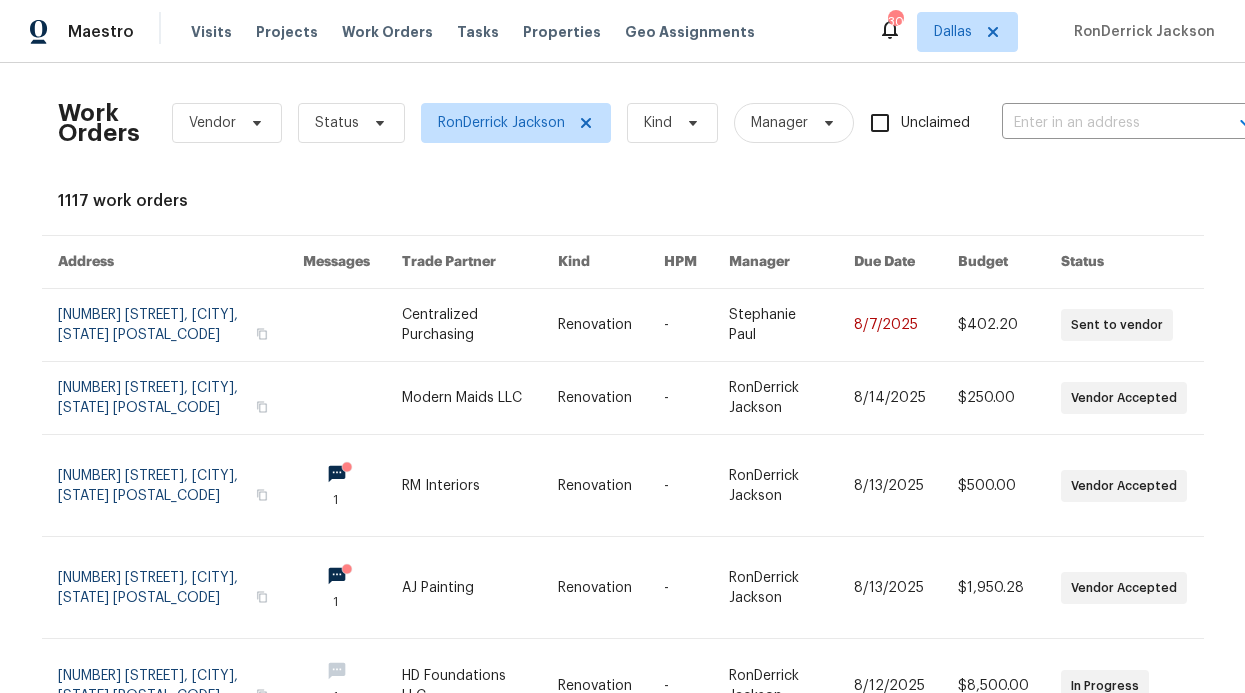 click on "Work Orders Vendor Status RonDerrick Jackson Kind Manager Unclaimed ​" at bounding box center (658, 123) 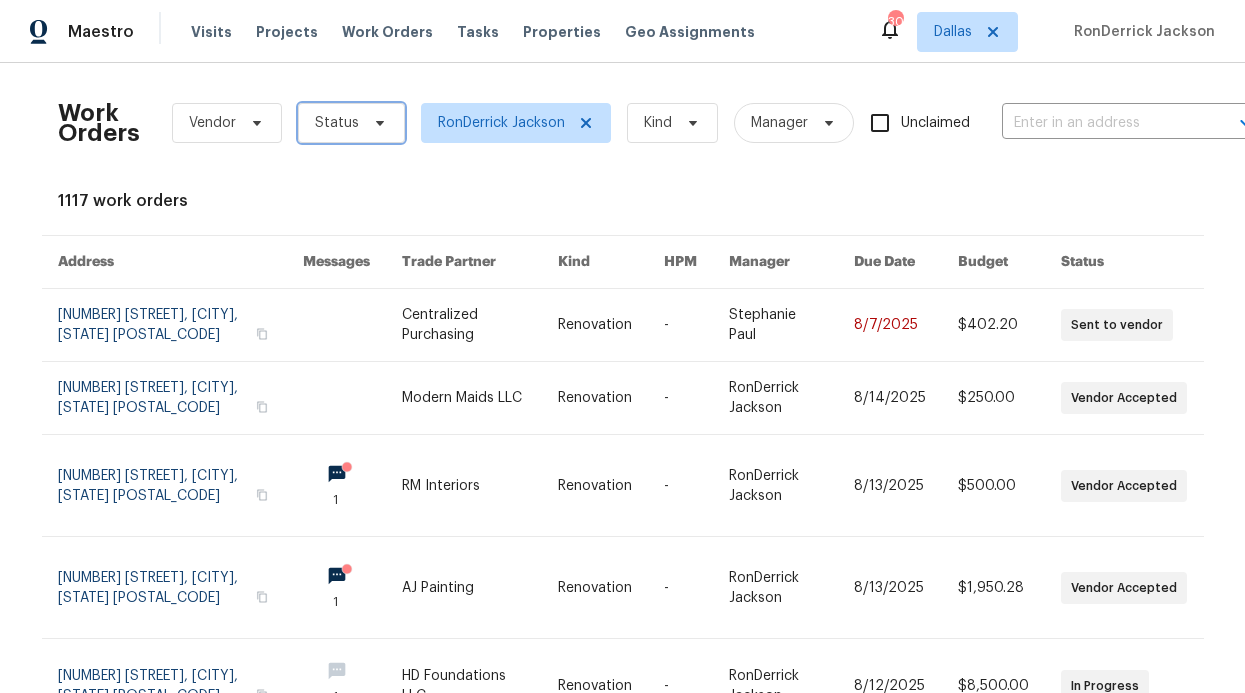 click on "Status" at bounding box center [351, 123] 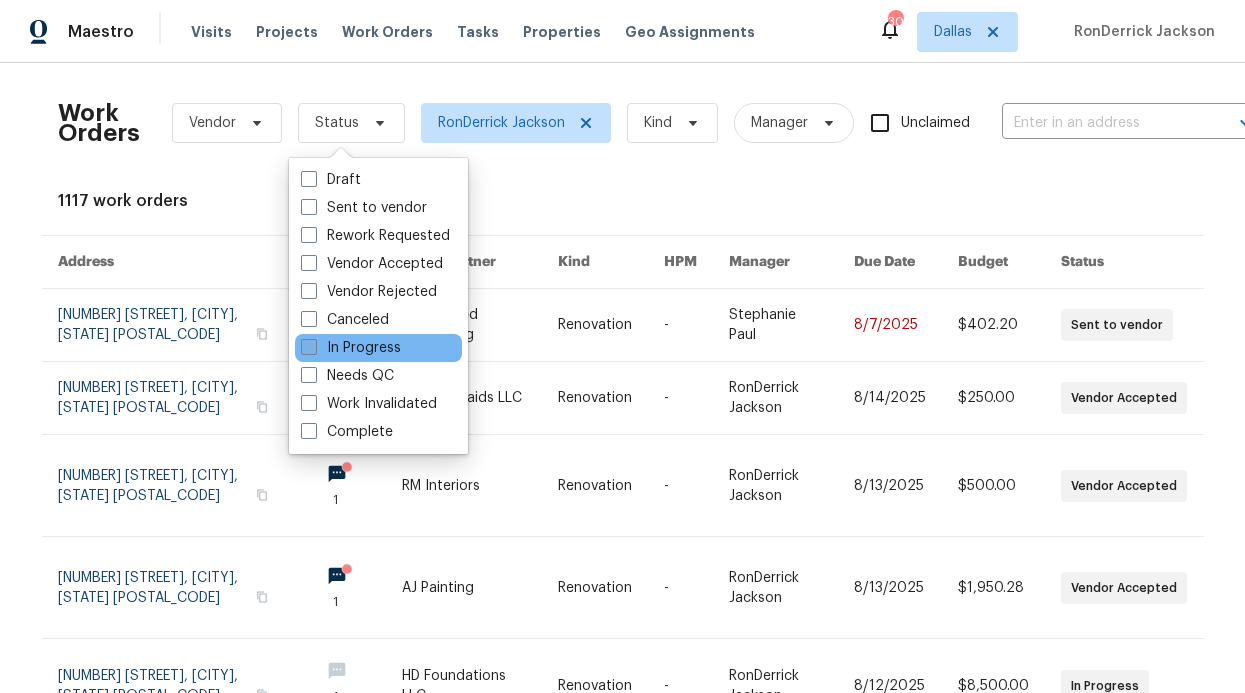 click on "In Progress" at bounding box center [351, 348] 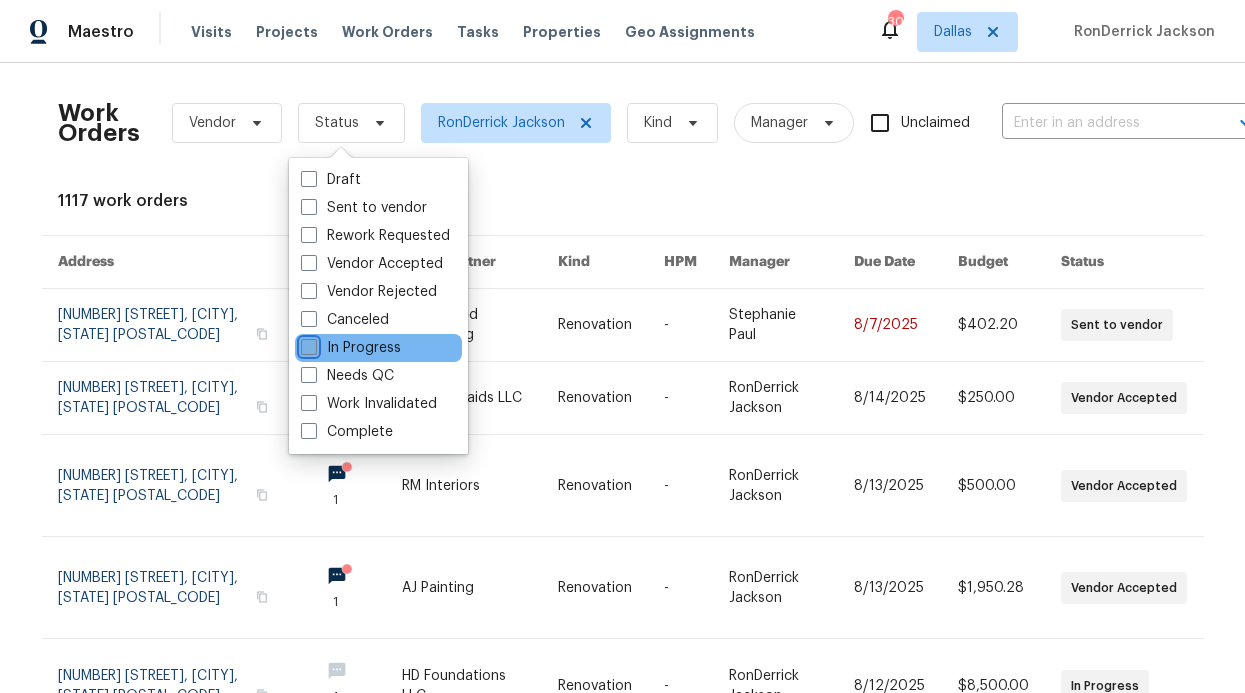 click on "In Progress" at bounding box center [307, 344] 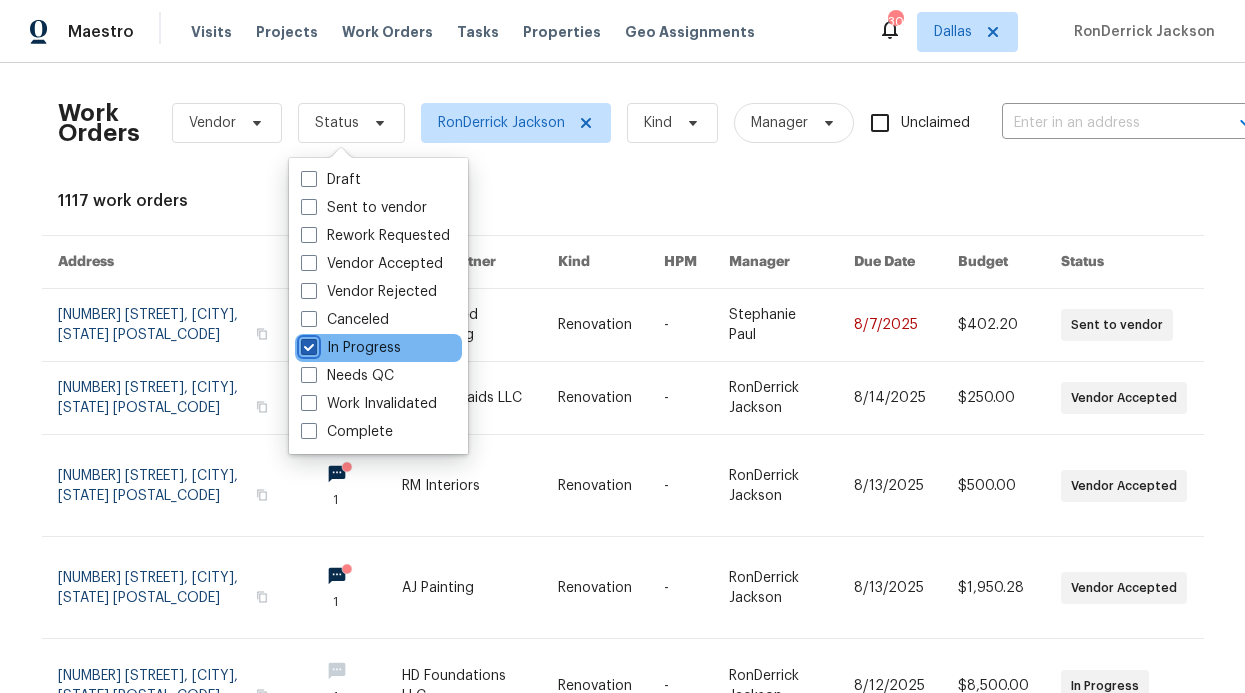 checkbox on "true" 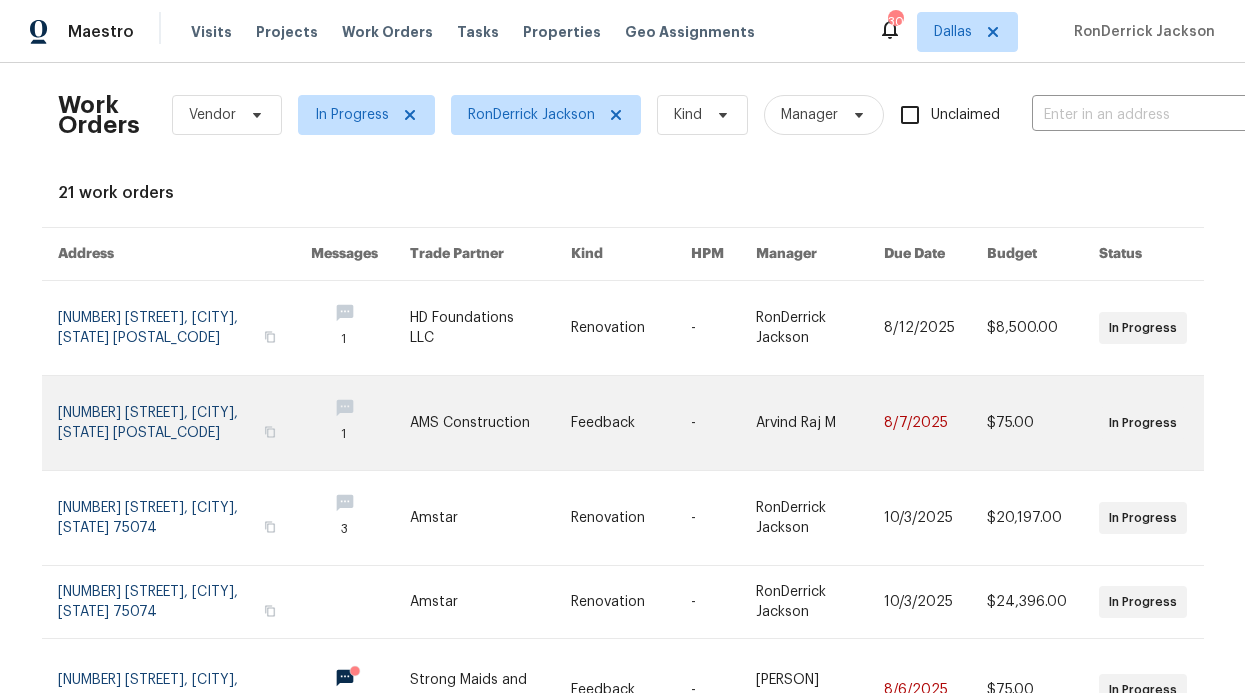 scroll, scrollTop: 0, scrollLeft: 0, axis: both 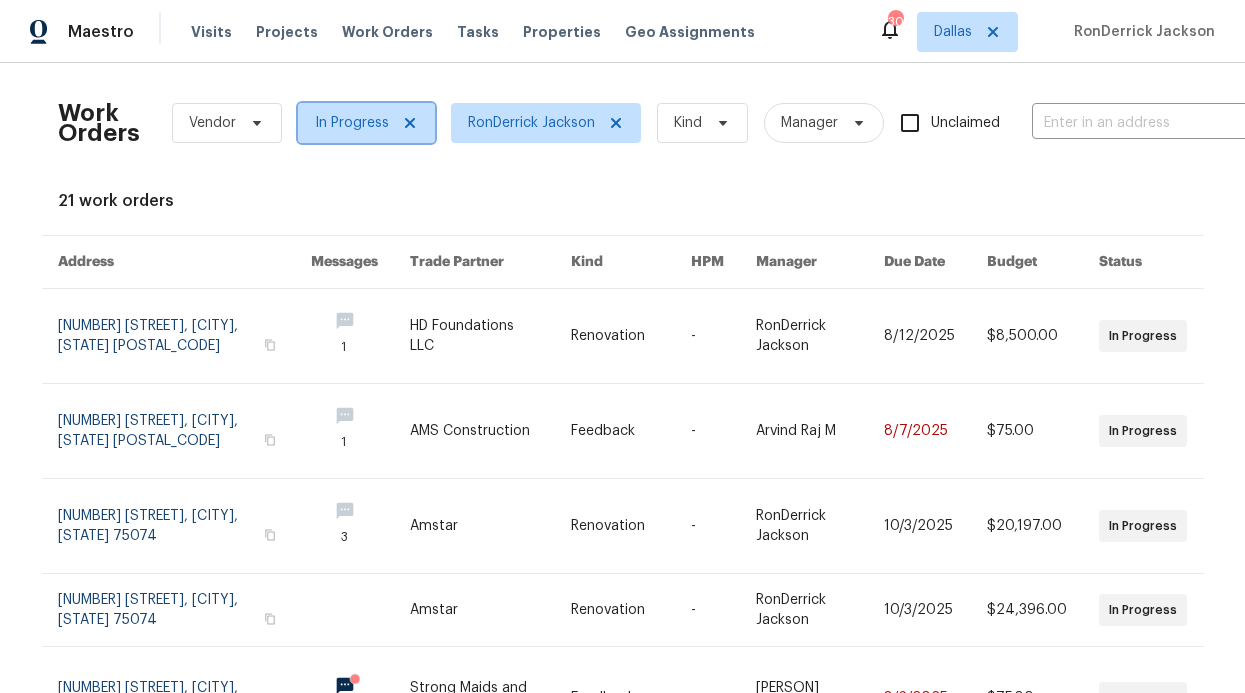 click 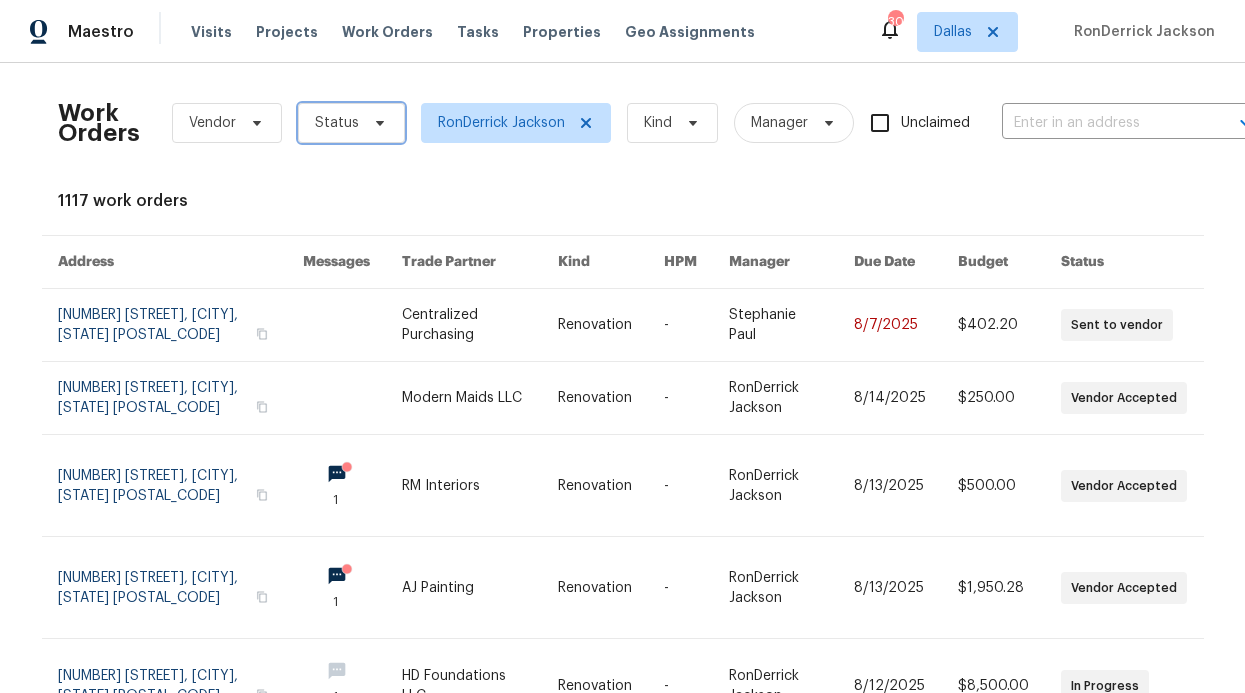 click on "Status" at bounding box center (351, 123) 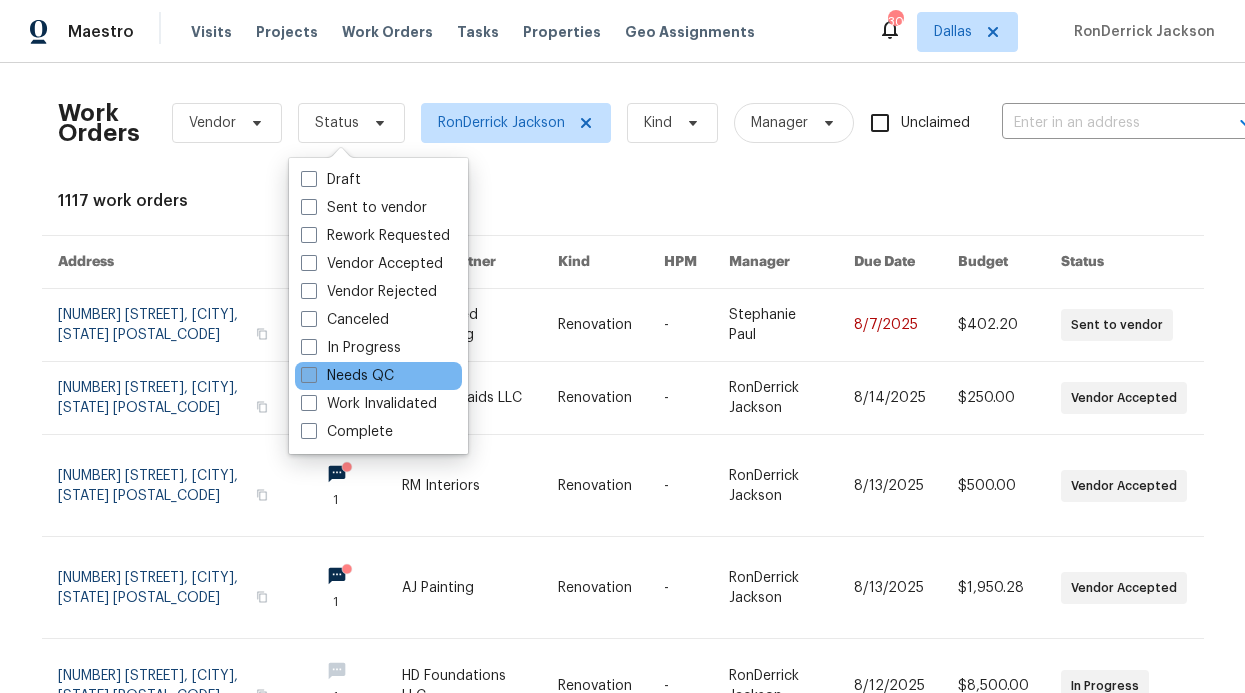 click on "Needs QC" at bounding box center [347, 376] 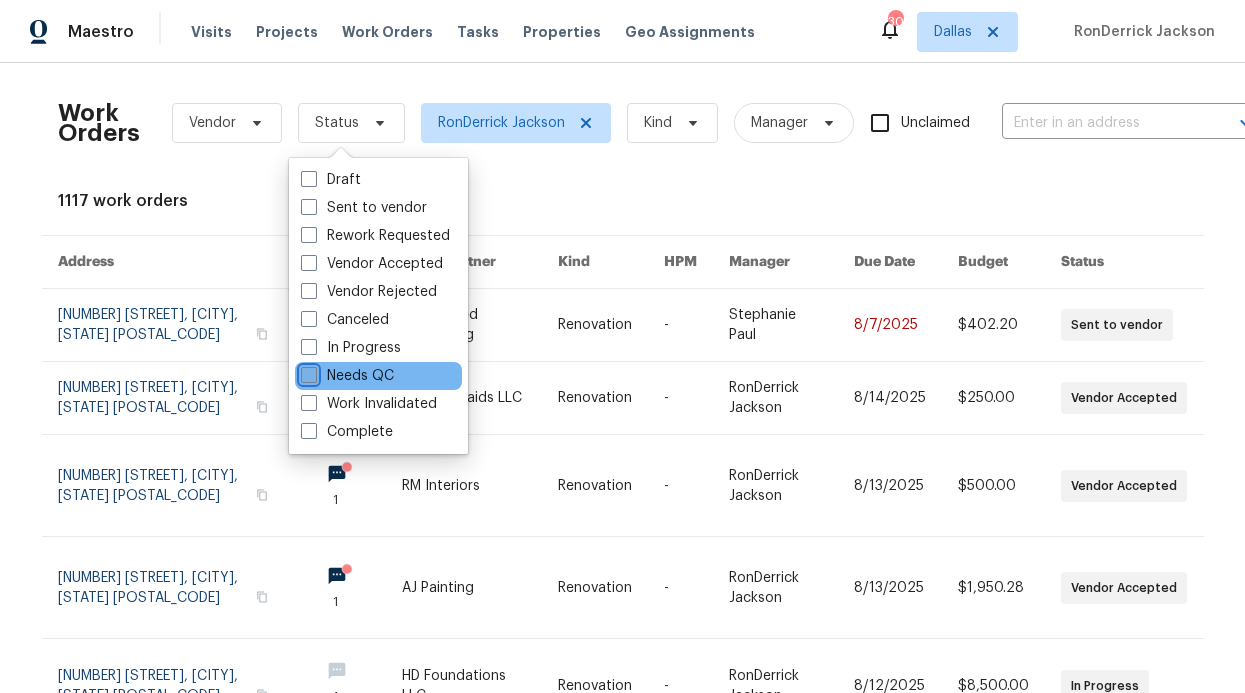 click on "Needs QC" at bounding box center (307, 372) 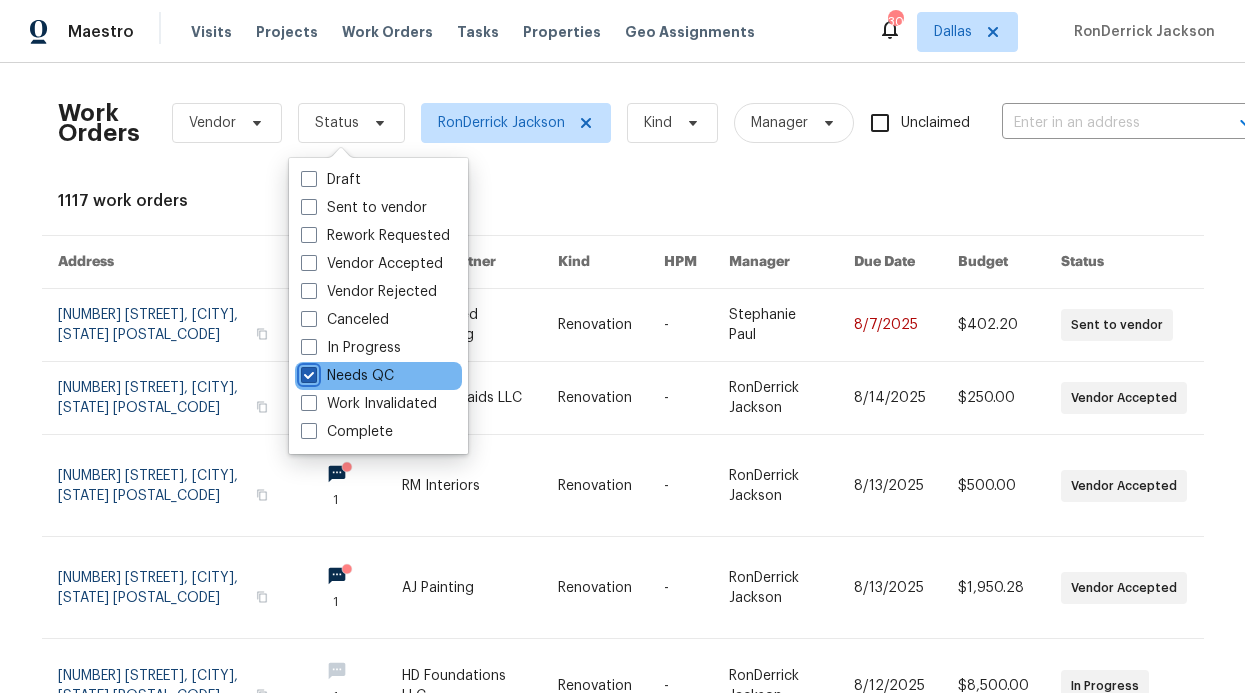 checkbox on "true" 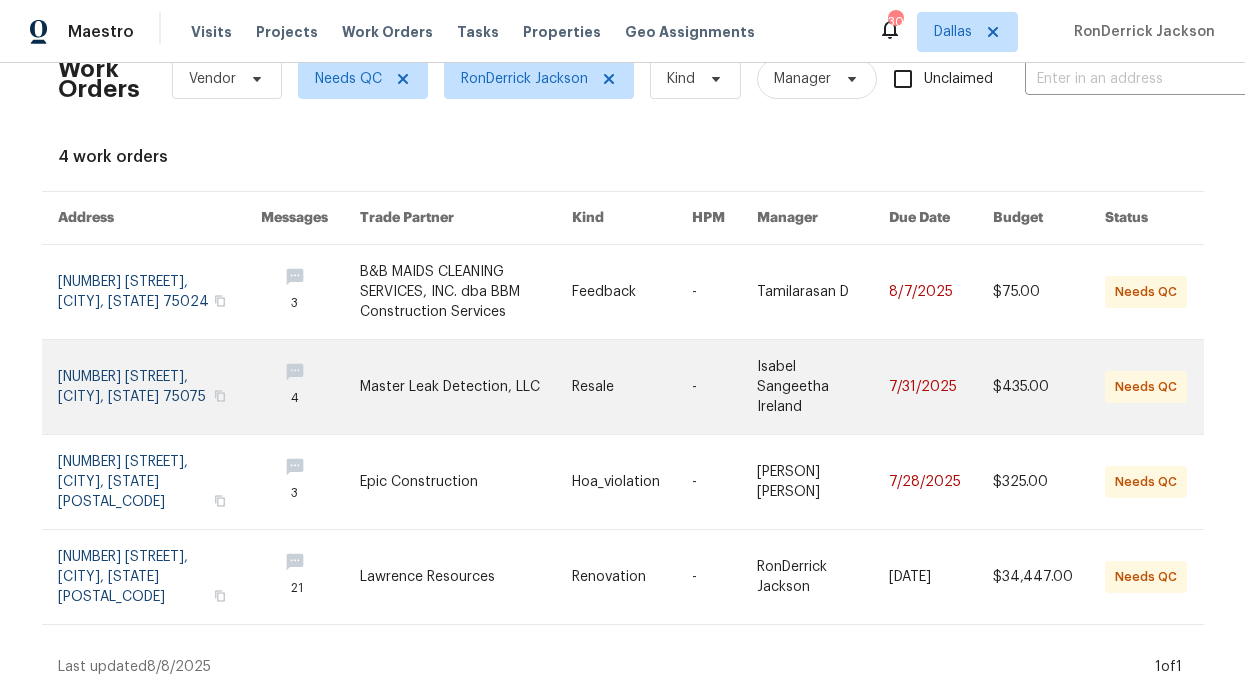 scroll, scrollTop: 53, scrollLeft: 0, axis: vertical 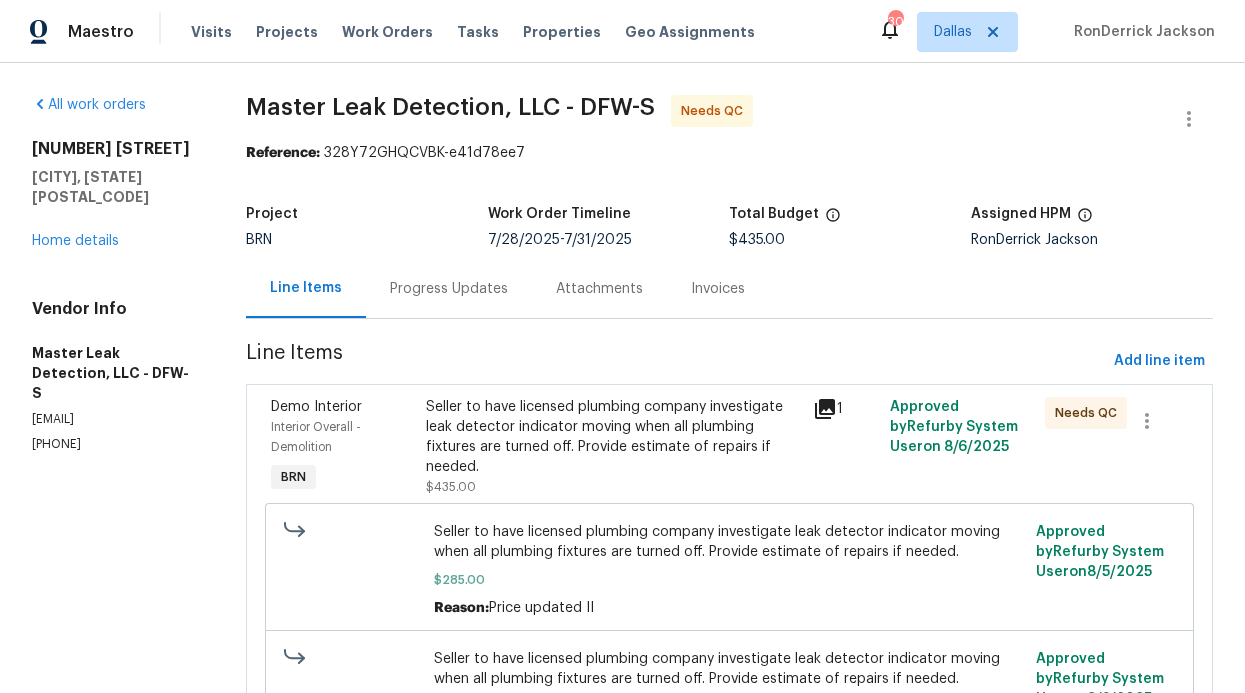 click on "Progress Updates" at bounding box center (449, 288) 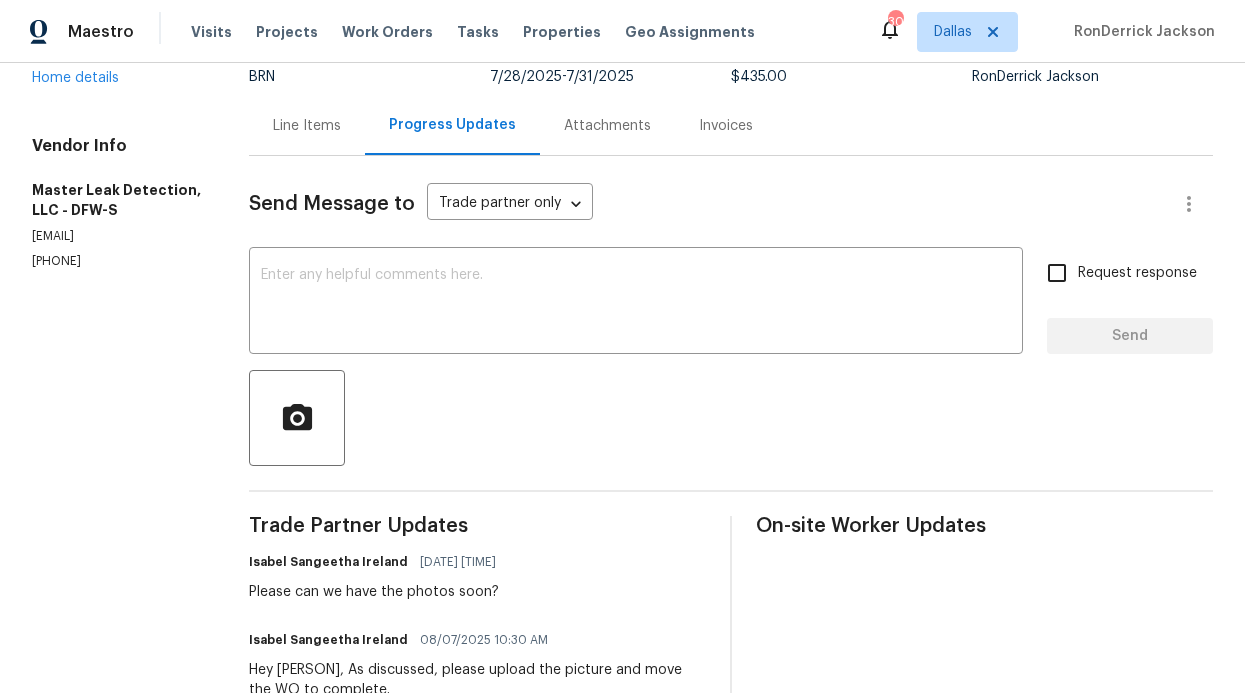 scroll, scrollTop: 0, scrollLeft: 0, axis: both 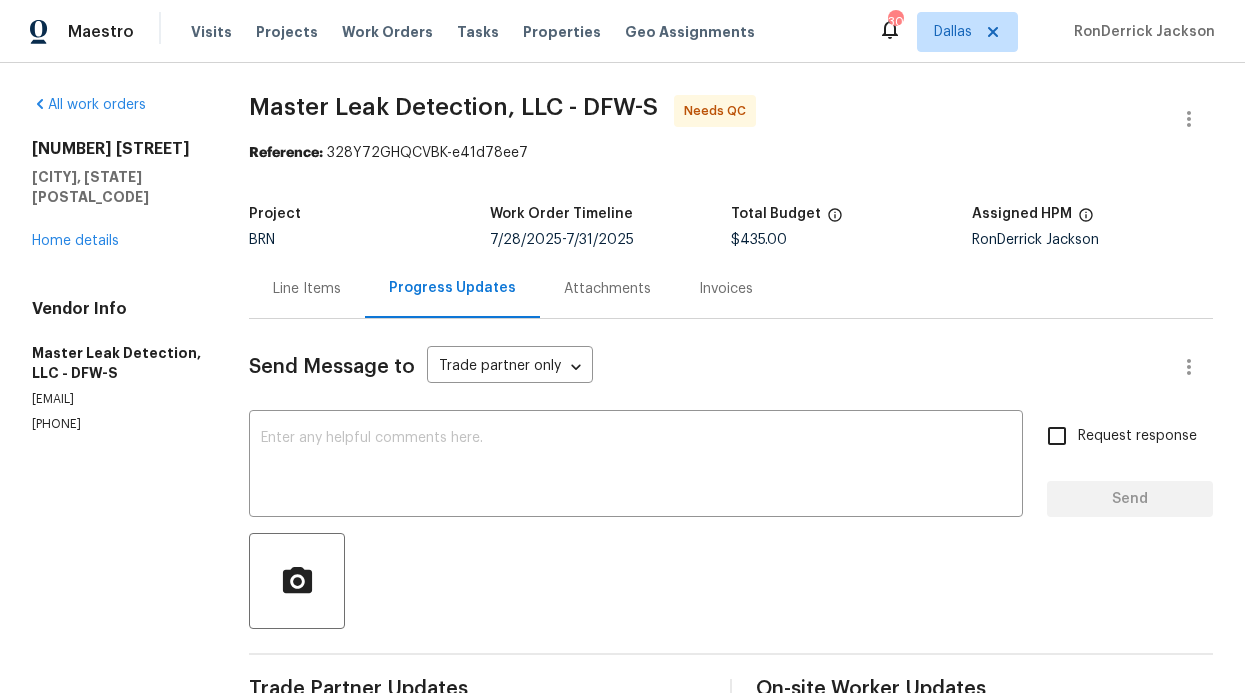 click on "Line Items" at bounding box center [307, 288] 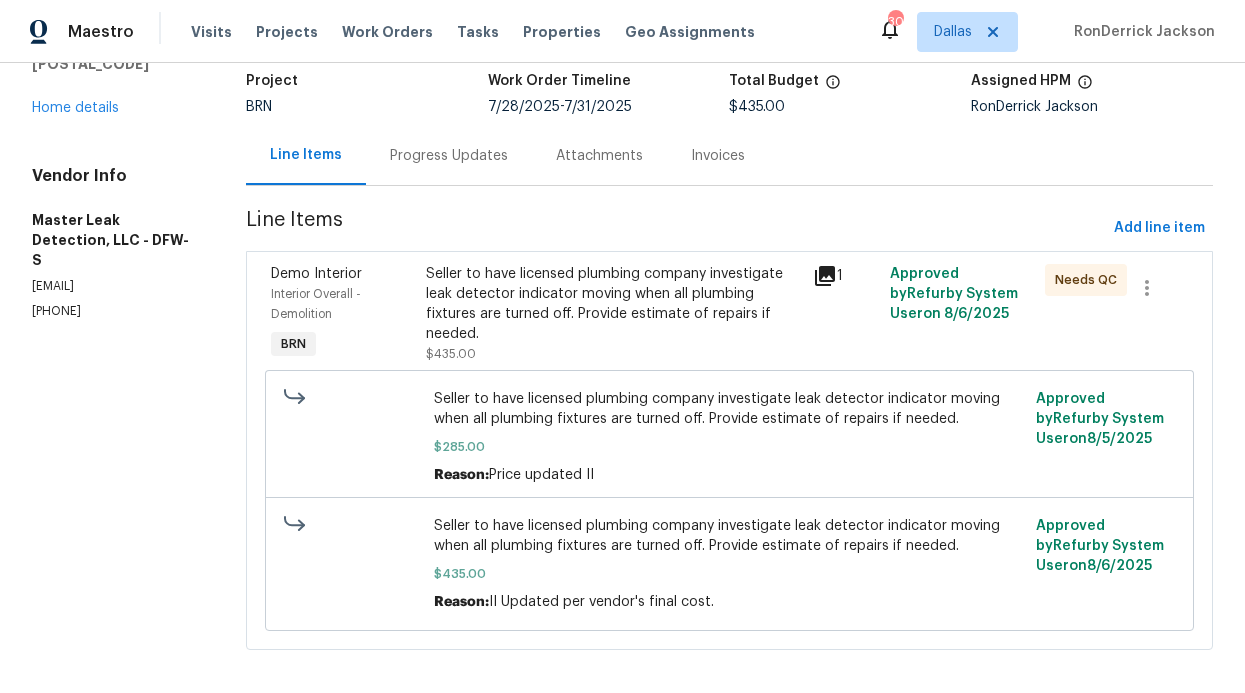 scroll, scrollTop: 149, scrollLeft: 0, axis: vertical 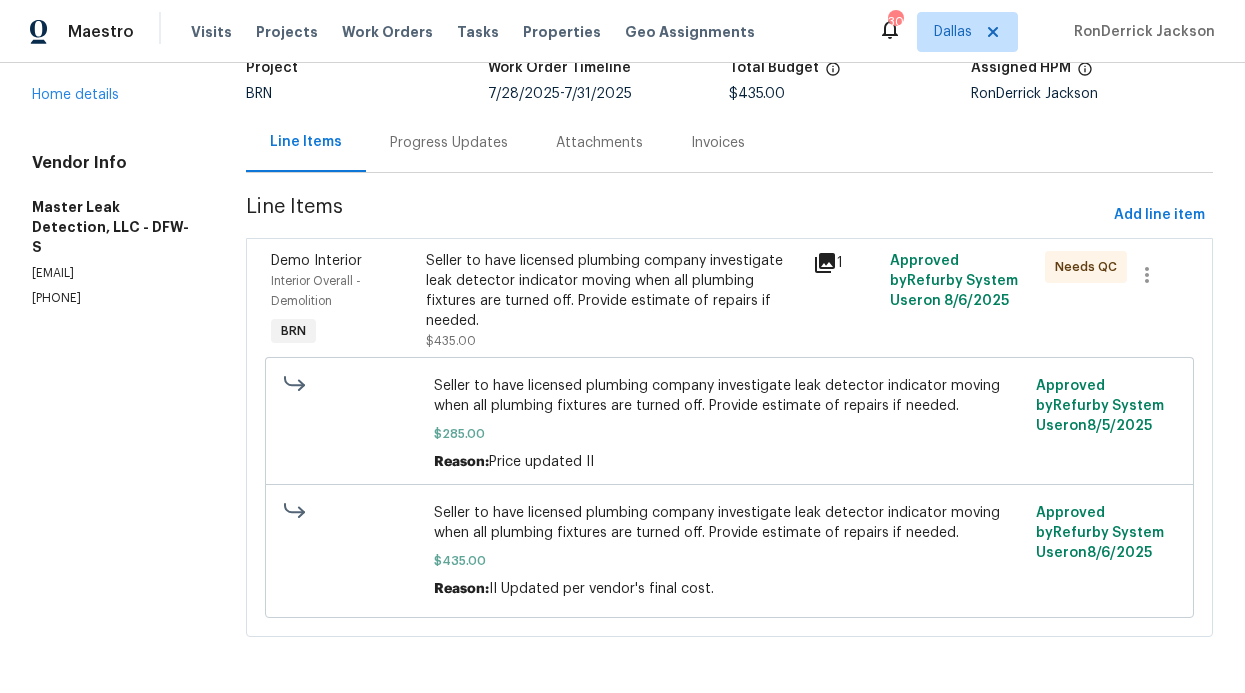 click on "Seller to have licensed plumbing company investigate leak detector indicator moving when all plumbing fixtures are turned off. Provide estimate of repairs if needed. $285.00 Reason:  Price updated II Approved by  Refurby System User  on  8/5/2025" at bounding box center [729, 423] 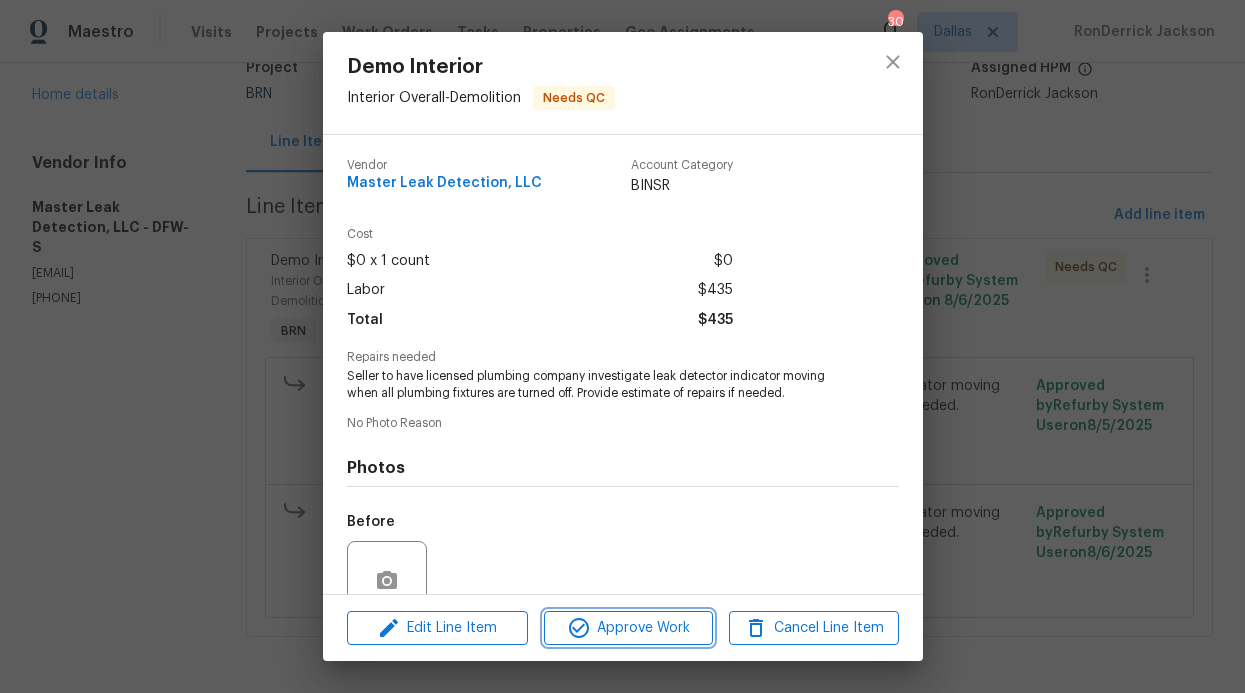 click on "Approve Work" at bounding box center [628, 628] 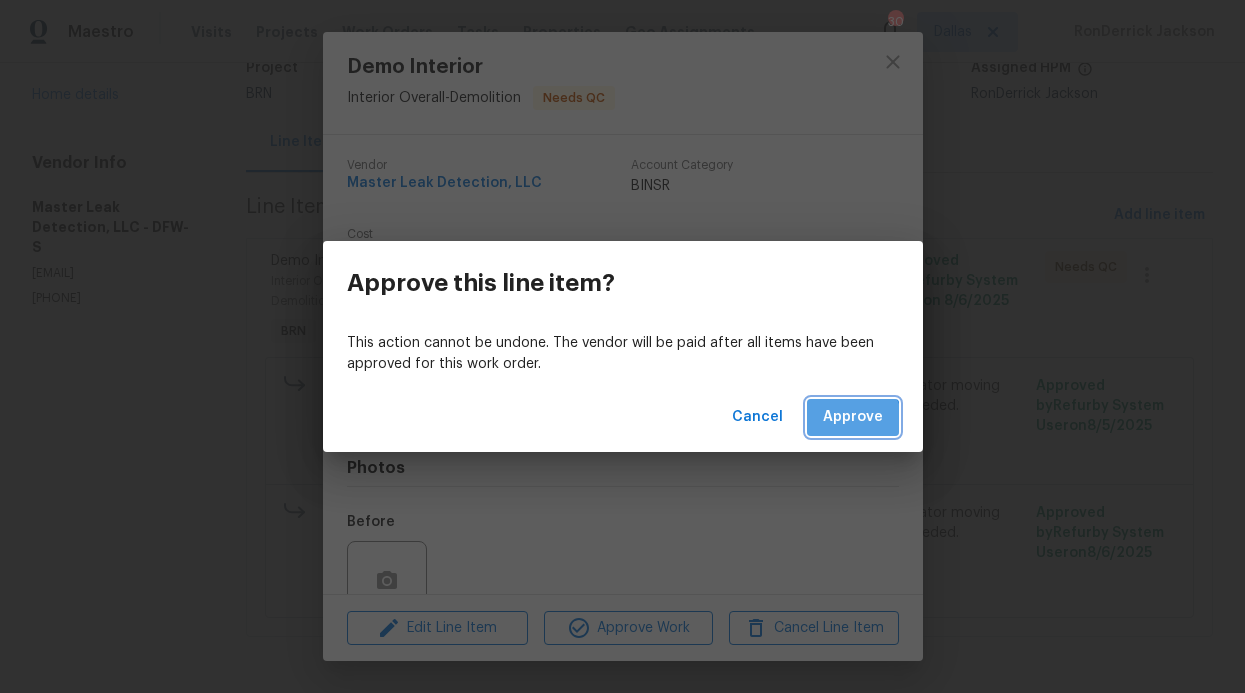 click on "Approve" at bounding box center [853, 417] 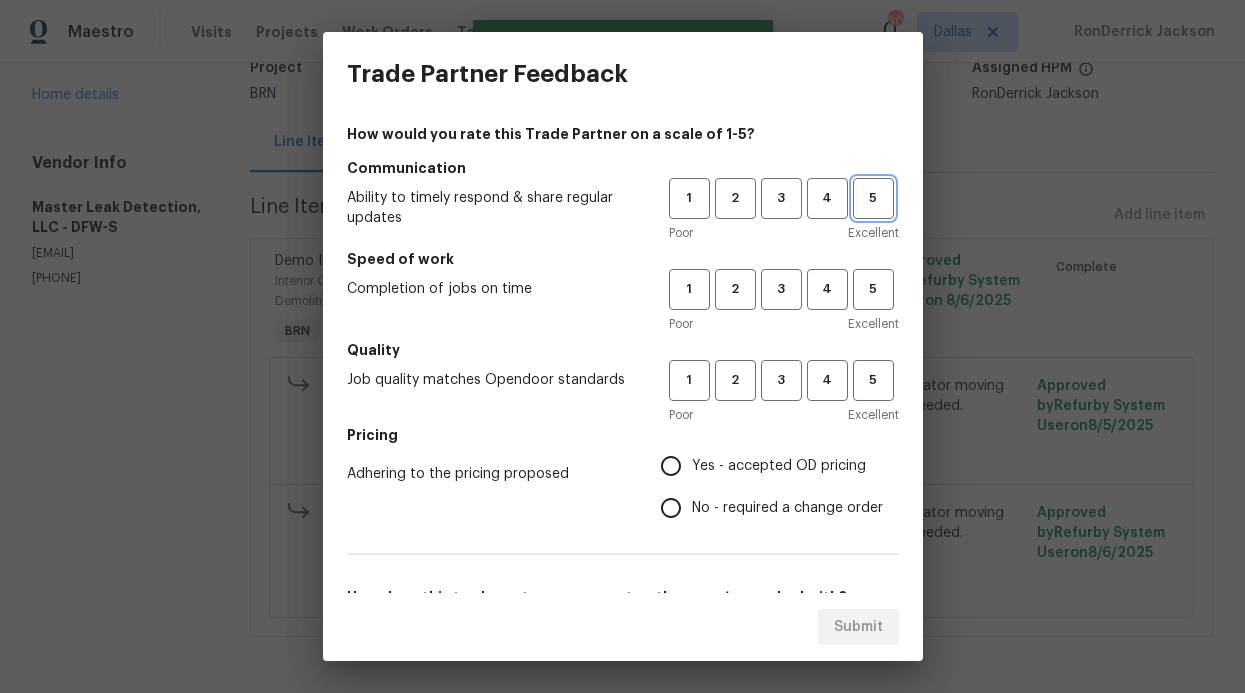 click on "5" at bounding box center [873, 198] 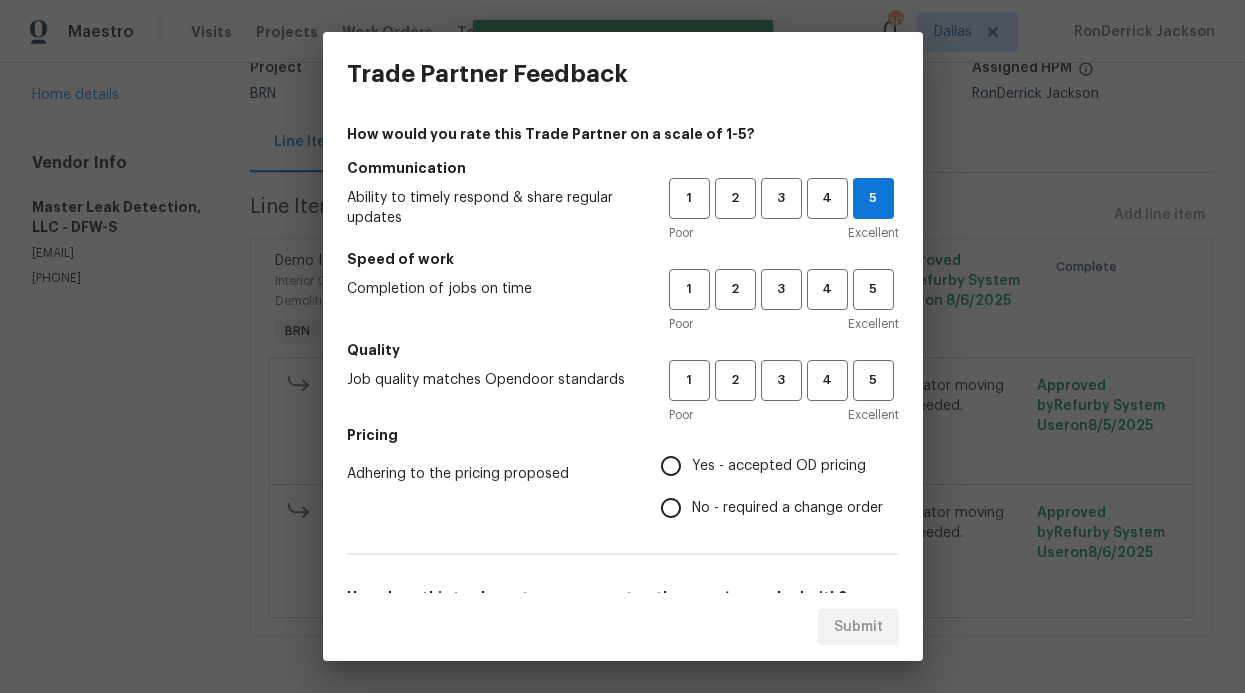 click on "Speed of work" at bounding box center [623, 259] 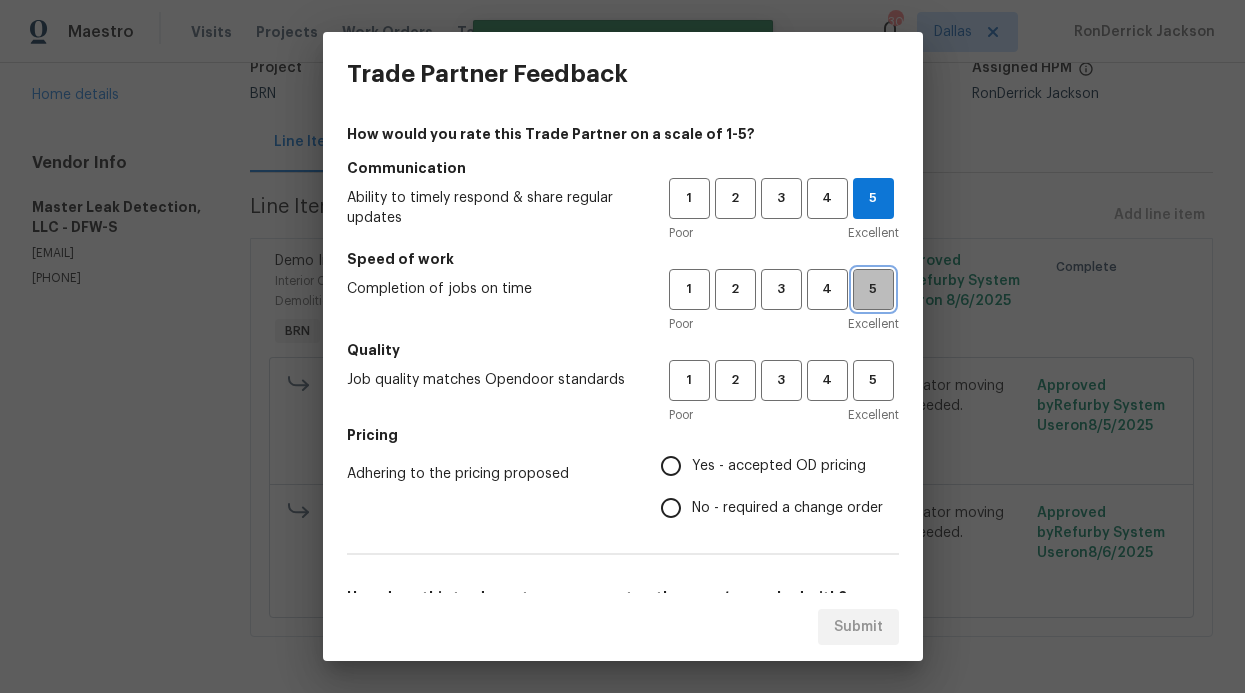 click on "5" at bounding box center [873, 289] 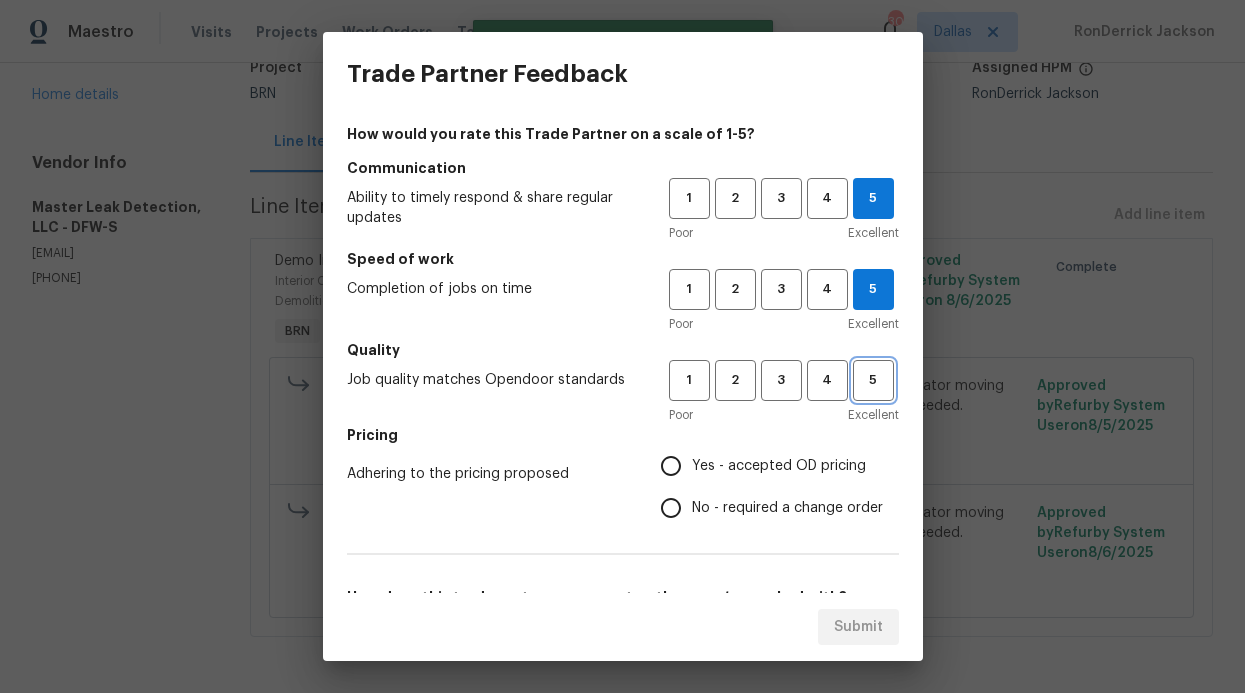 click on "5" at bounding box center (873, 380) 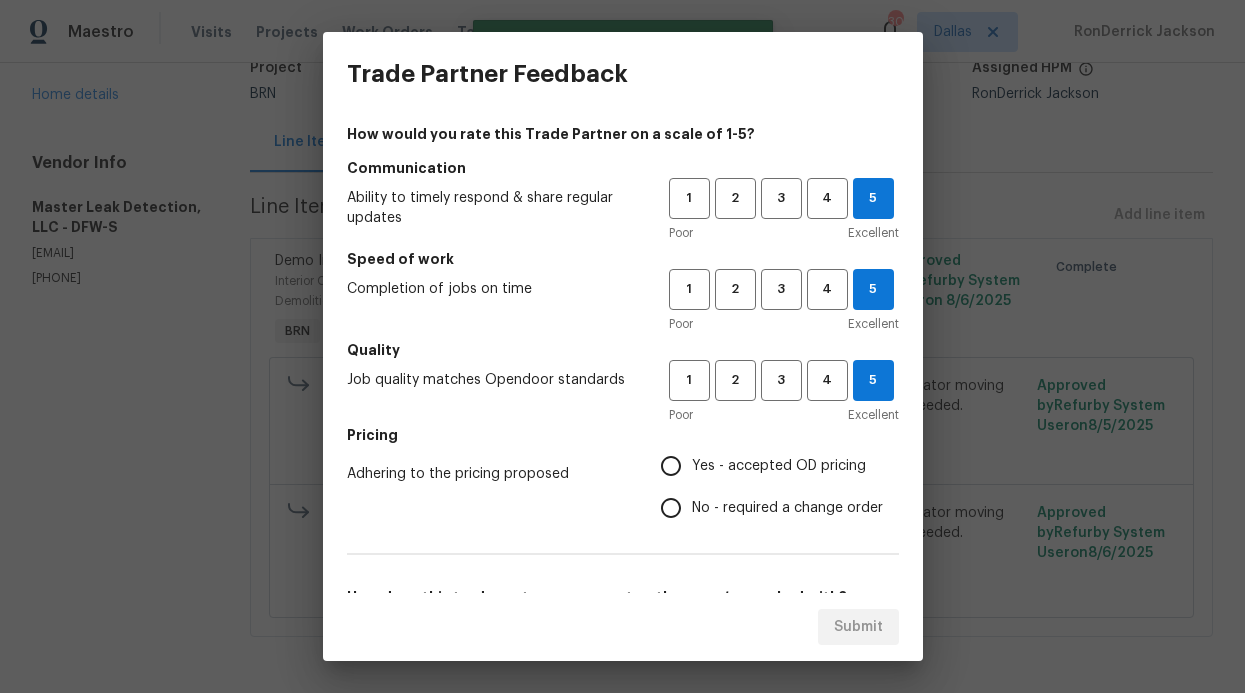 drag, startPoint x: 782, startPoint y: 445, endPoint x: 773, endPoint y: 456, distance: 14.21267 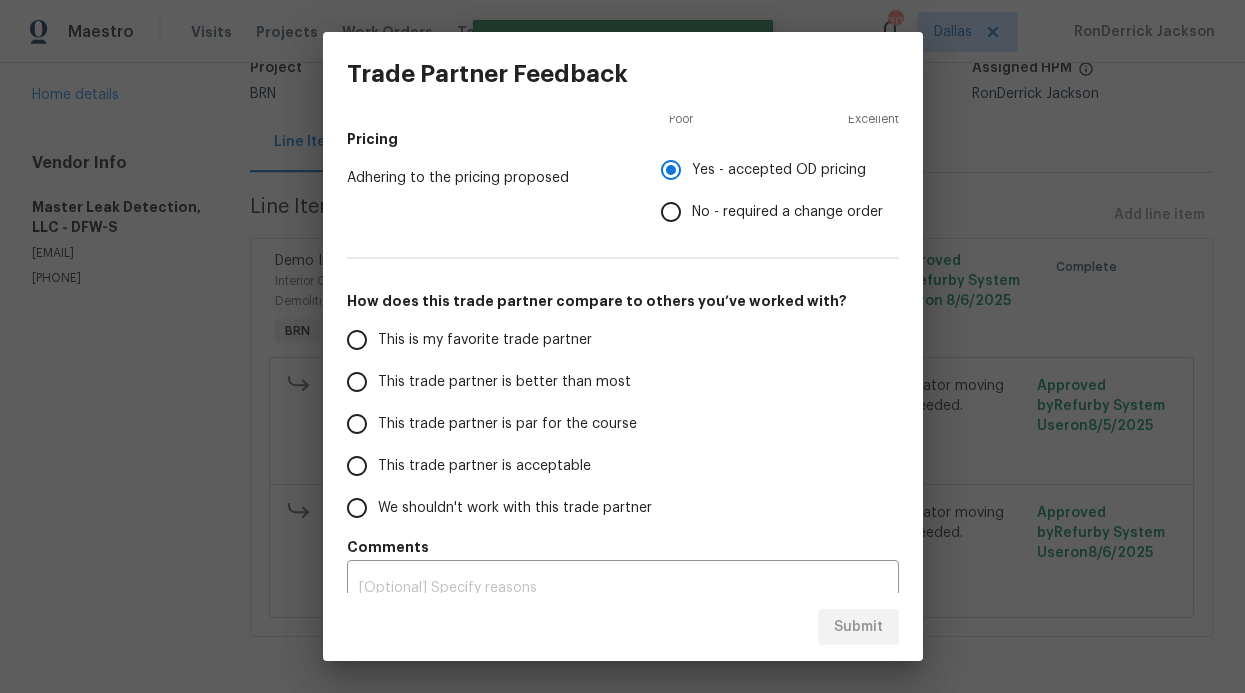 scroll, scrollTop: 322, scrollLeft: 0, axis: vertical 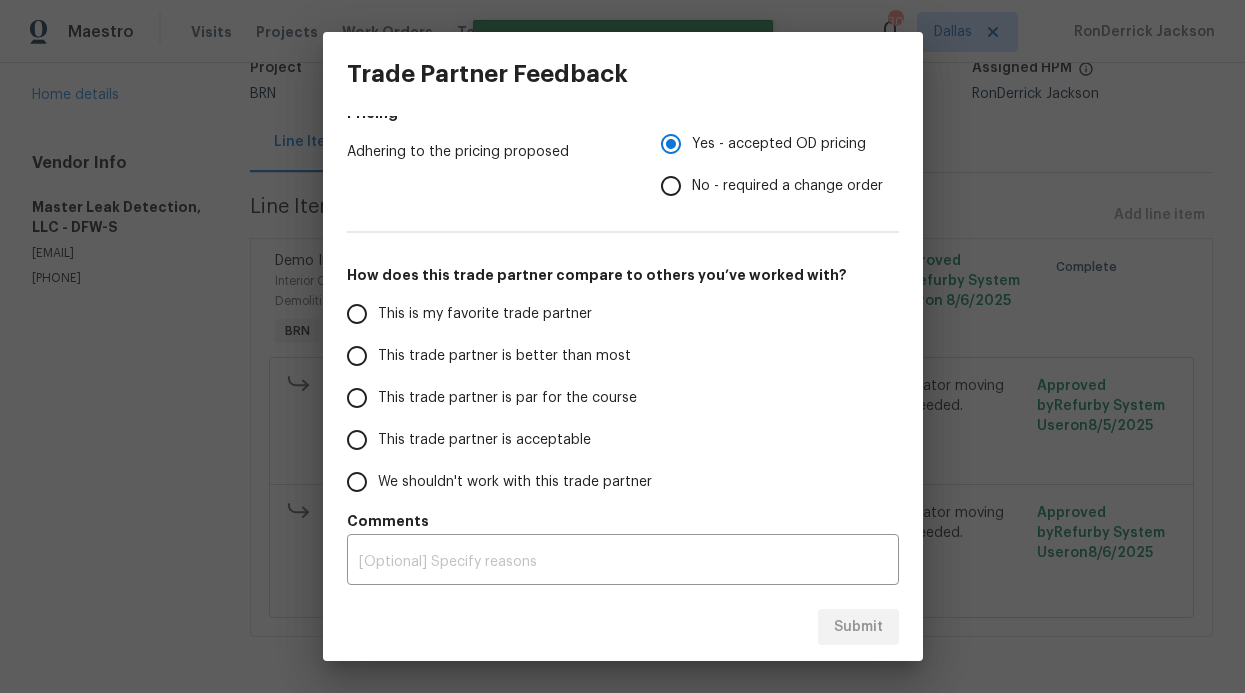 click on "This trade partner is better than most" at bounding box center (494, 356) 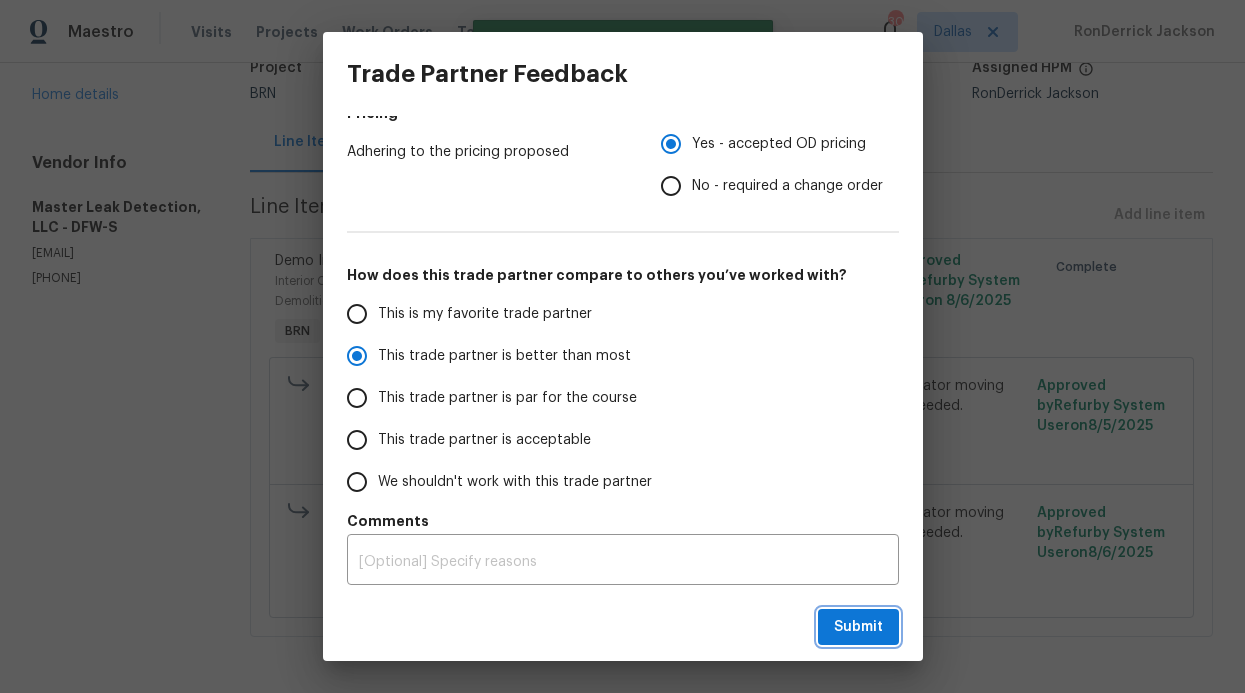 click on "Submit" at bounding box center [858, 627] 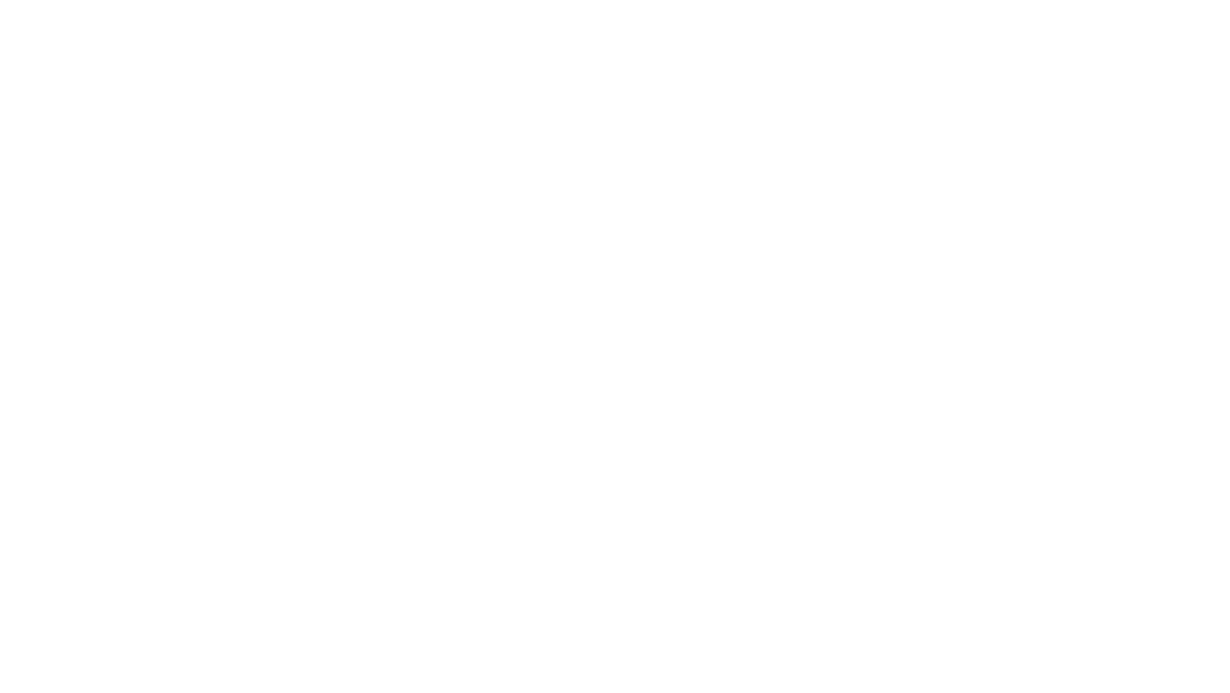 scroll, scrollTop: 0, scrollLeft: 0, axis: both 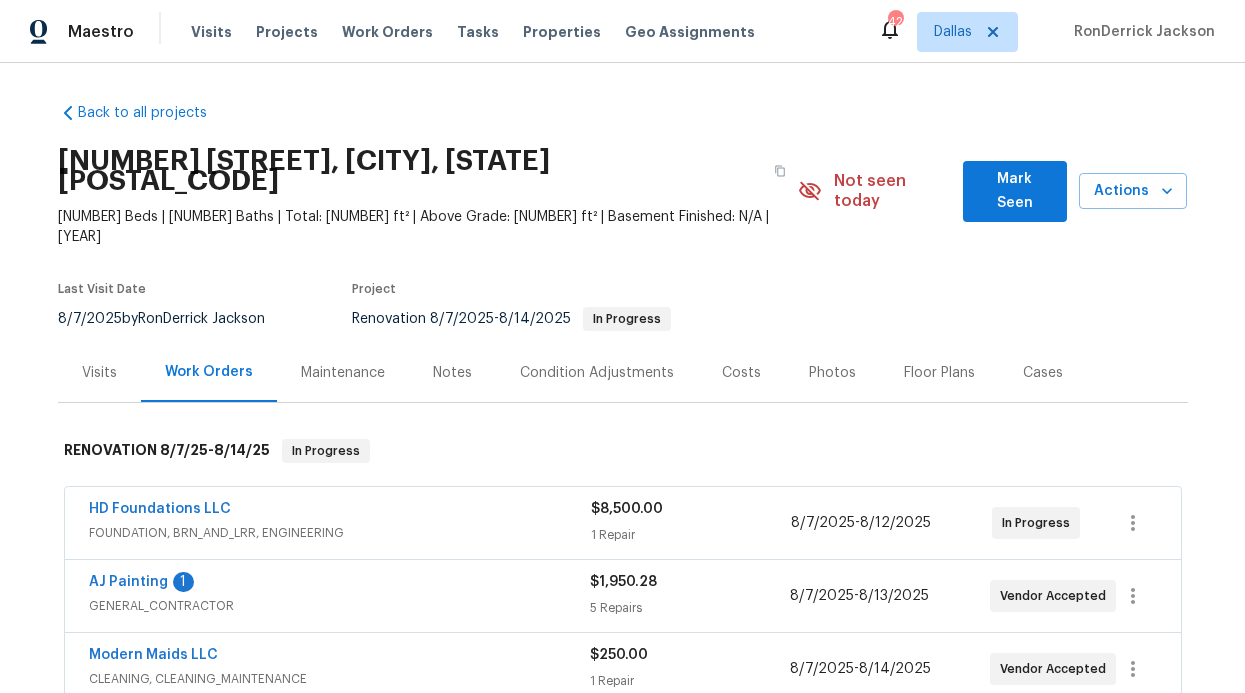 click on "Notes" at bounding box center [452, 373] 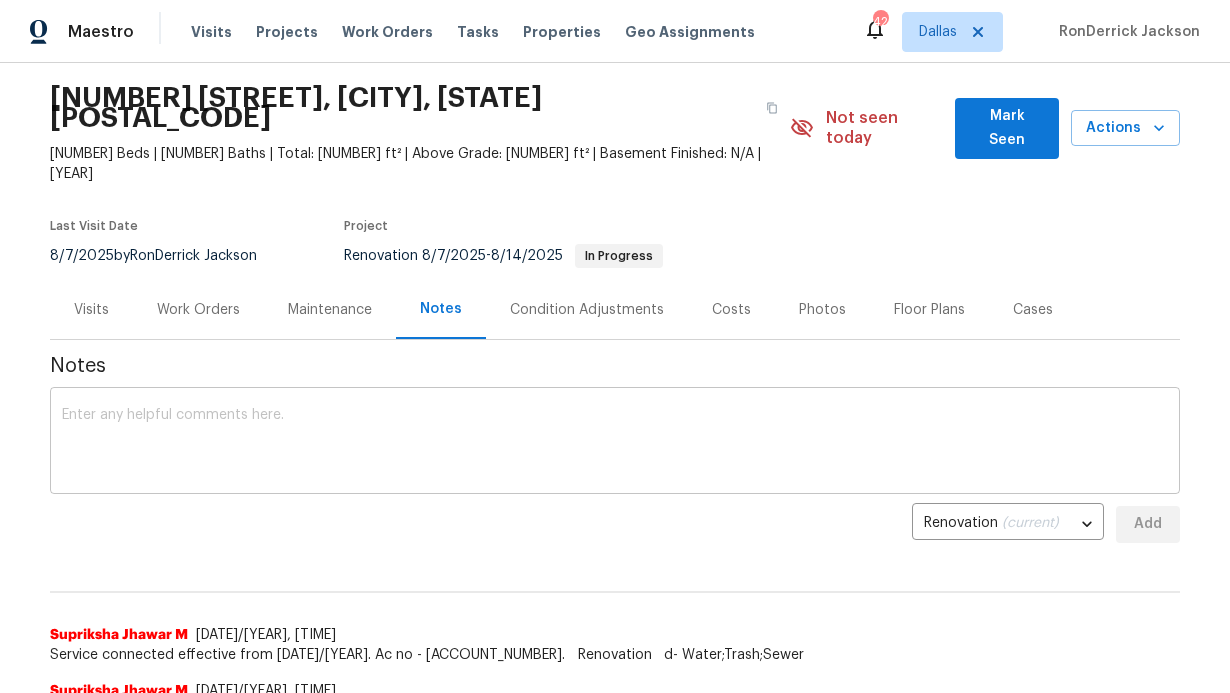 scroll, scrollTop: 75, scrollLeft: 0, axis: vertical 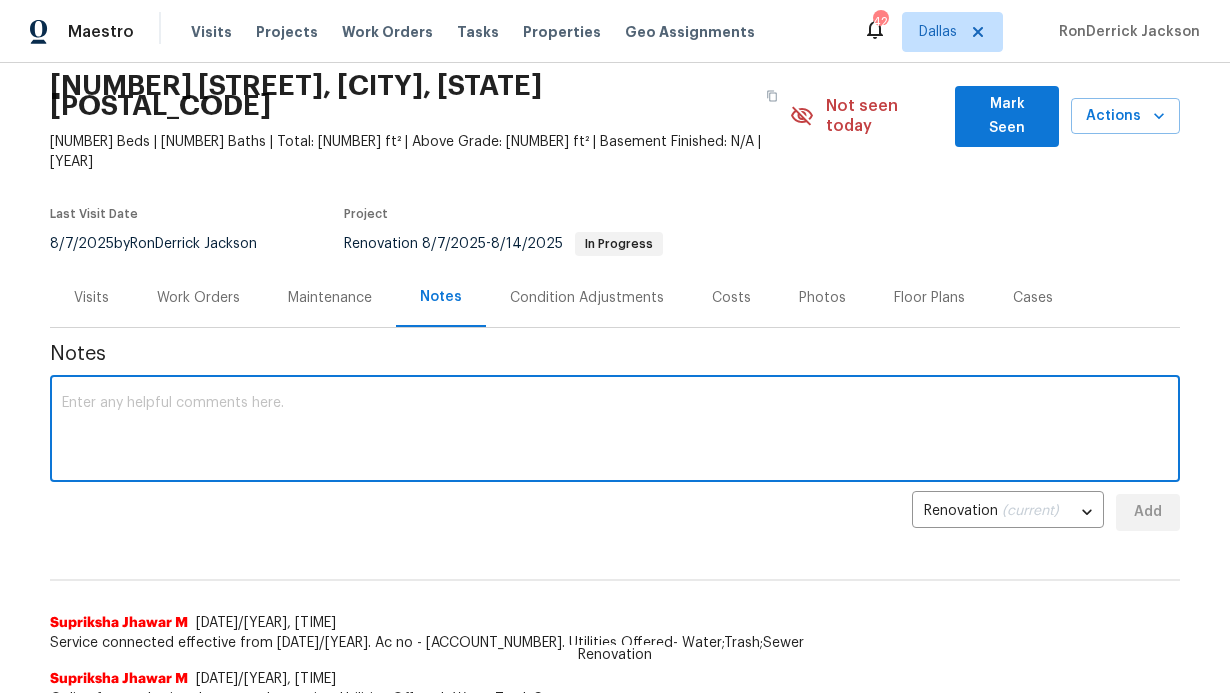 click at bounding box center [615, 431] 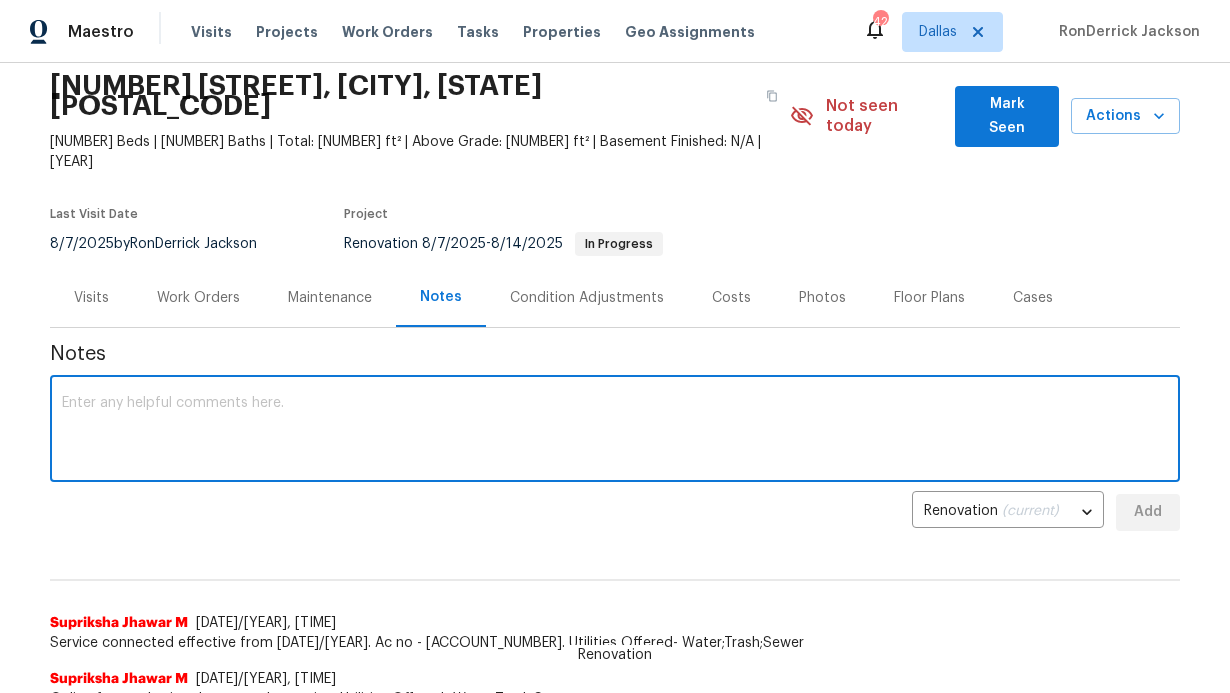 click at bounding box center [615, 431] 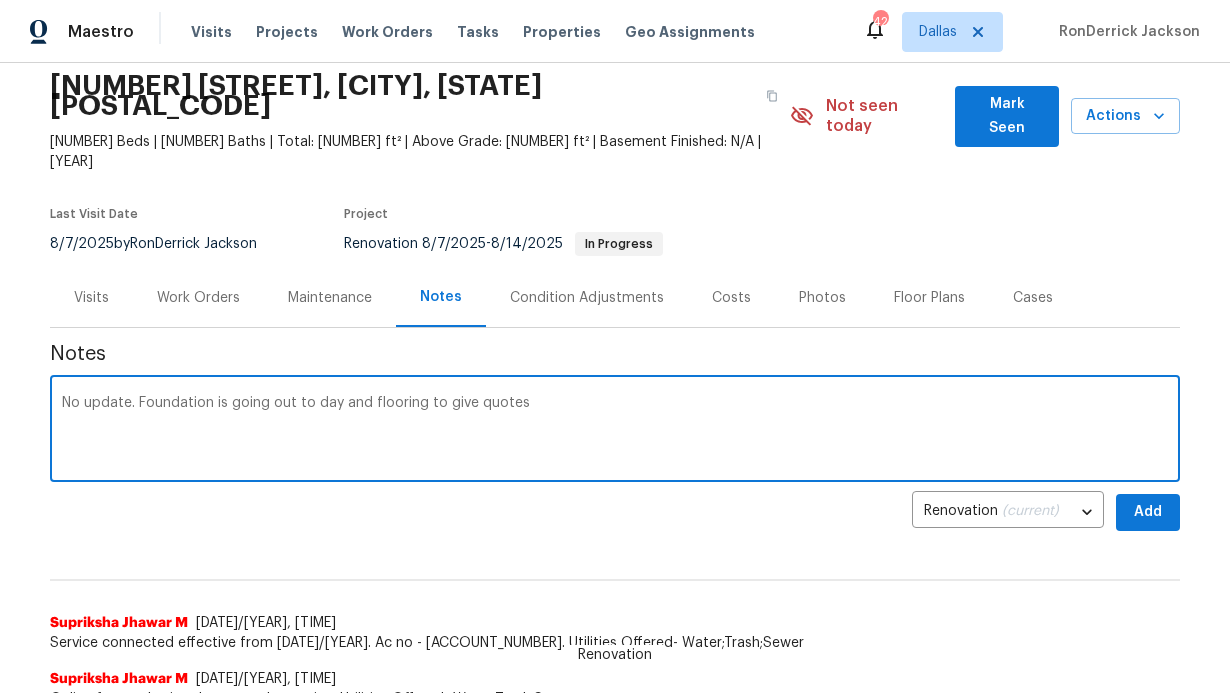 type on "No update. Foundation is going out to day and flooring to give quotes" 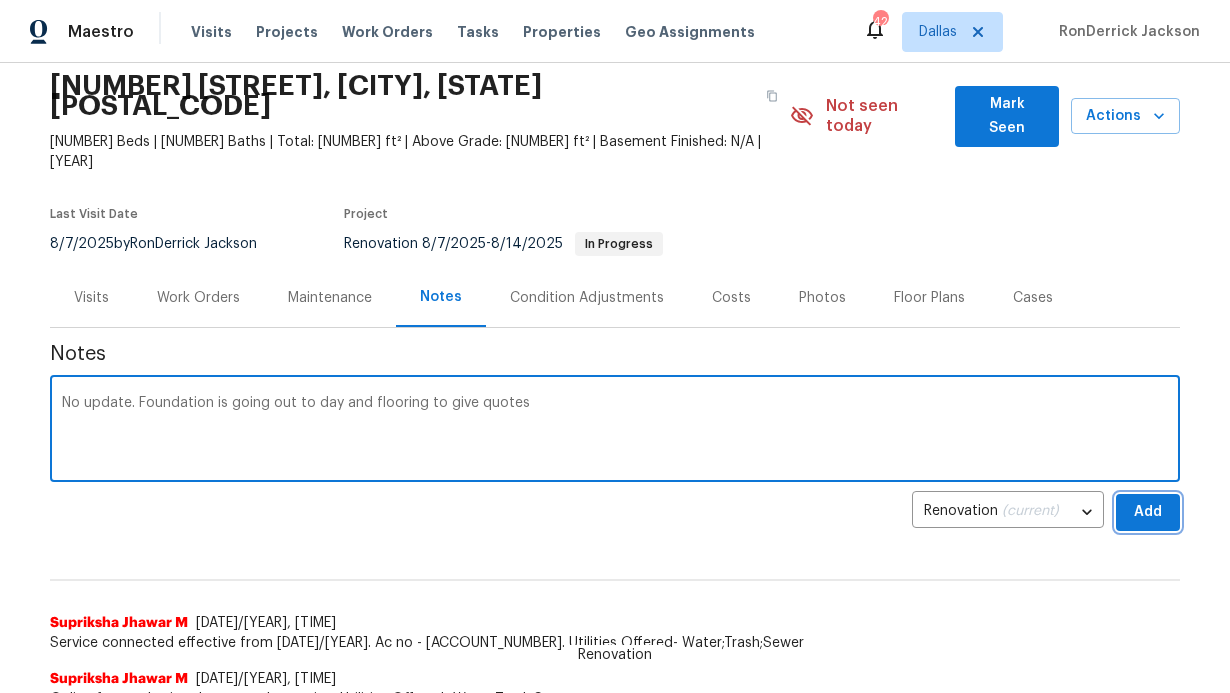 click on "Add" at bounding box center (1148, 512) 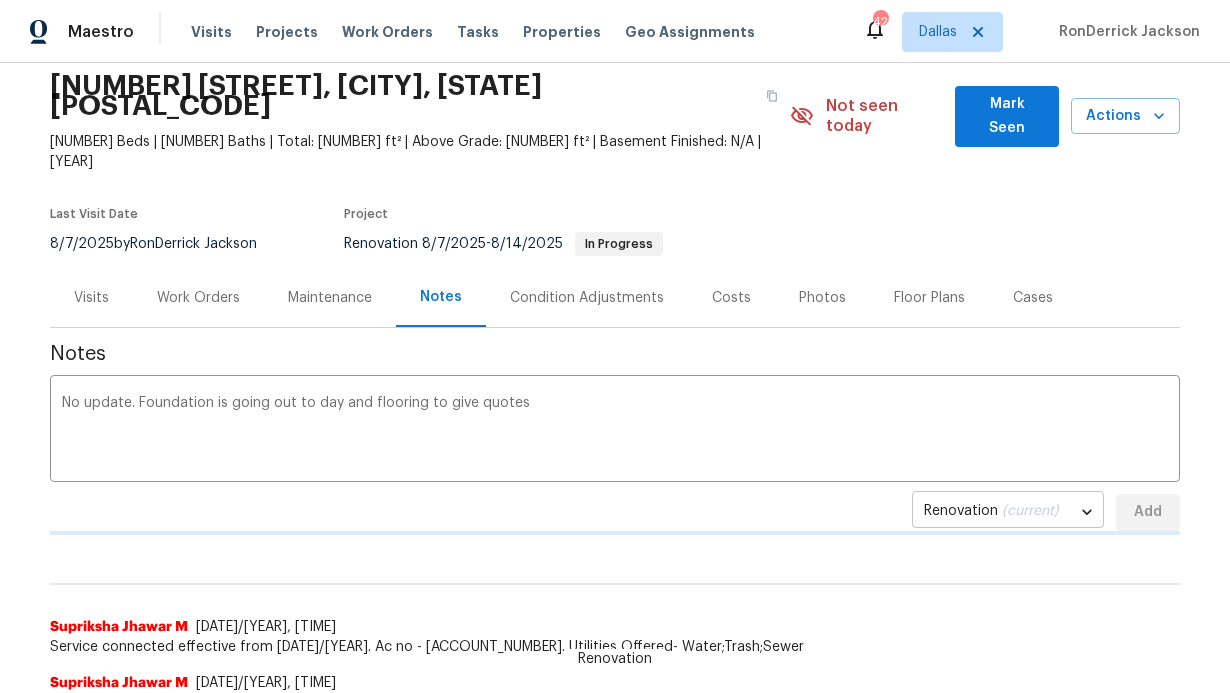 type 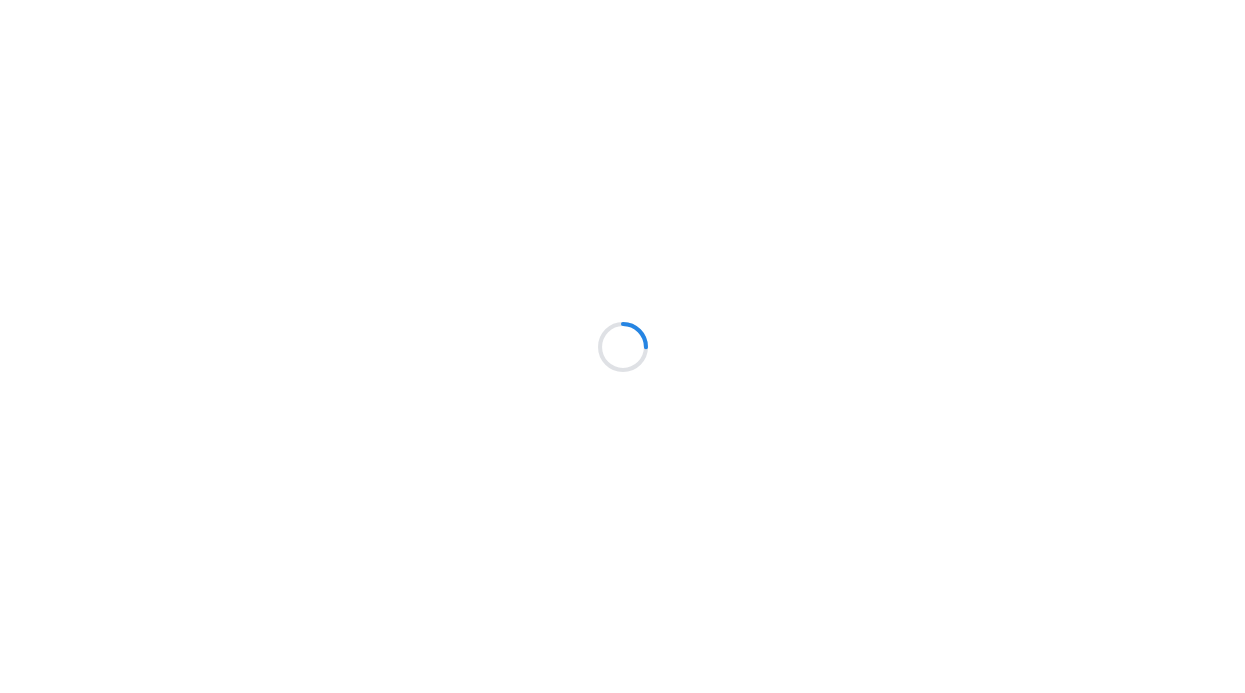 scroll, scrollTop: 0, scrollLeft: 0, axis: both 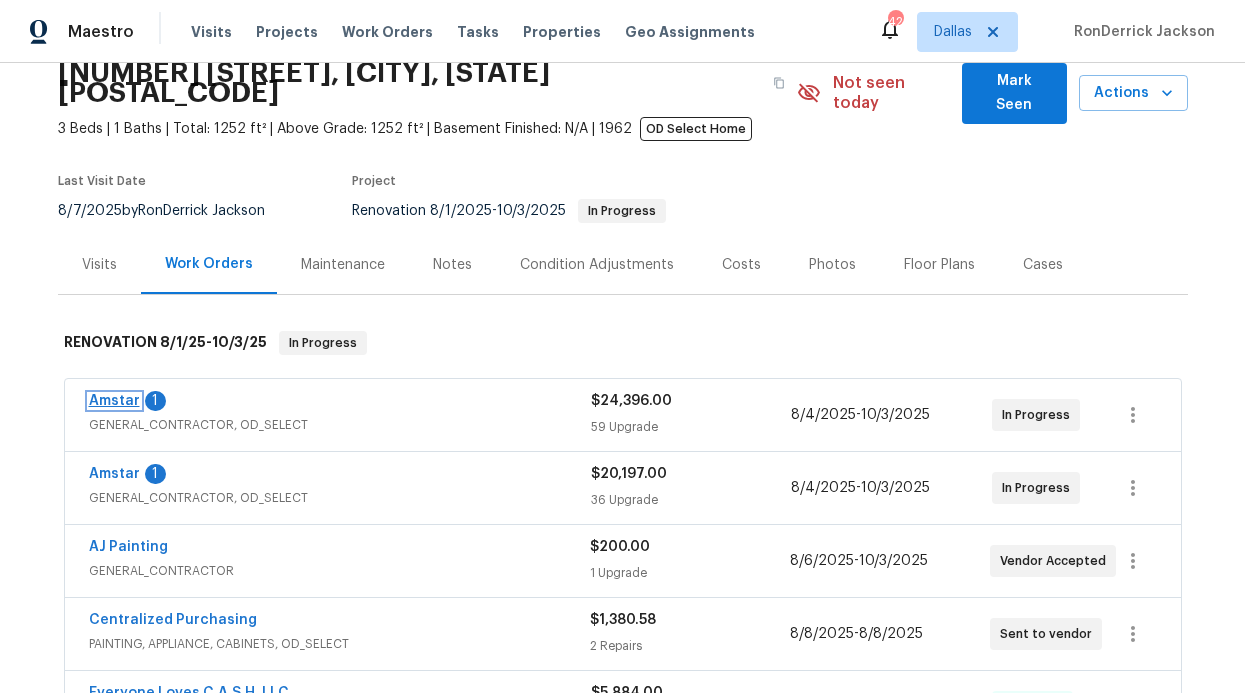 click on "Amstar" at bounding box center (114, 401) 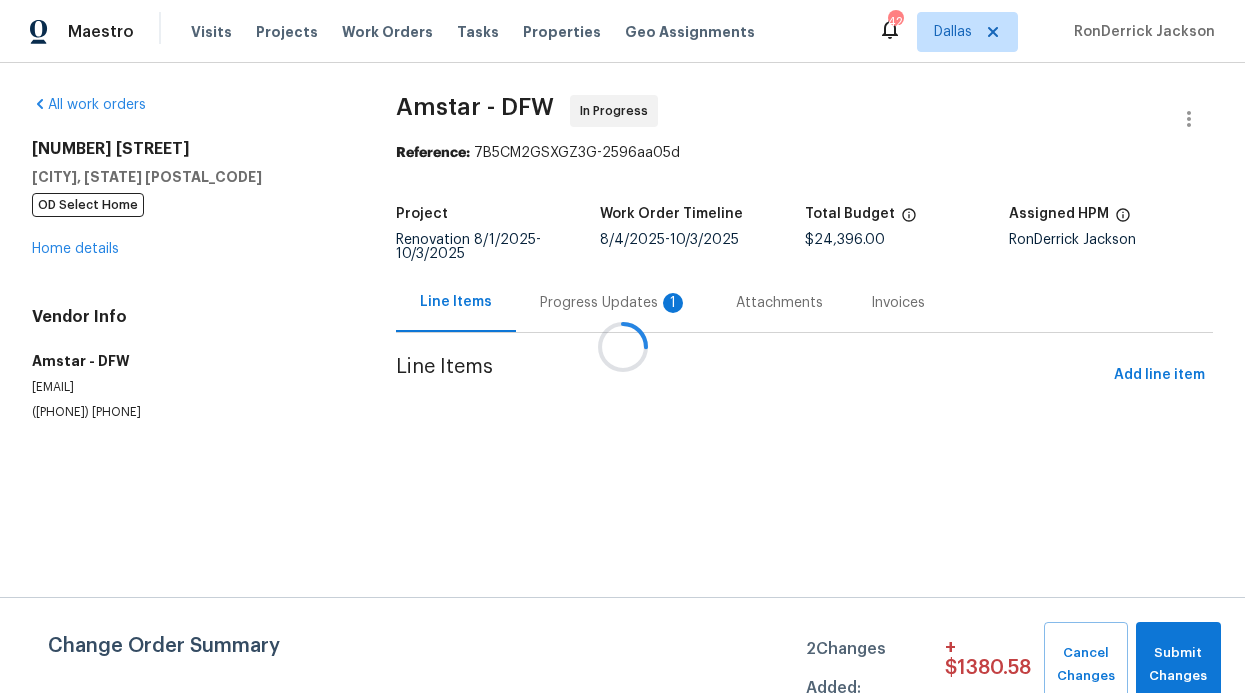 drag, startPoint x: 620, startPoint y: 292, endPoint x: 612, endPoint y: 310, distance: 19.697716 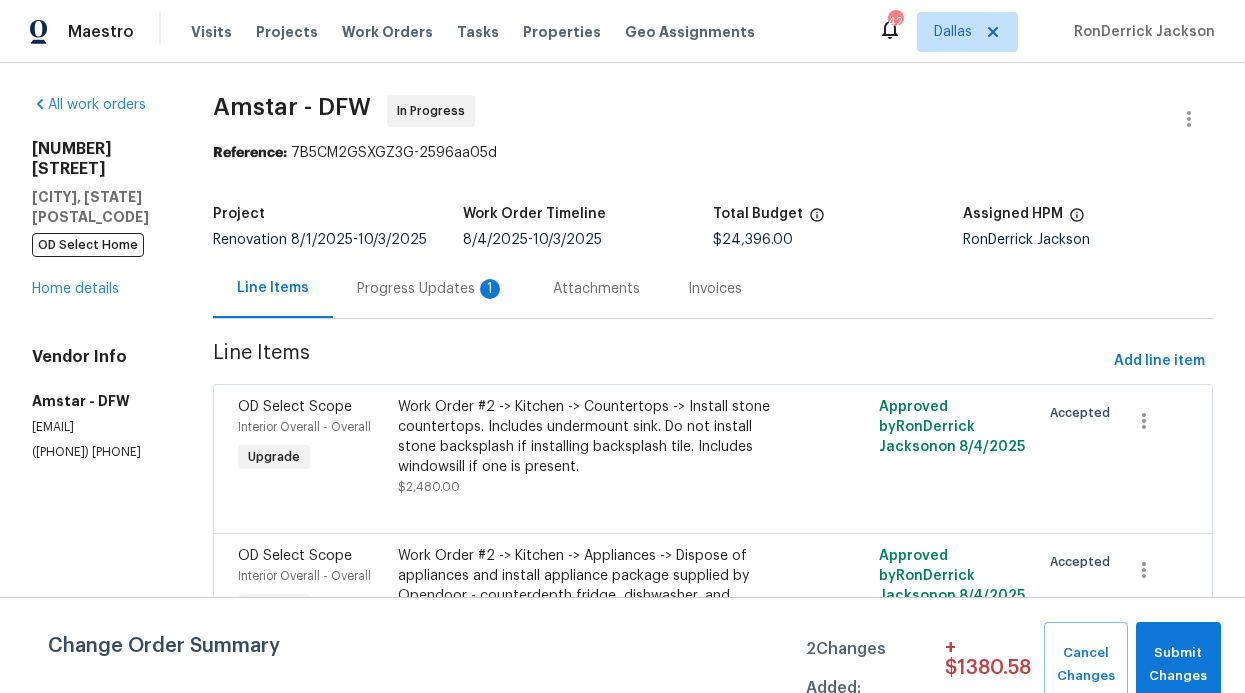 click on "Attachments" at bounding box center (596, 288) 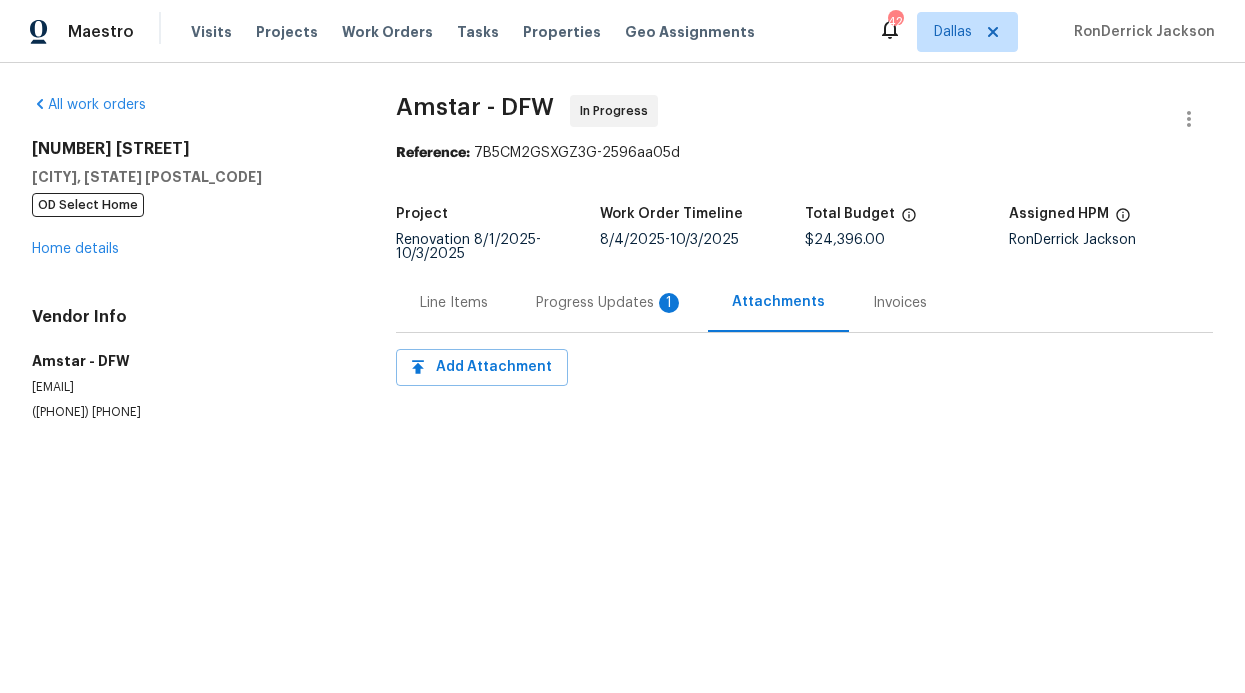 click on "Progress Updates 1" at bounding box center (610, 303) 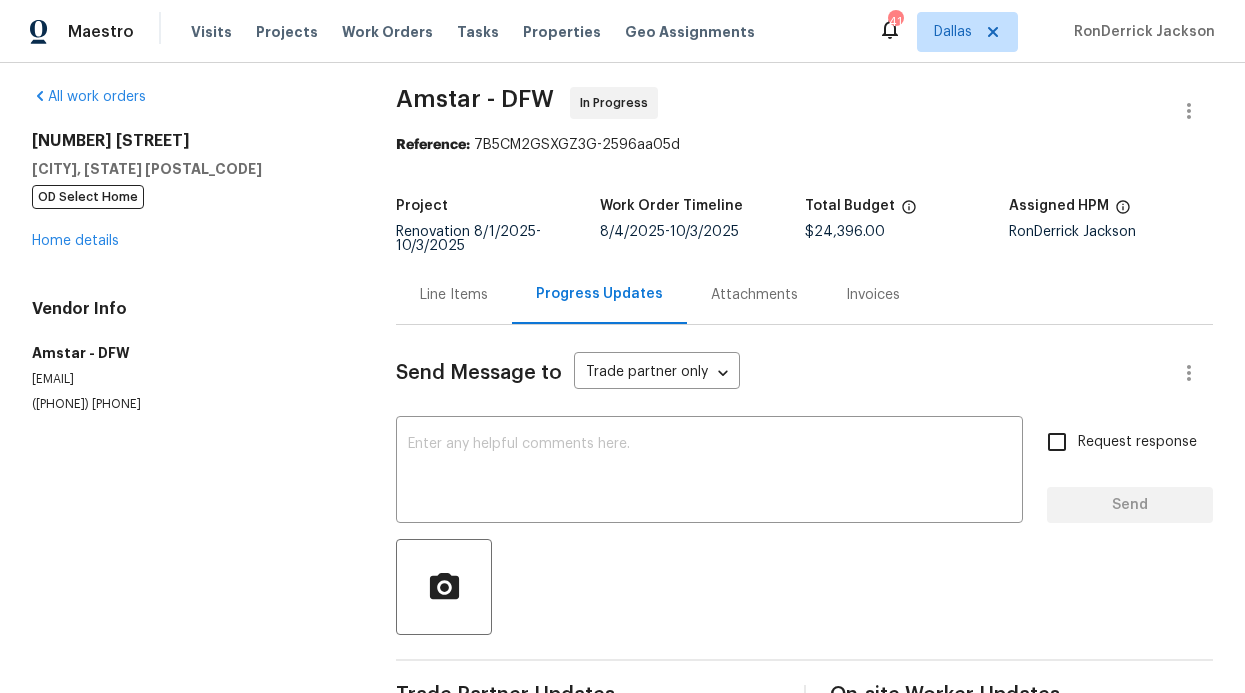 scroll, scrollTop: 12, scrollLeft: 0, axis: vertical 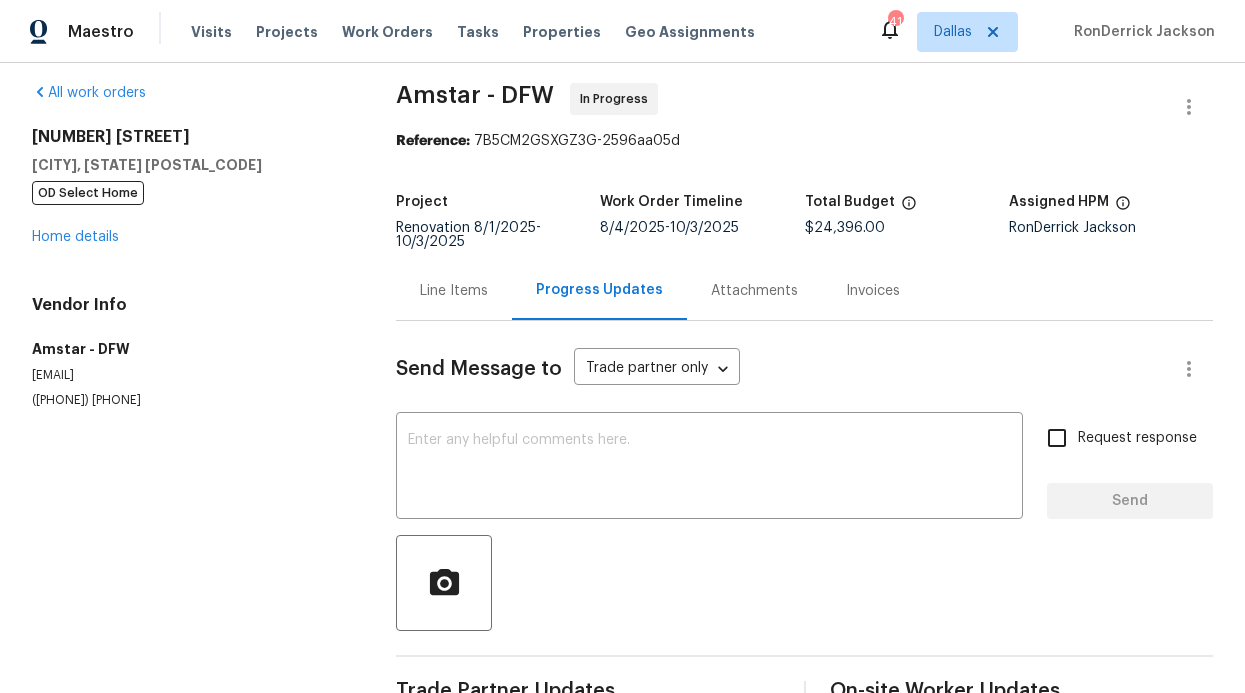 click on "Request response" at bounding box center [1057, 438] 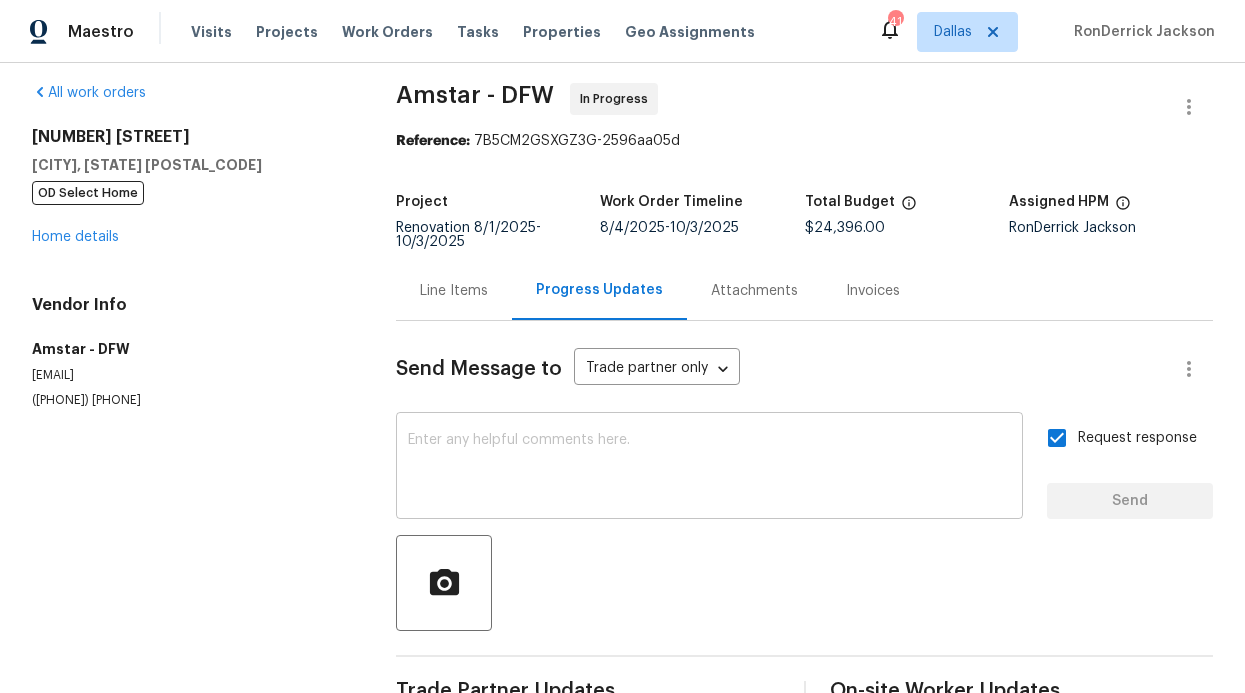drag, startPoint x: 885, startPoint y: 434, endPoint x: 872, endPoint y: 421, distance: 18.384777 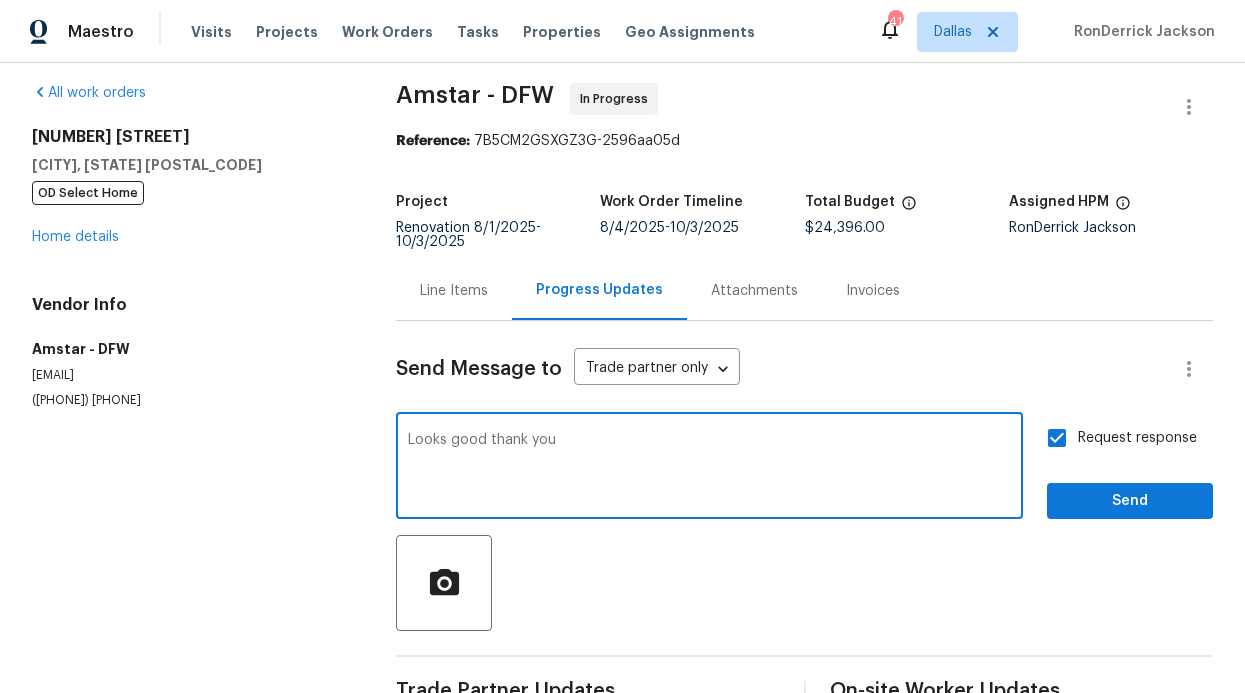 type on "Looks good thank you" 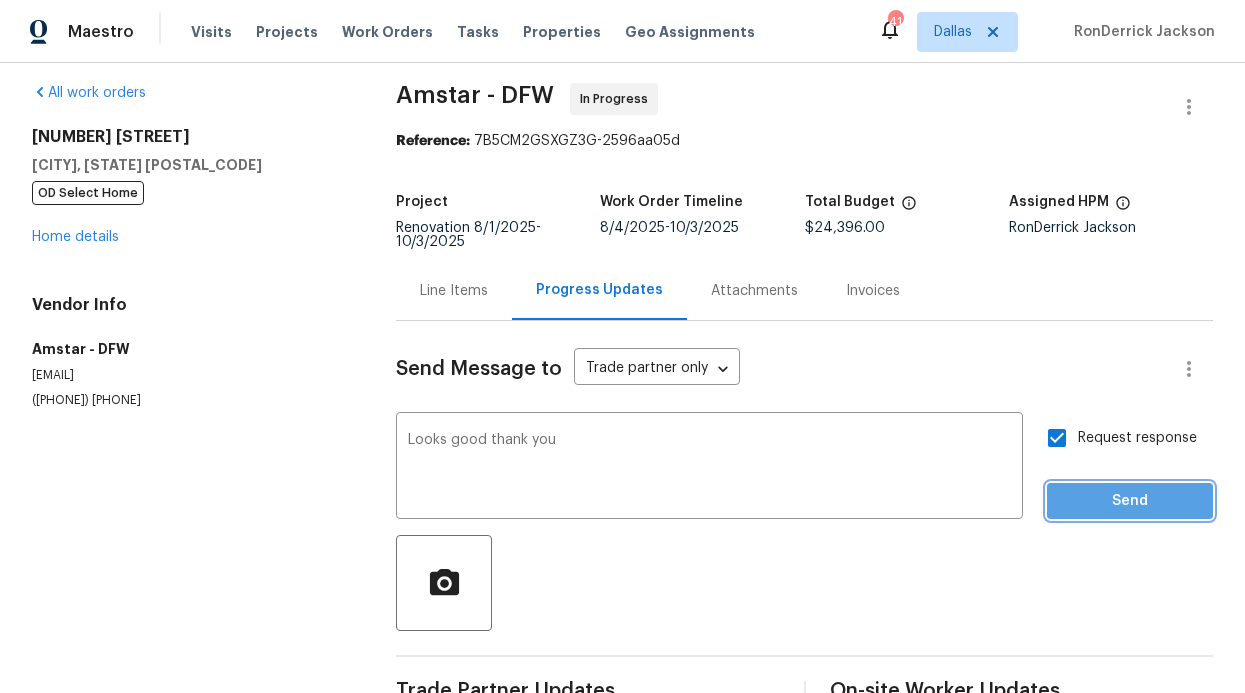 click on "Send" at bounding box center (1130, 501) 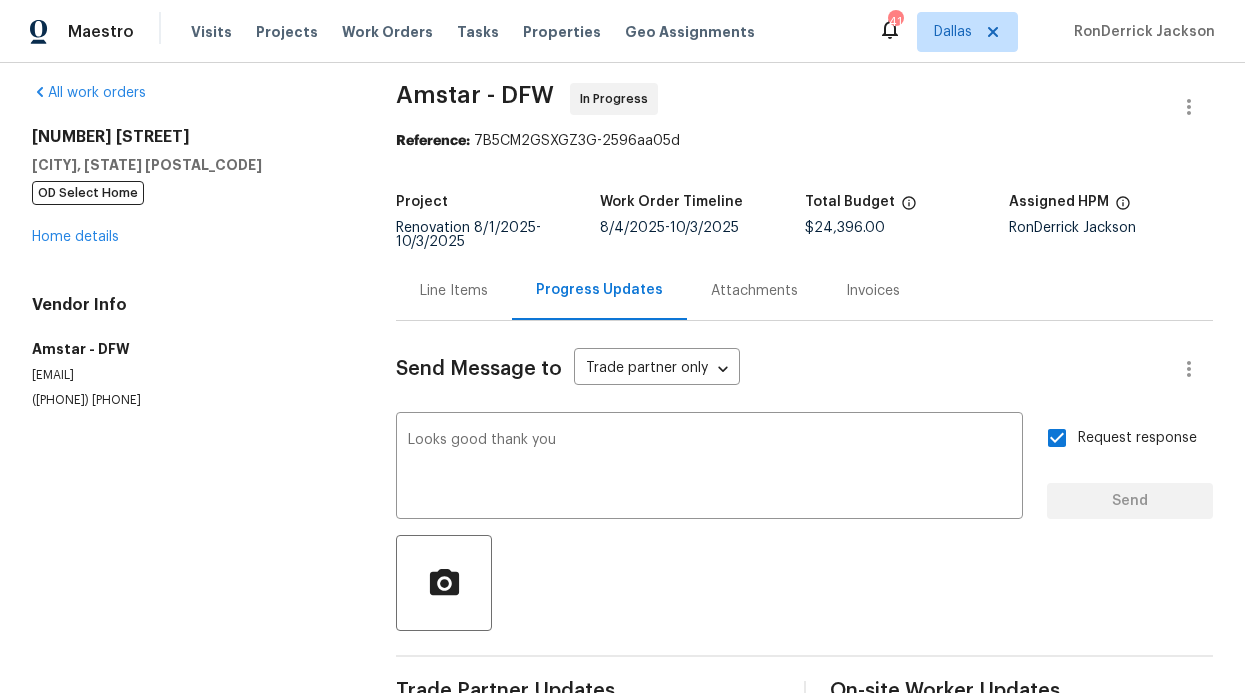 type 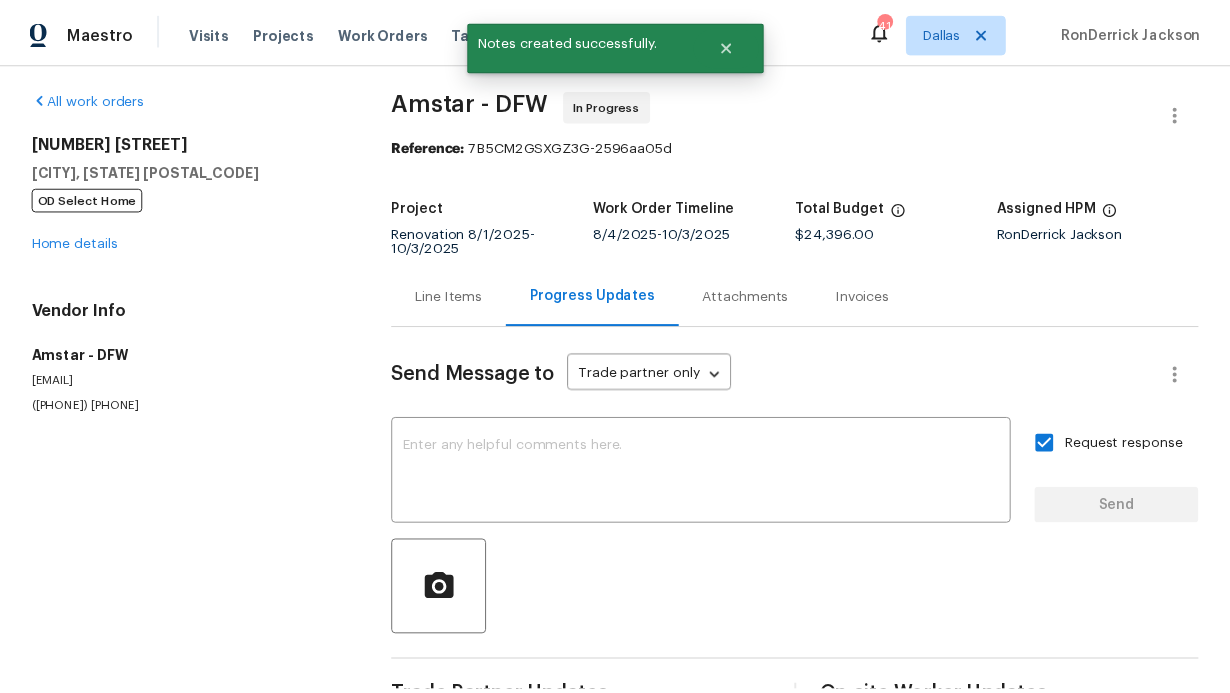 scroll, scrollTop: 0, scrollLeft: 0, axis: both 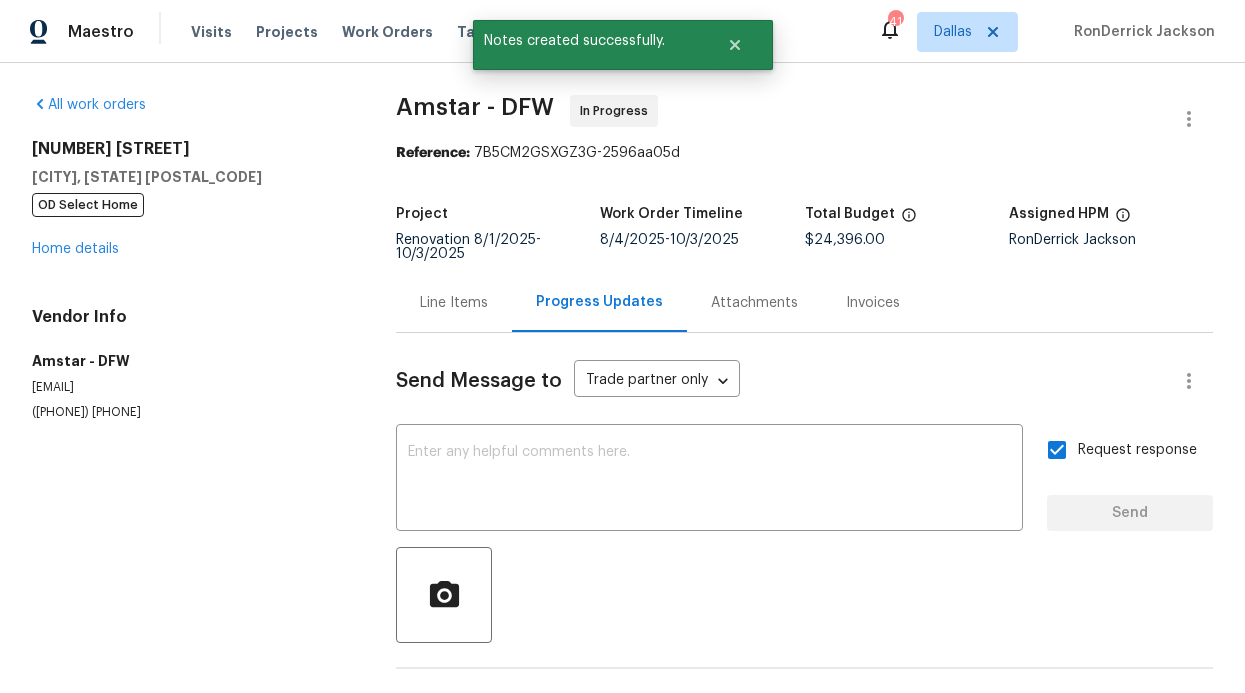 click on "All work orders 2813 E 15th St Plano, TX 75074 OD Select Home Home details Vendor Info Amstar - DFW amstardfw@gmail.com (469) 499-4538 Amstar - DFW In Progress Reference:   7B5CM2GSXGZ3G-2596aa05d Project Renovation   8/1/2025  -  10/3/2025 Work Order Timeline 8/4/2025  -  10/3/2025 Total Budget $24,396.00 Assigned HPM RonDerrick Jackson Line Items Progress Updates Attachments Invoices Send Message to Trade partner only Trade partner only ​ x ​ Request response Send Trade Partner Updates RonDerrick Jackson 08/08/2025 1:31 PM Looks good thank you Carlos Munoz  08/07/2025 9:57 PM Started demolition On-site Worker Updates" at bounding box center (622, 505) 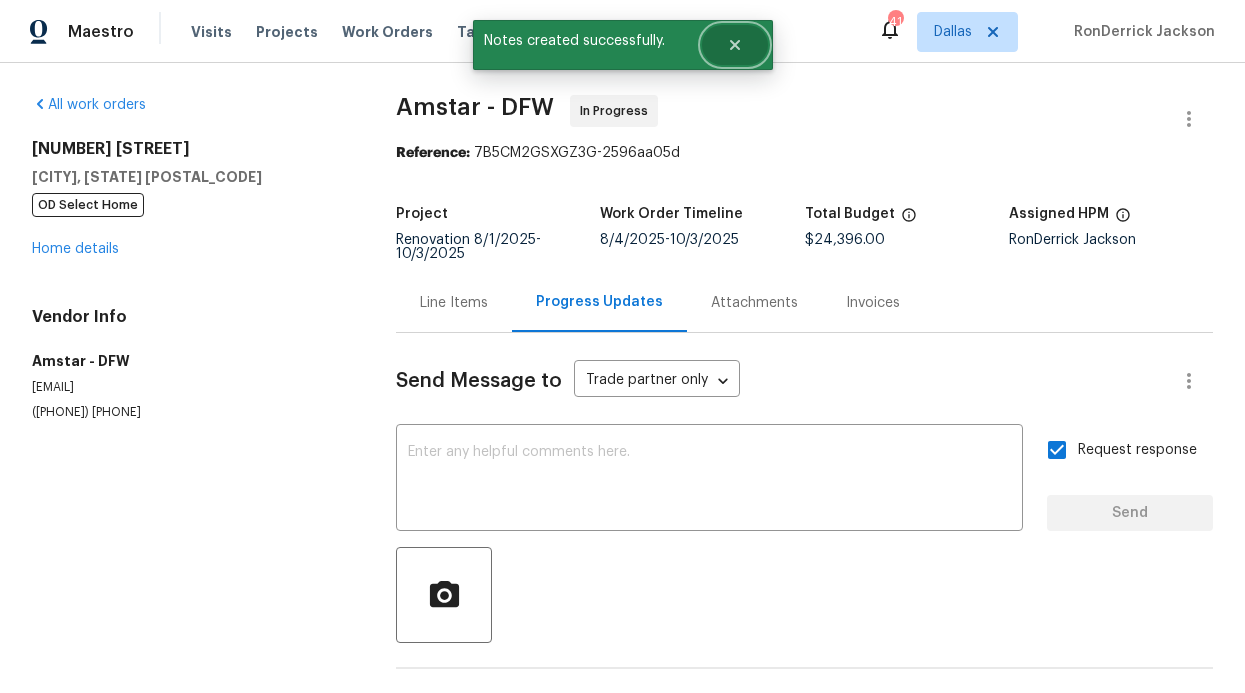click at bounding box center (735, 45) 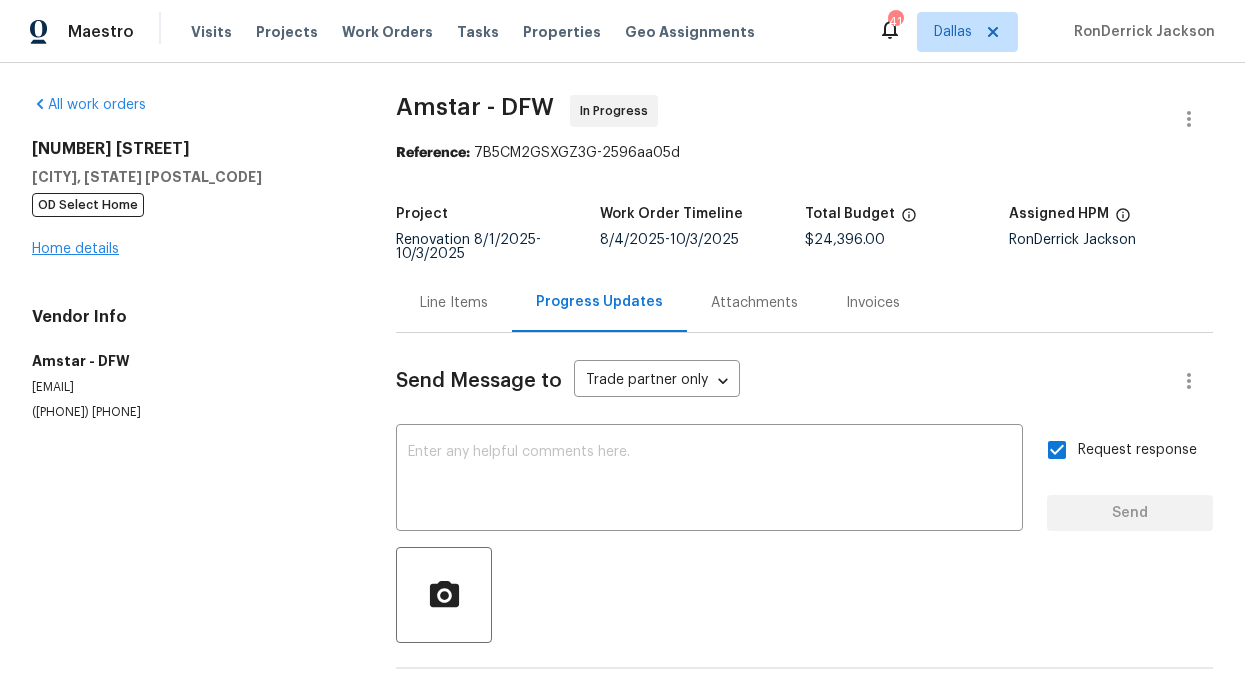 click on "2813 E 15th St Plano, TX 75074 OD Select Home Home details" at bounding box center [190, 199] 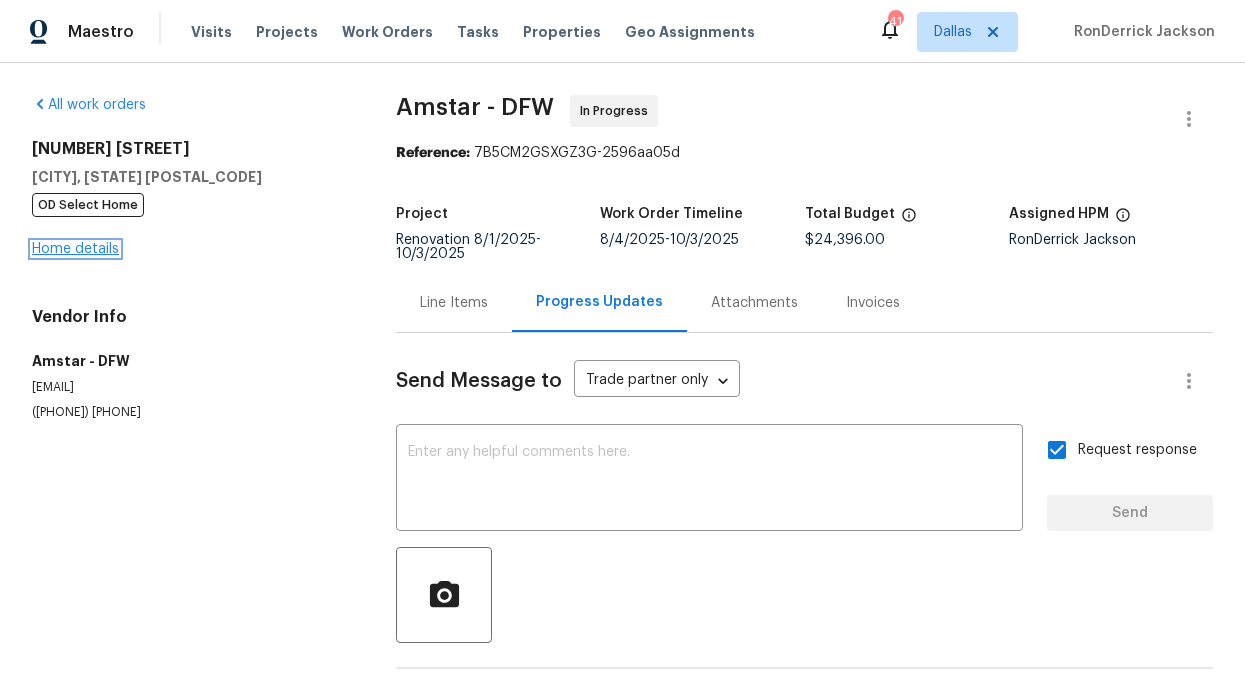 click on "Home details" at bounding box center [75, 249] 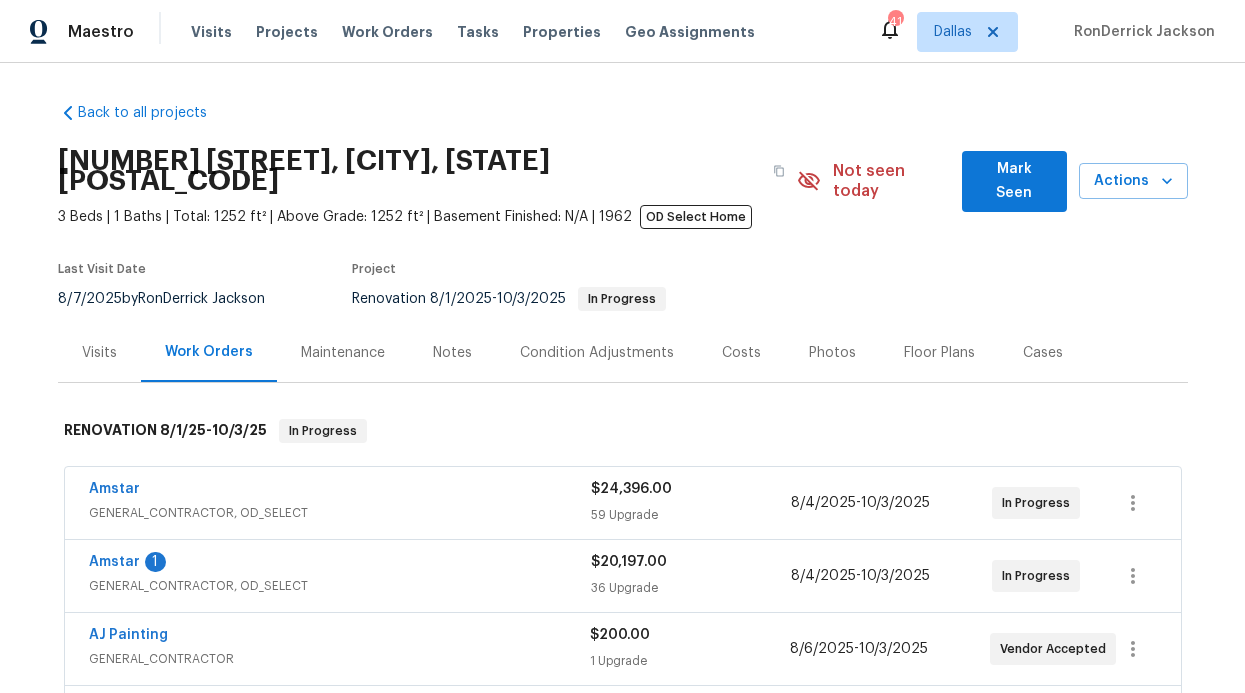 click on "Mark Seen" at bounding box center [1014, 181] 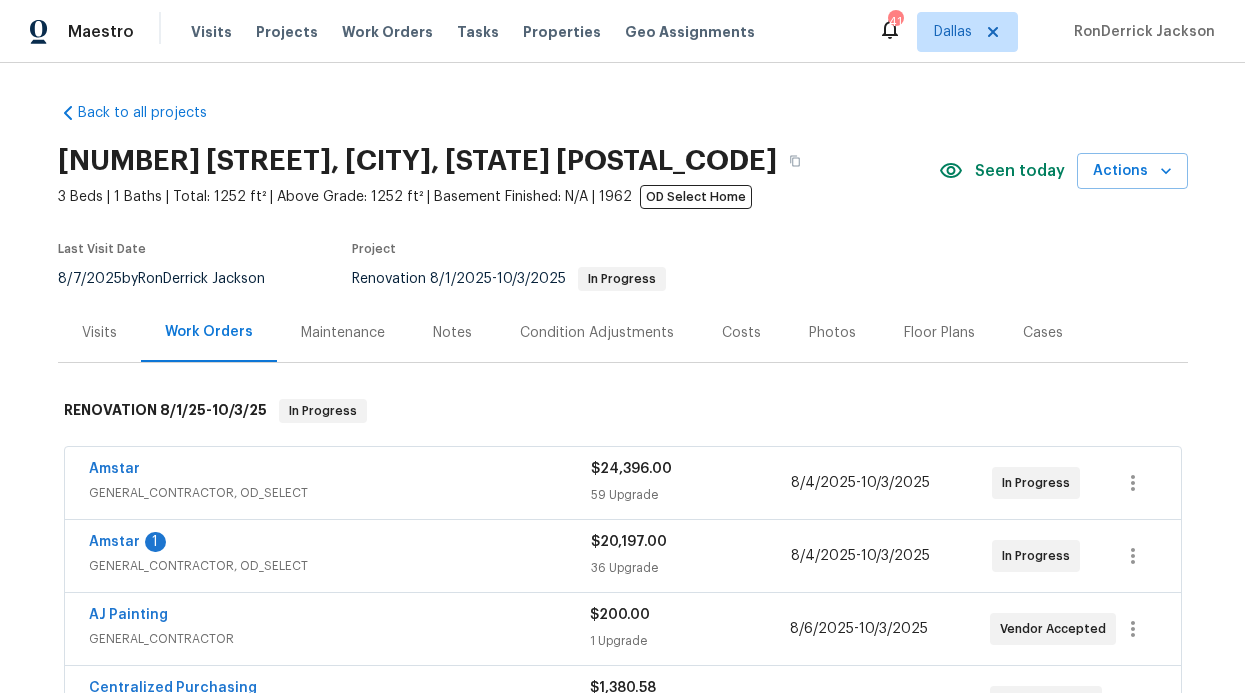 click on "Notes" at bounding box center [452, 333] 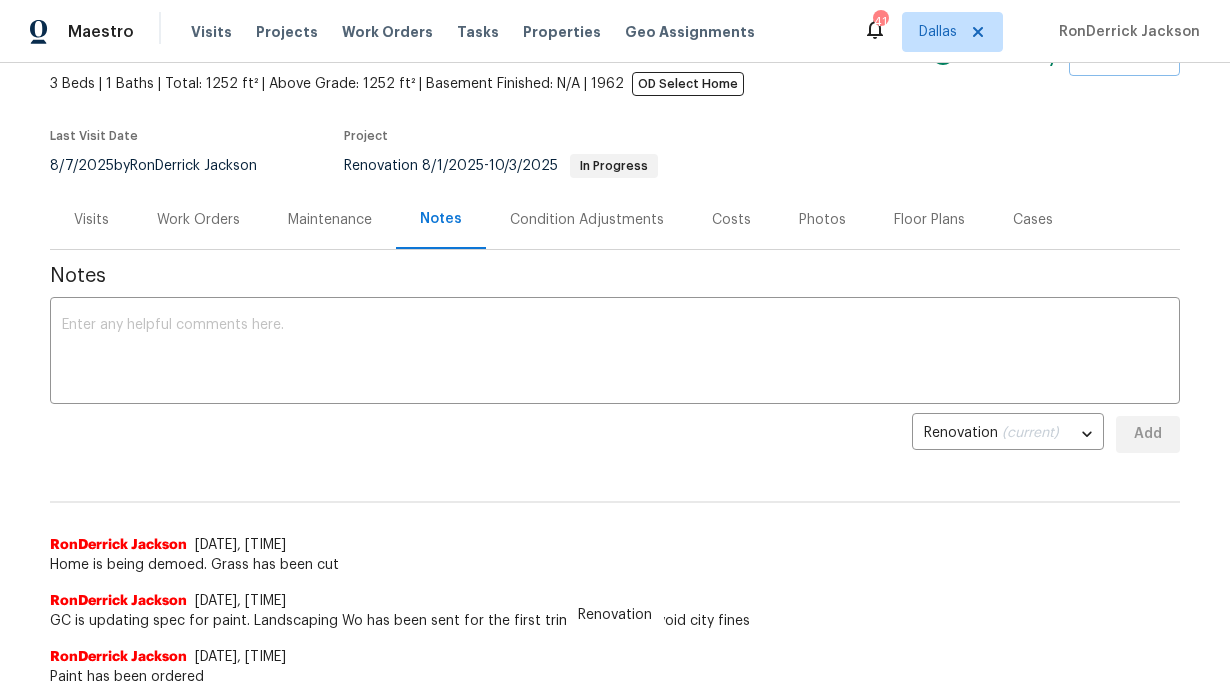 scroll, scrollTop: 146, scrollLeft: 0, axis: vertical 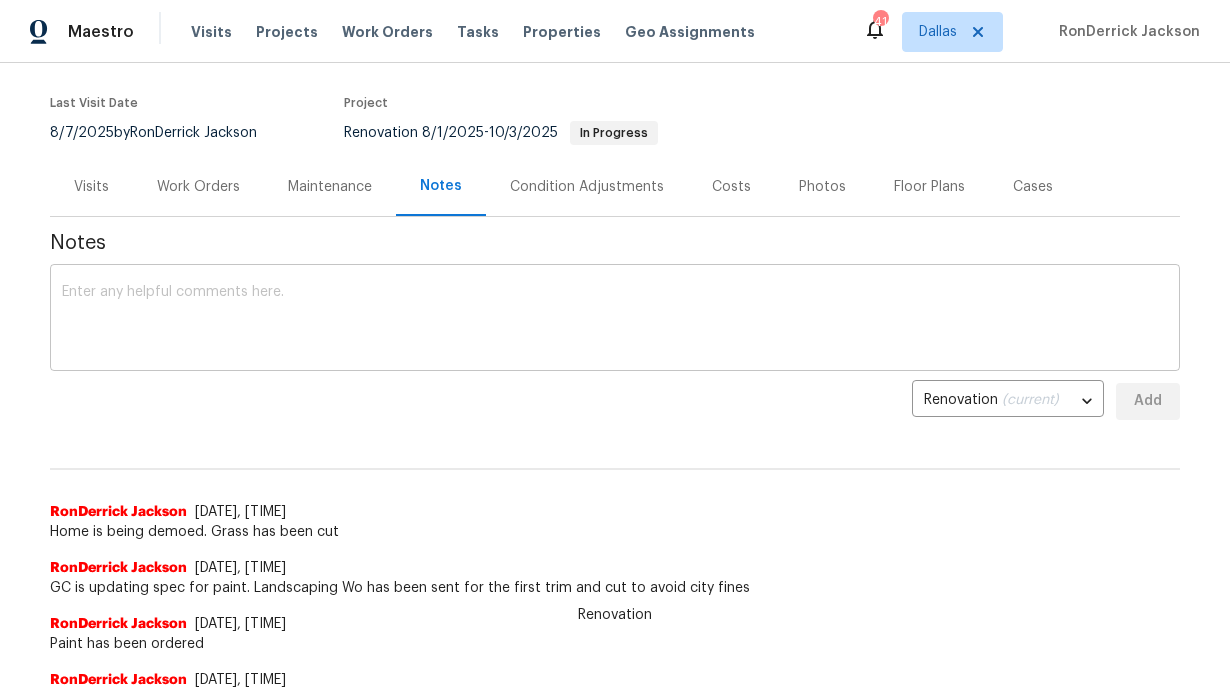 drag, startPoint x: 550, startPoint y: 357, endPoint x: 553, endPoint y: 338, distance: 19.235384 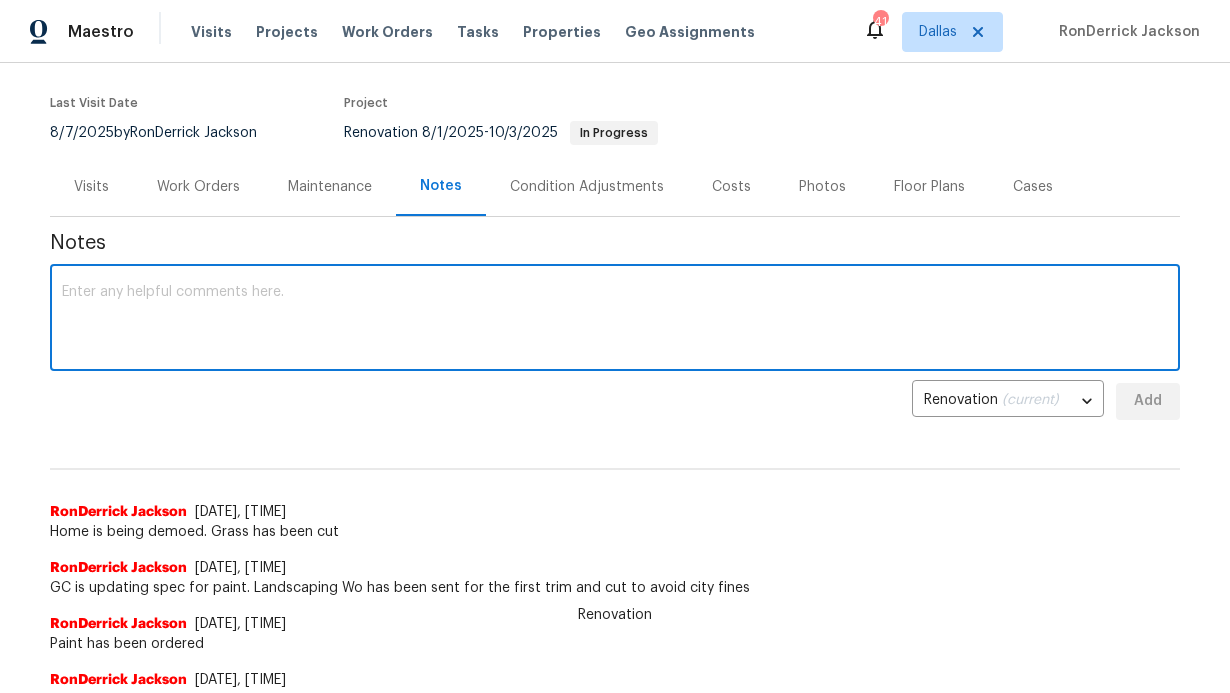click at bounding box center (615, 320) 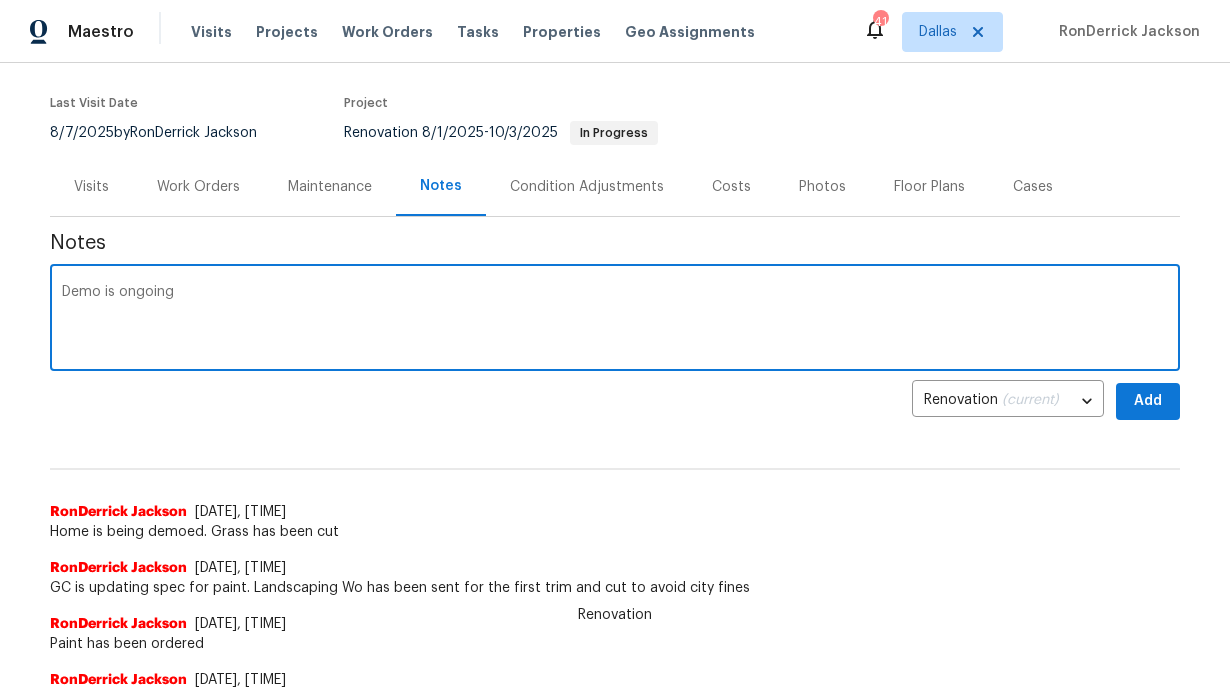type on "Demo is ongoing" 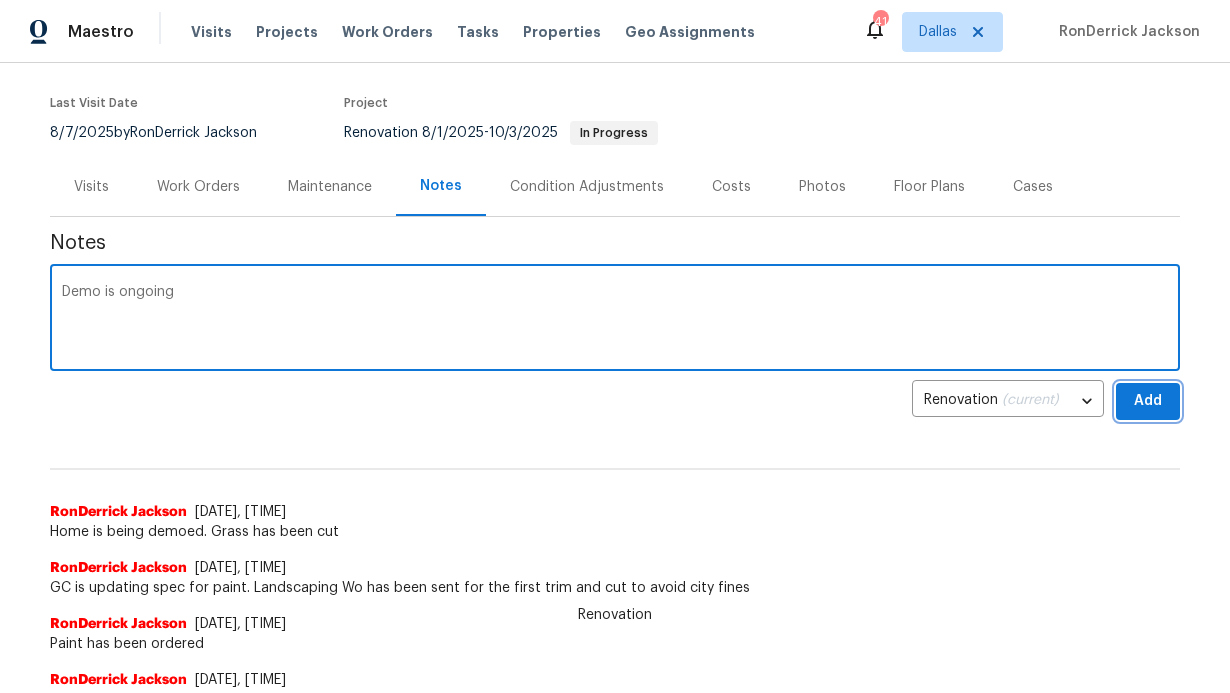 click on "Add" at bounding box center [1148, 401] 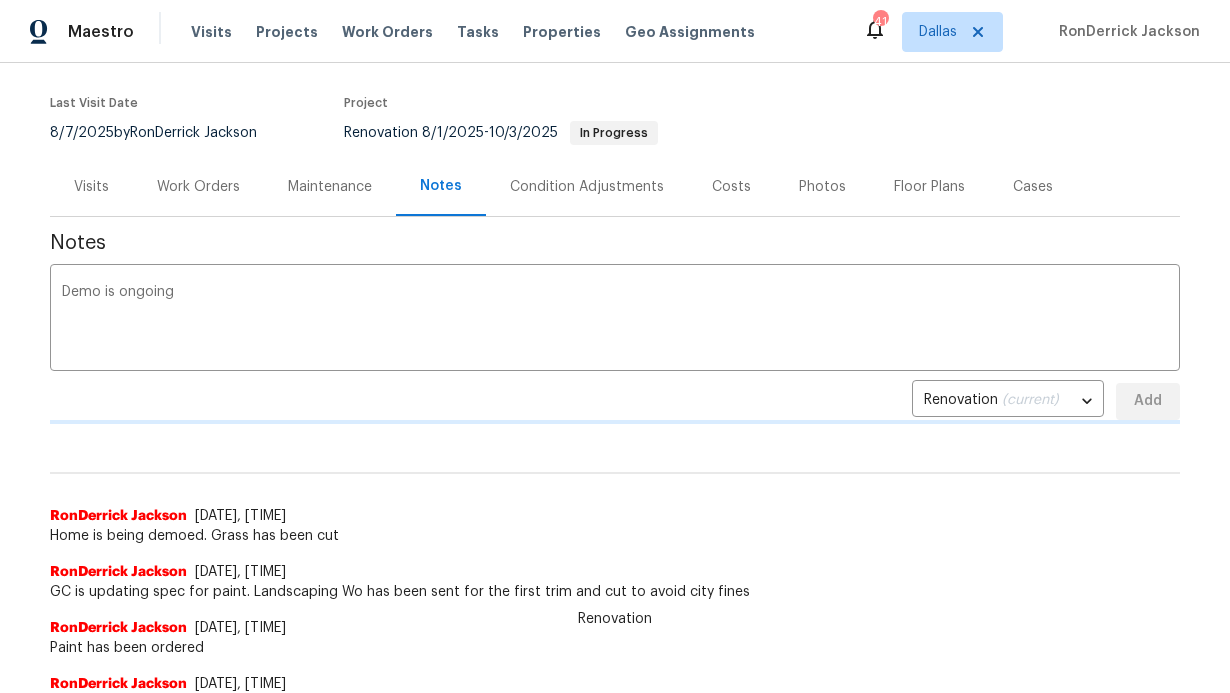 type 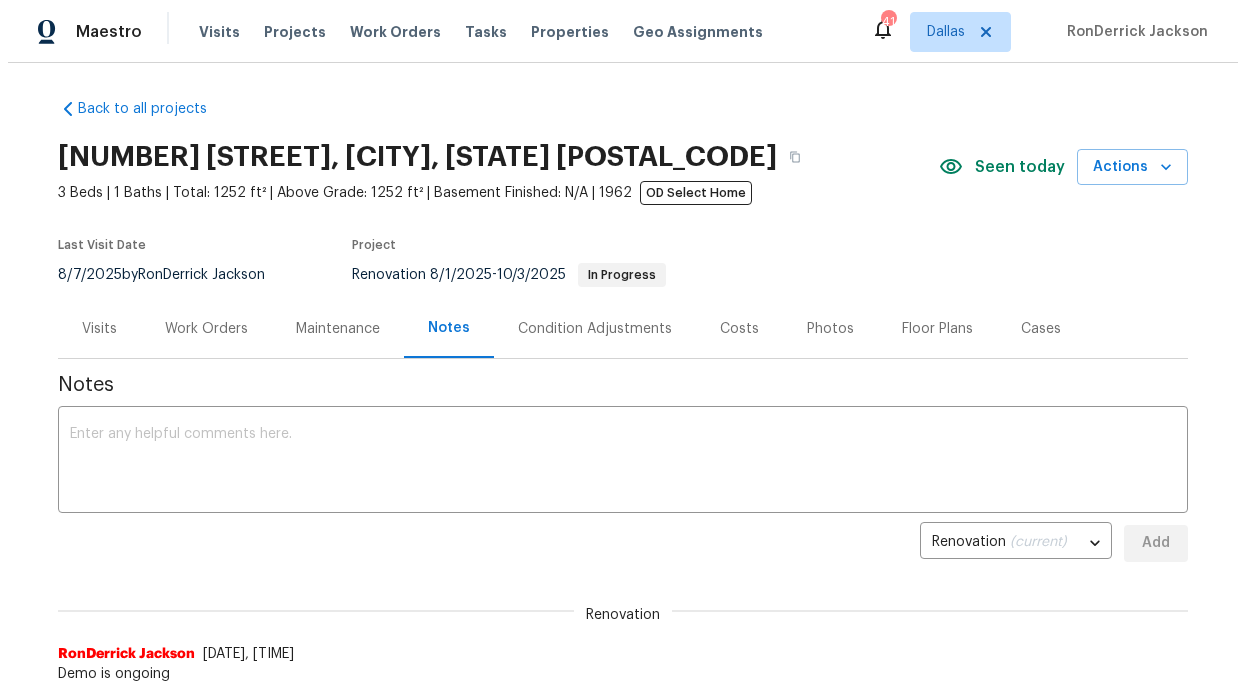 scroll, scrollTop: 0, scrollLeft: 0, axis: both 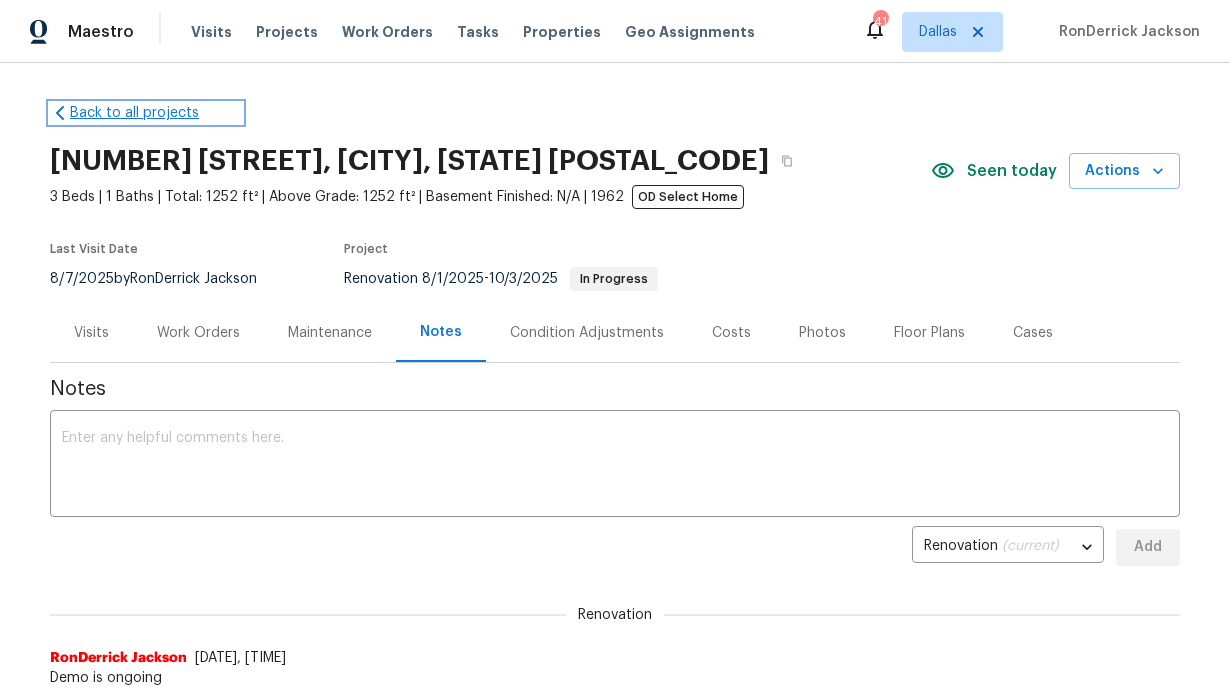 click on "Back to all projects" at bounding box center [146, 113] 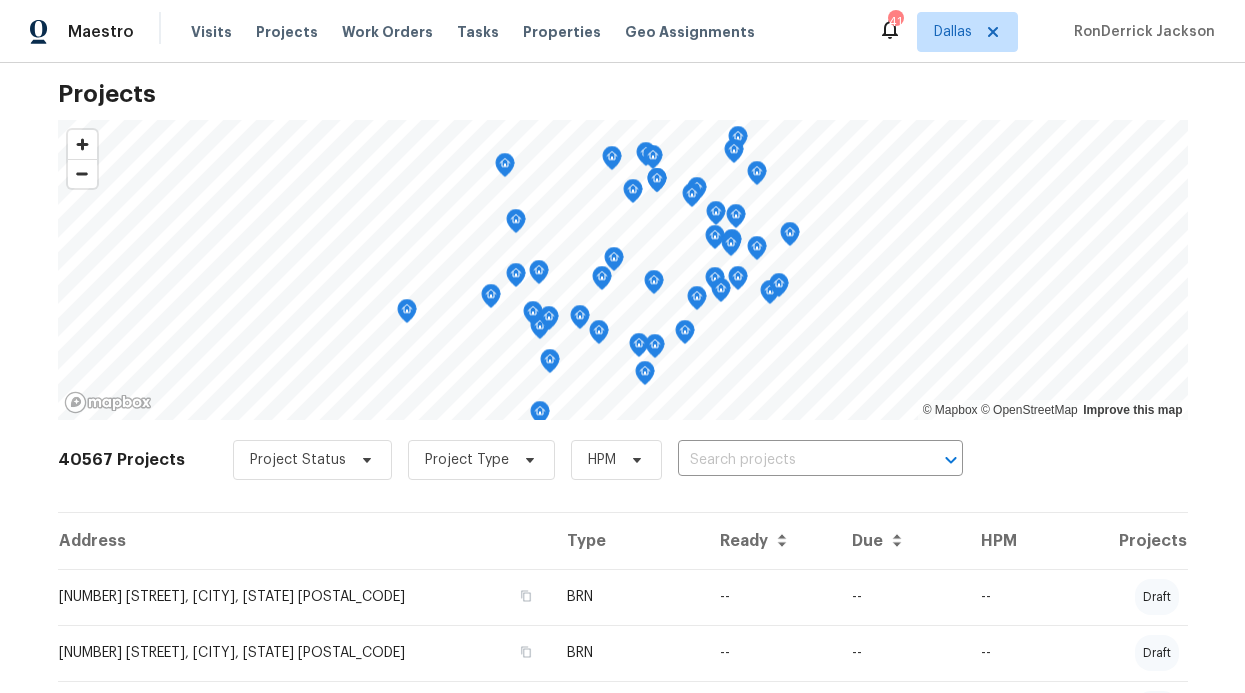 scroll, scrollTop: 0, scrollLeft: 0, axis: both 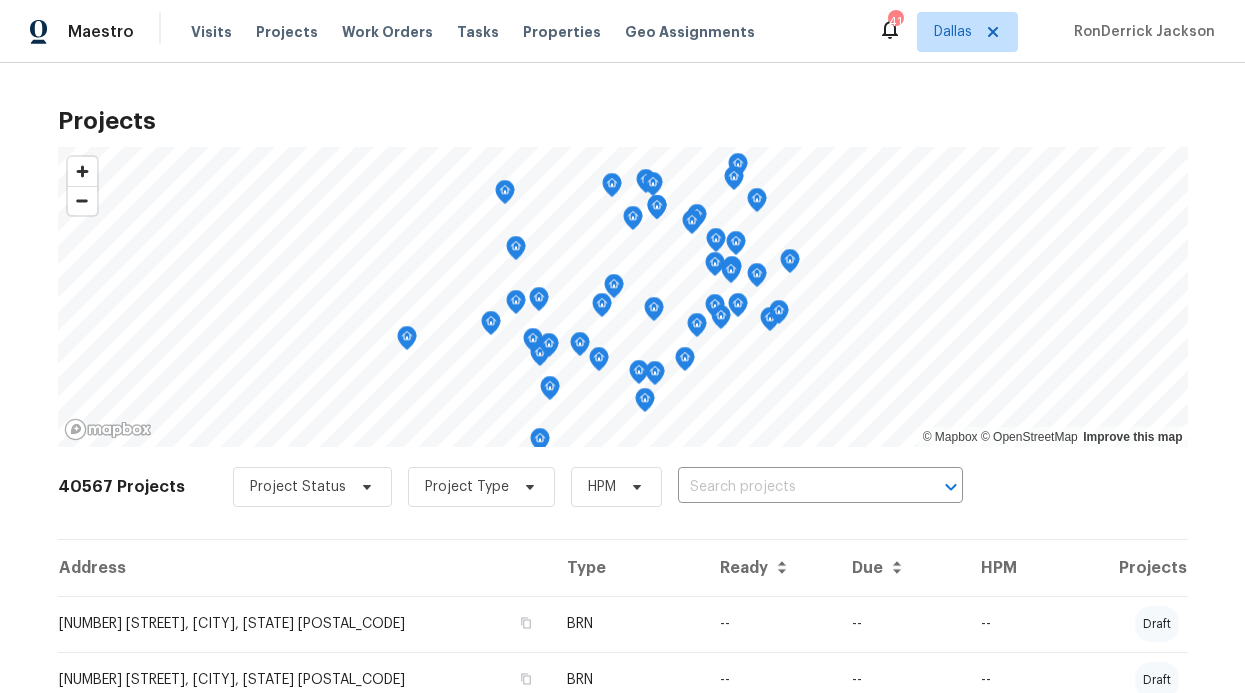 click on "Visits Projects Work Orders Tasks Properties Geo Assignments" at bounding box center [485, 32] 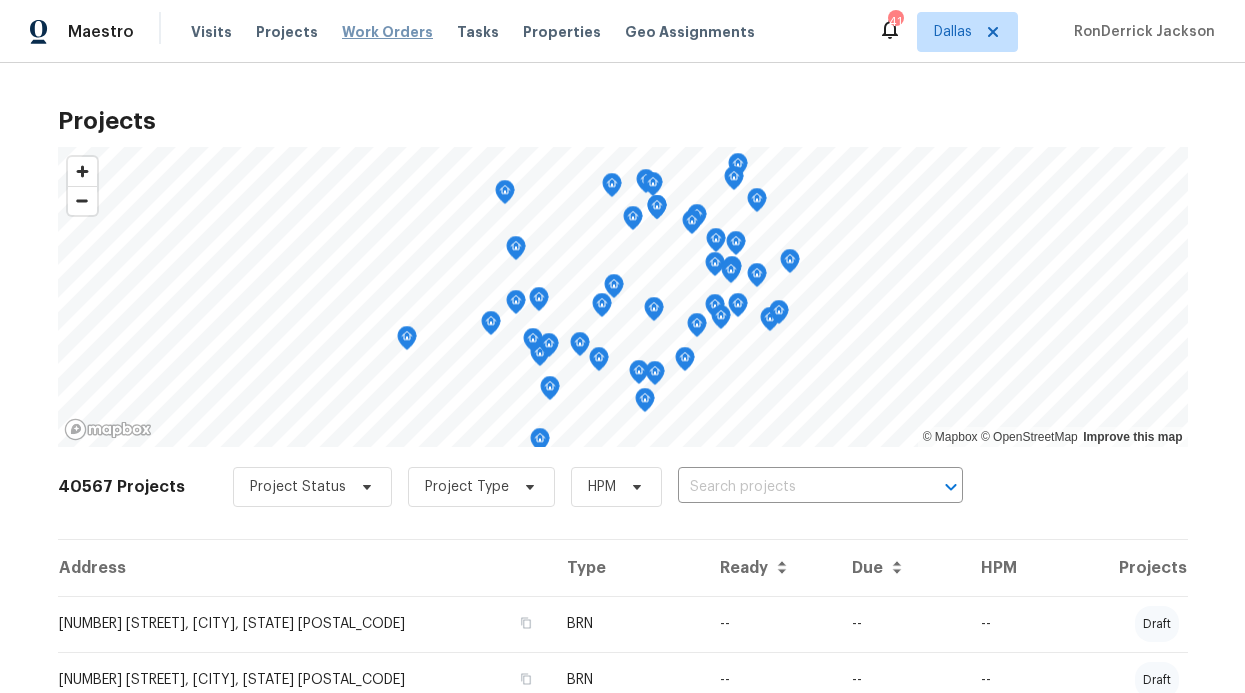 click on "Work Orders" at bounding box center [387, 32] 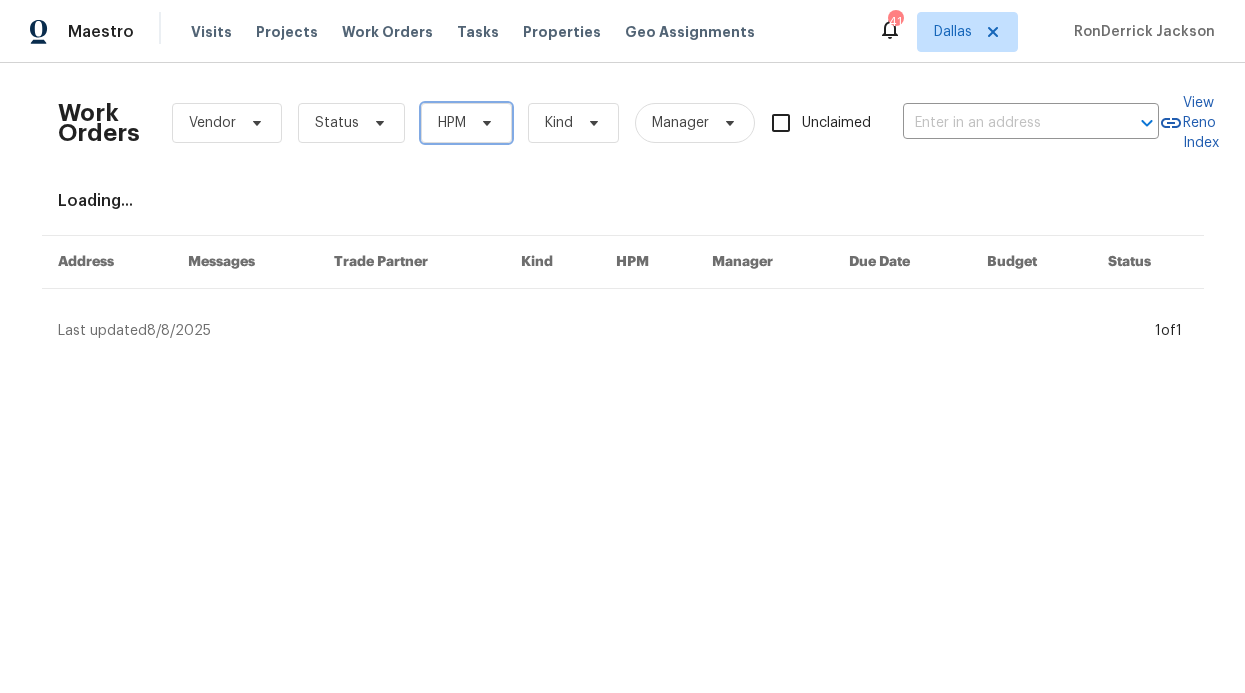 click on "HPM" at bounding box center (466, 123) 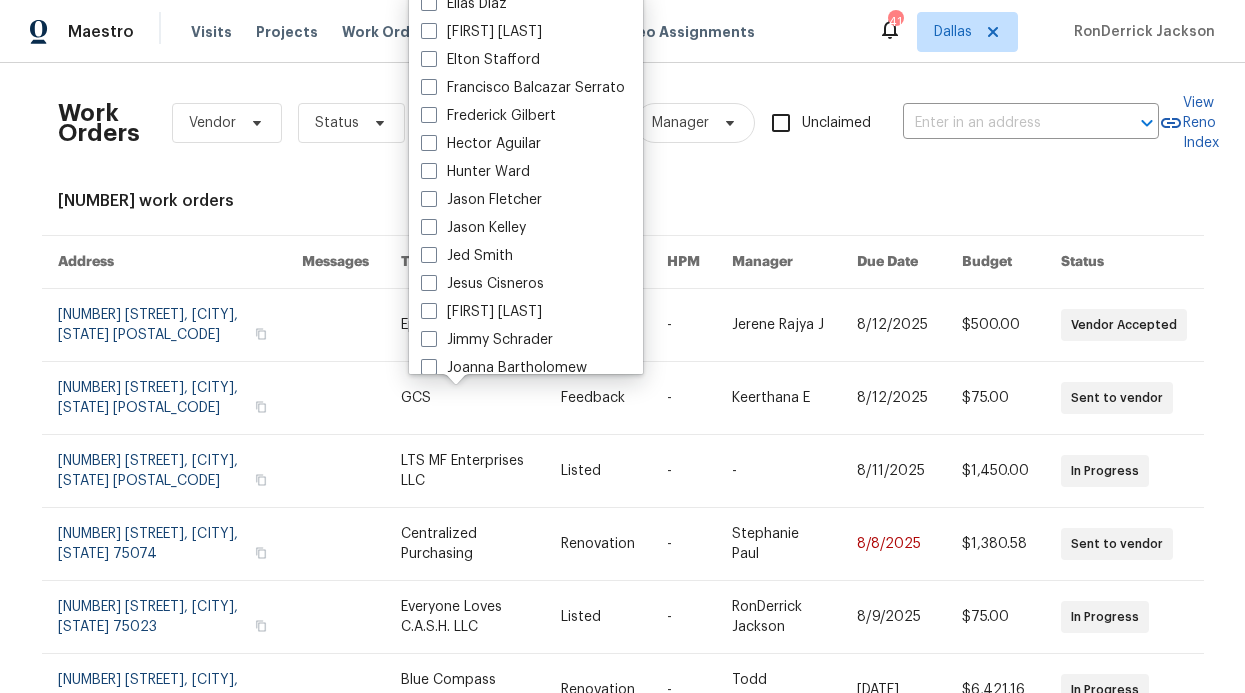 scroll, scrollTop: 1039, scrollLeft: 0, axis: vertical 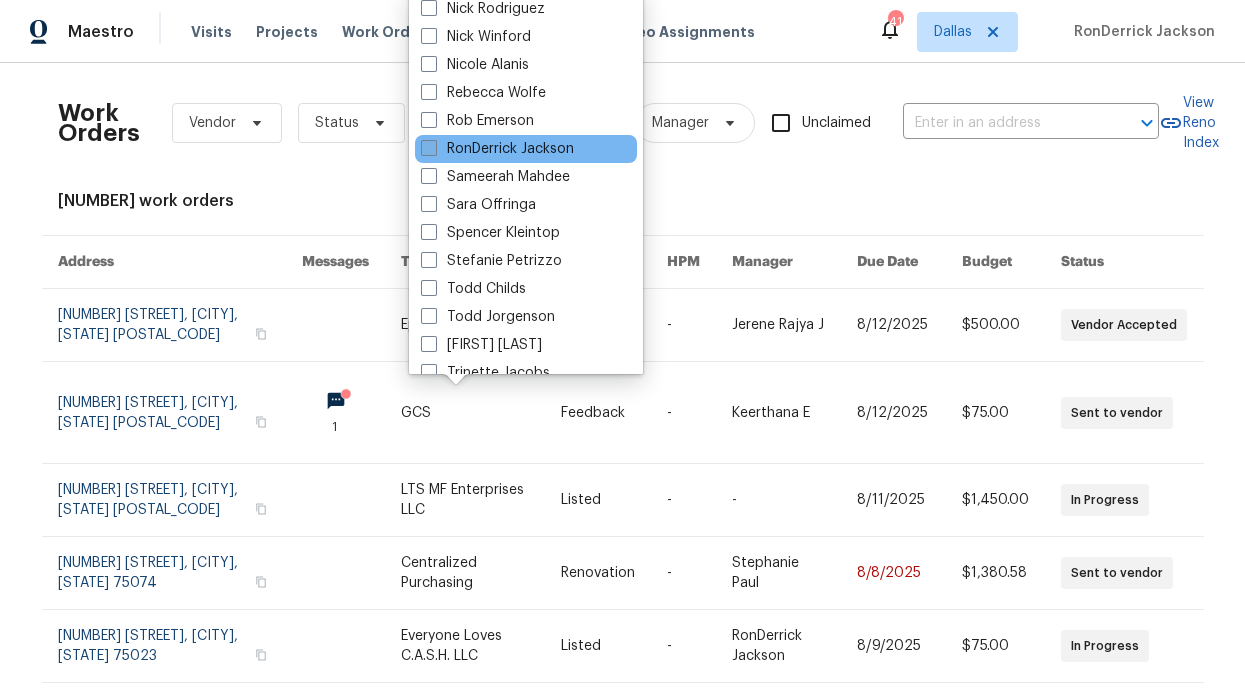 click on "RonDerrick Jackson" at bounding box center (497, 149) 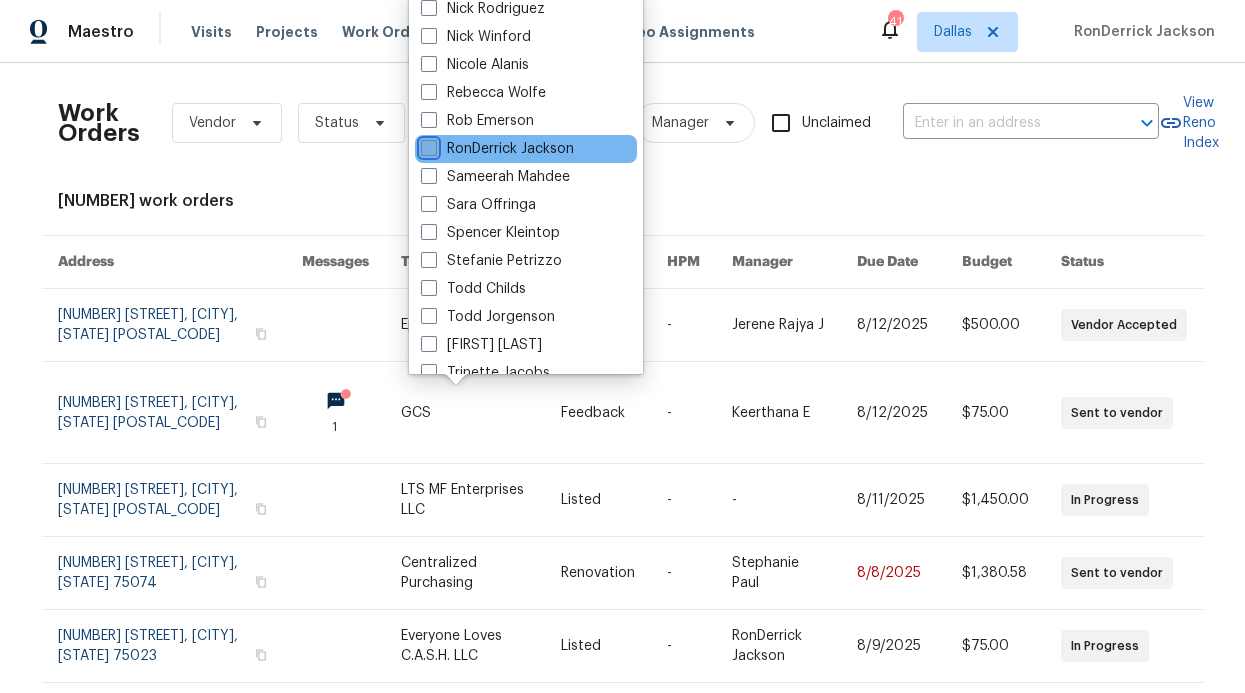 click on "RonDerrick Jackson" at bounding box center (427, 145) 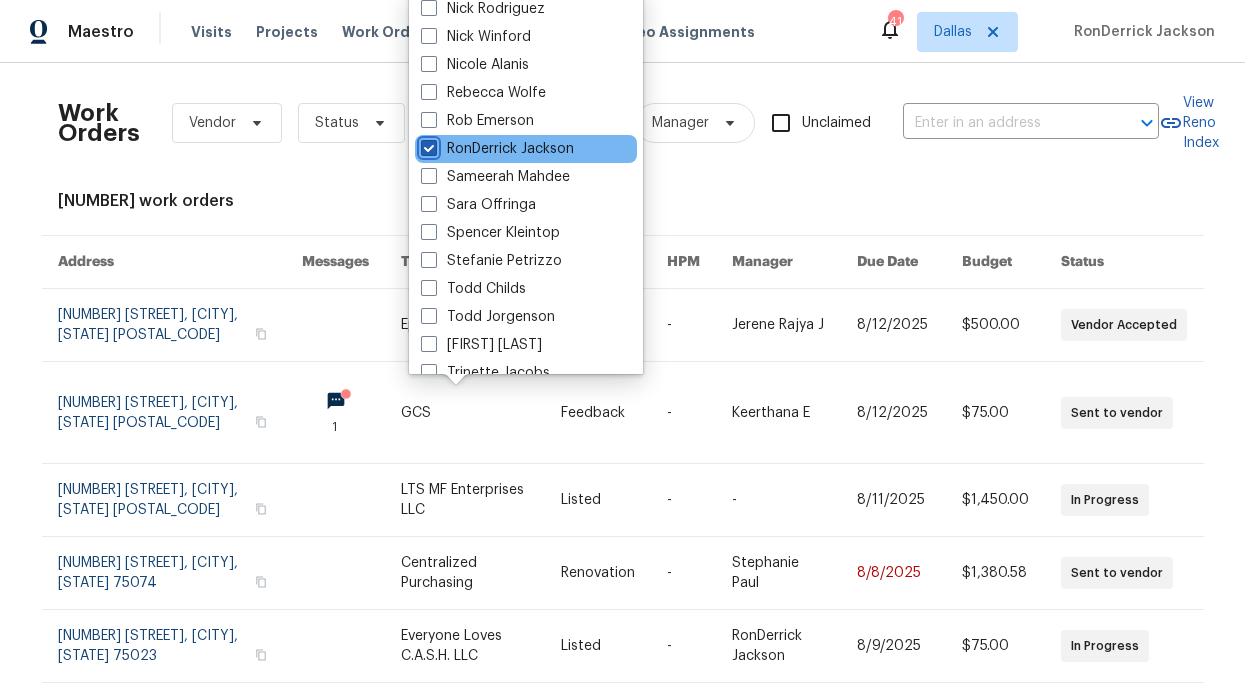 checkbox on "true" 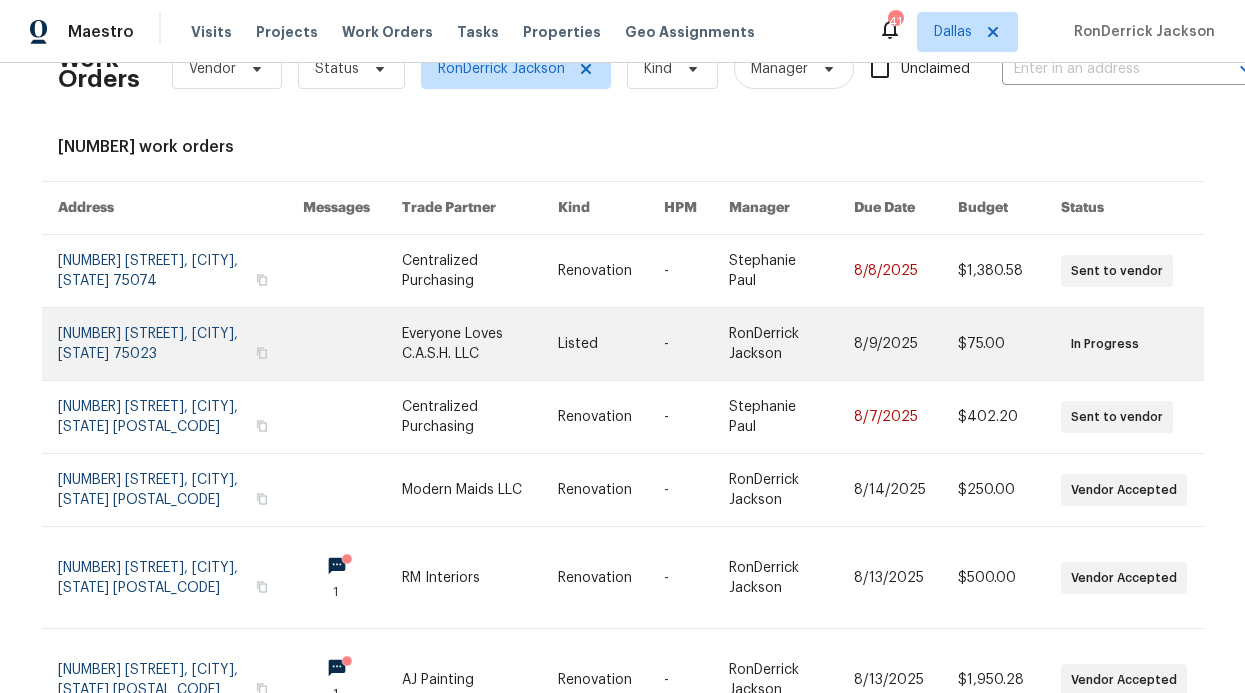 scroll, scrollTop: 74, scrollLeft: 0, axis: vertical 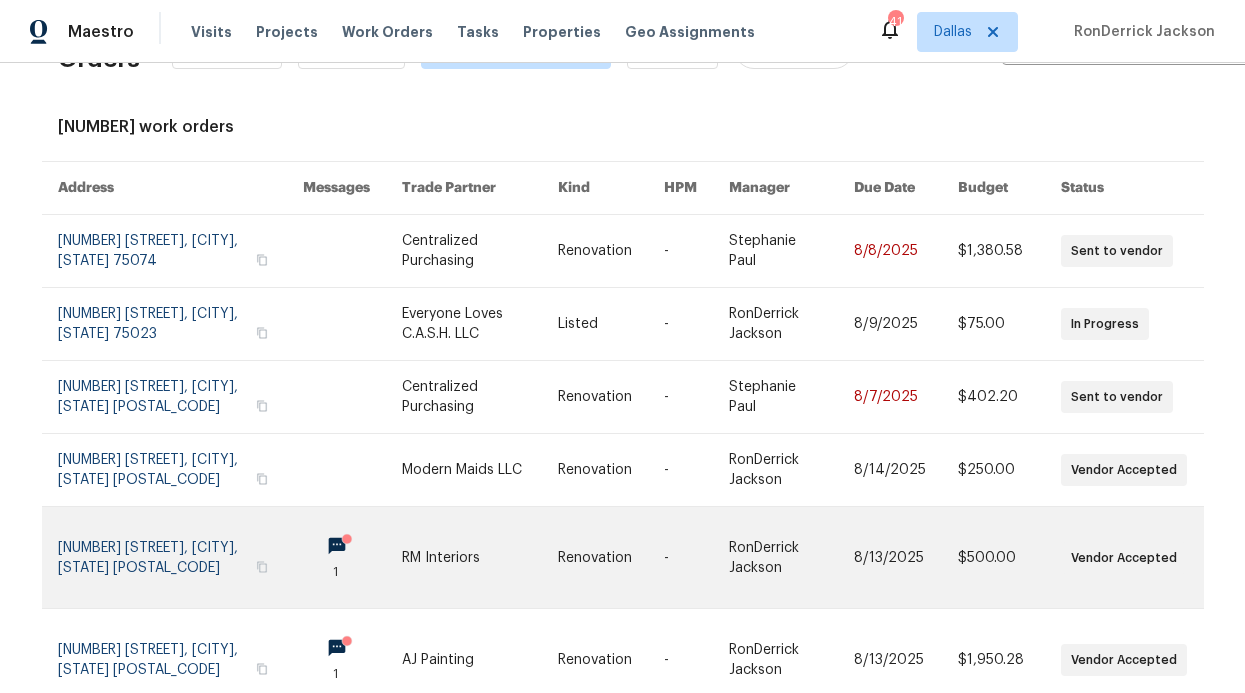 click at bounding box center [352, 557] 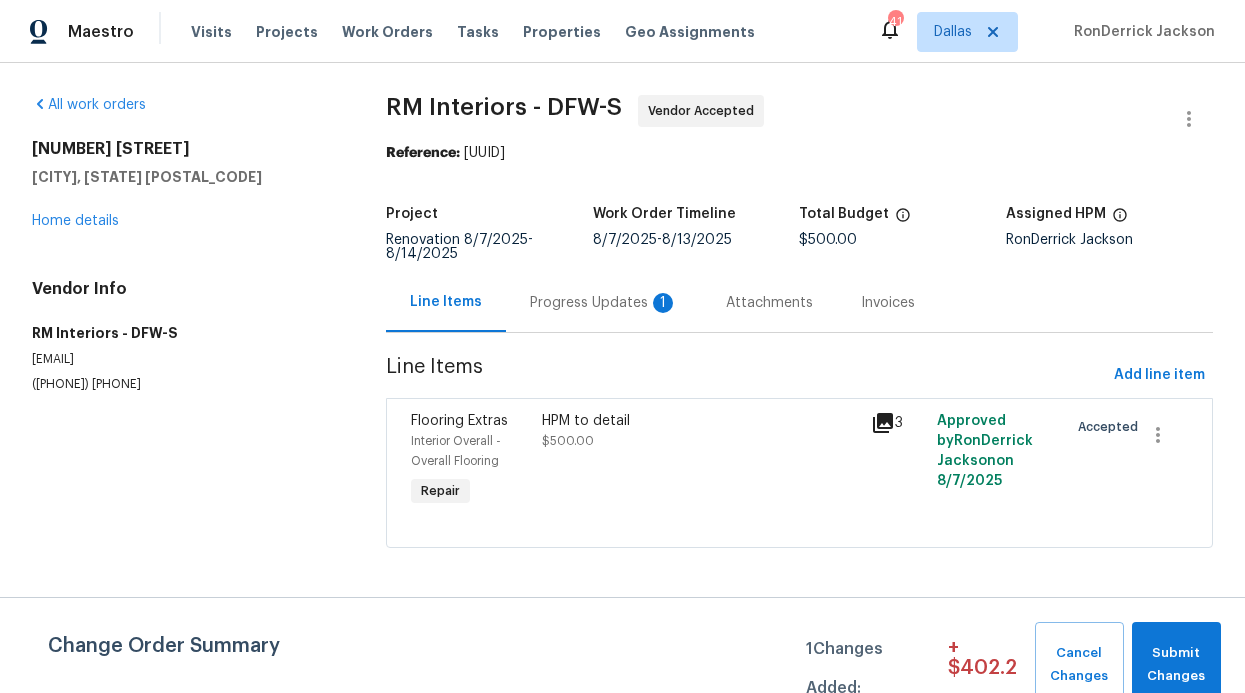 click on "Progress Updates 1" at bounding box center [604, 303] 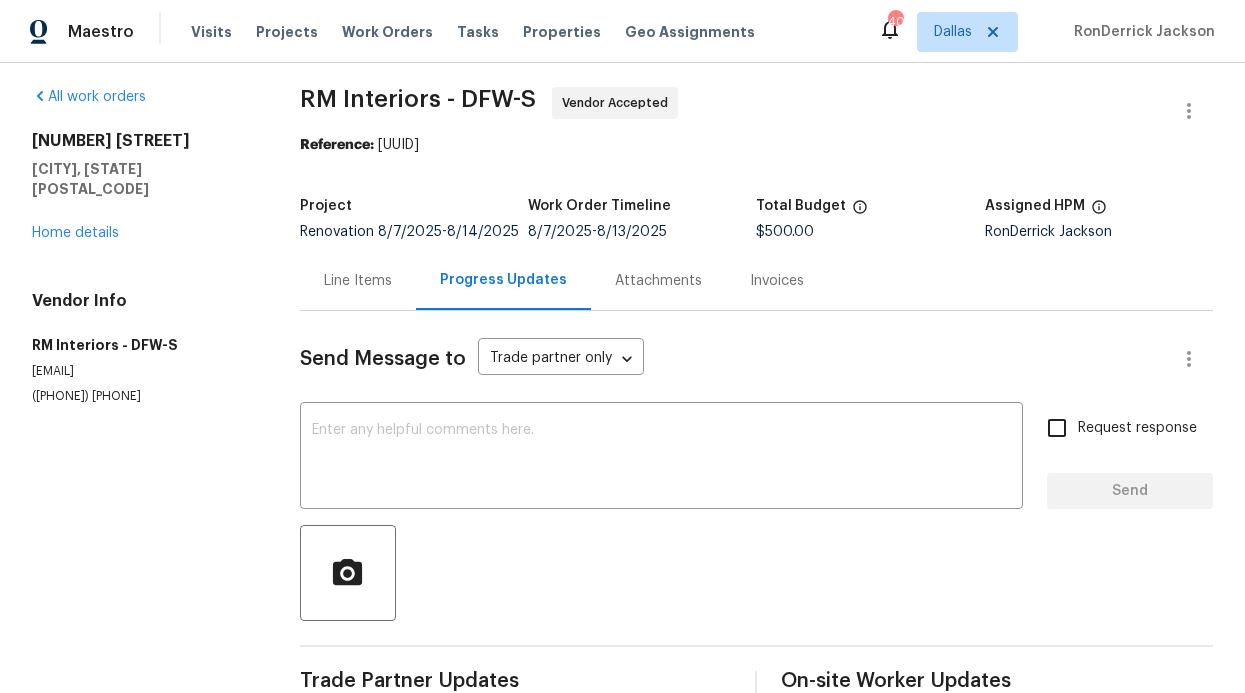 scroll, scrollTop: 281, scrollLeft: 0, axis: vertical 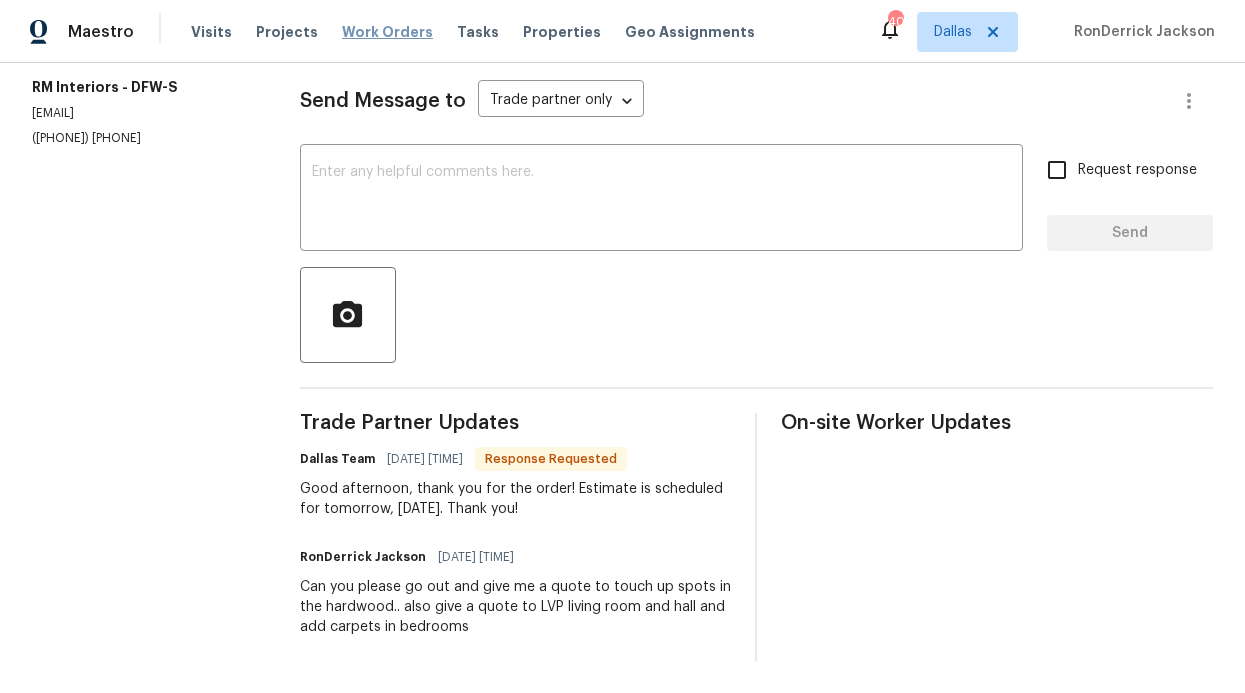 click on "Work Orders" at bounding box center [387, 32] 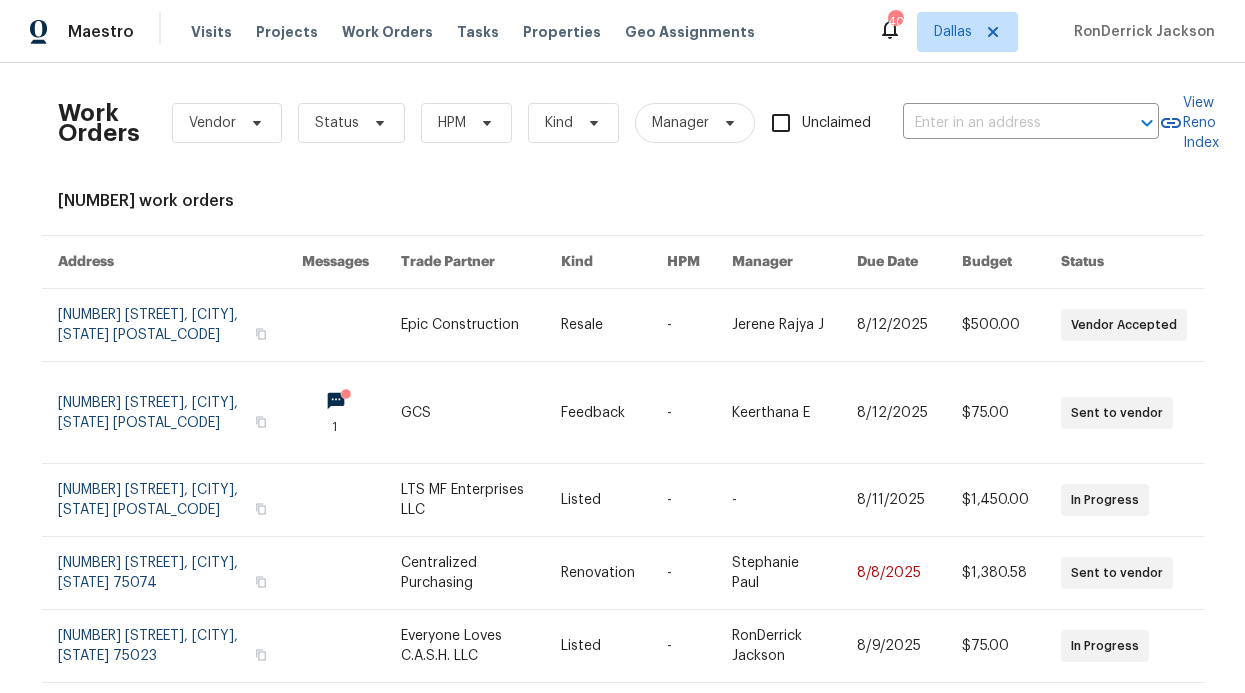 click on "Visits Projects Work Orders Tasks Properties Geo Assignments" at bounding box center [485, 32] 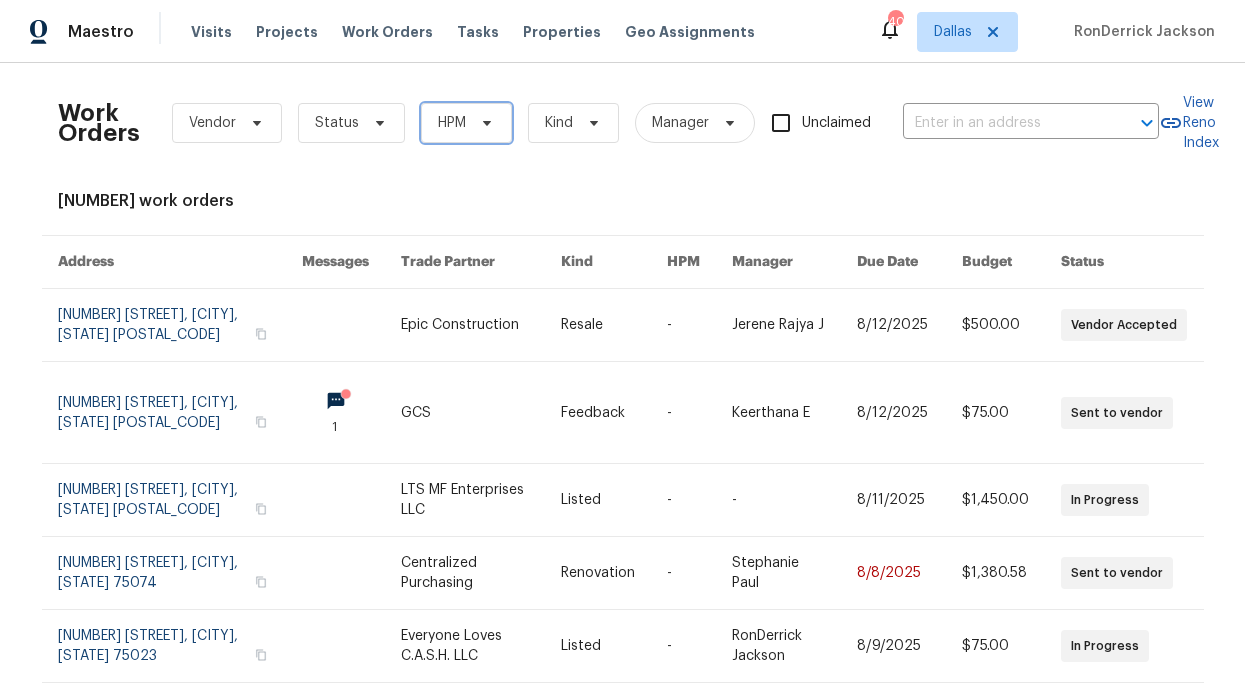 click on "HPM" at bounding box center [452, 123] 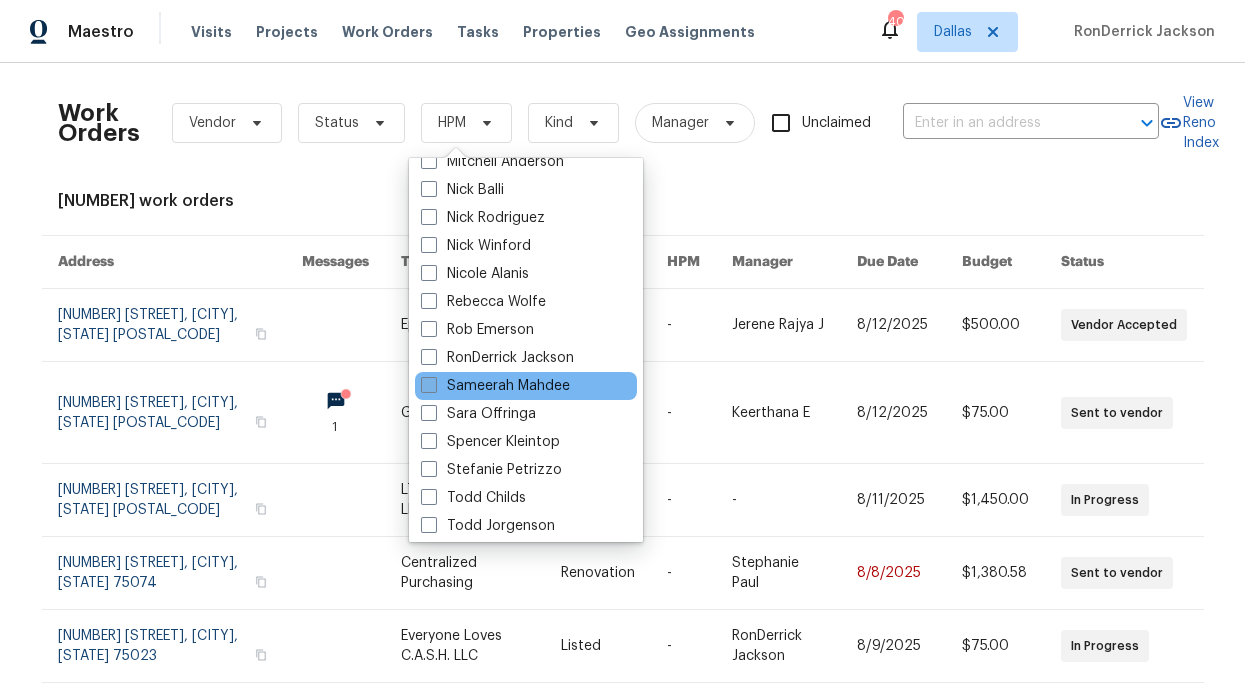 scroll, scrollTop: 1074, scrollLeft: 0, axis: vertical 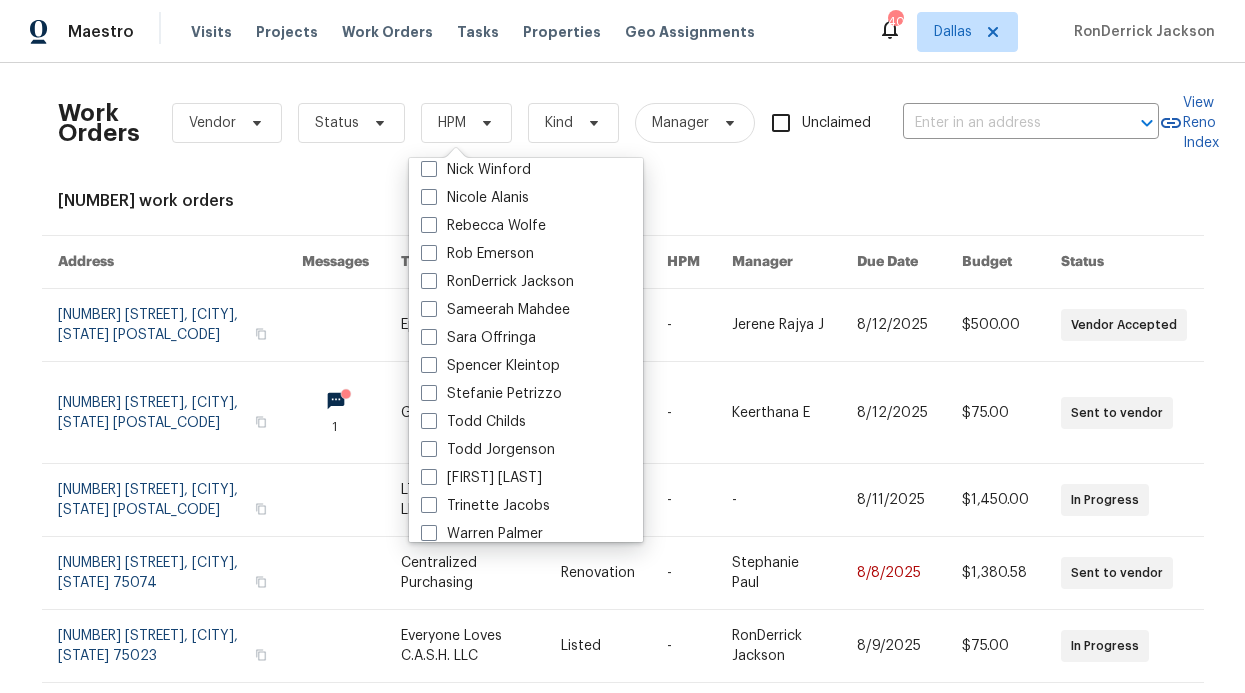 click on "Work Orders Vendor Status HPM Kind Manager Unclaimed ​" at bounding box center [608, 123] 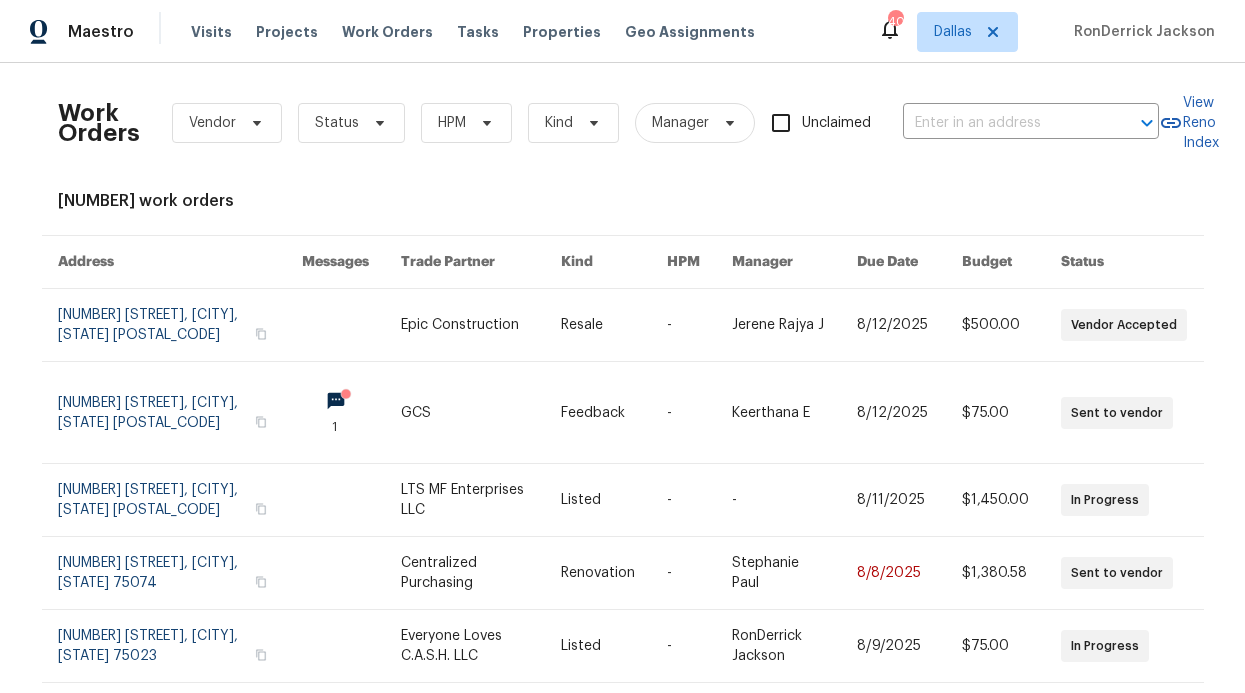 click on "Visits Projects Work Orders Tasks Properties Geo Assignments" at bounding box center [485, 32] 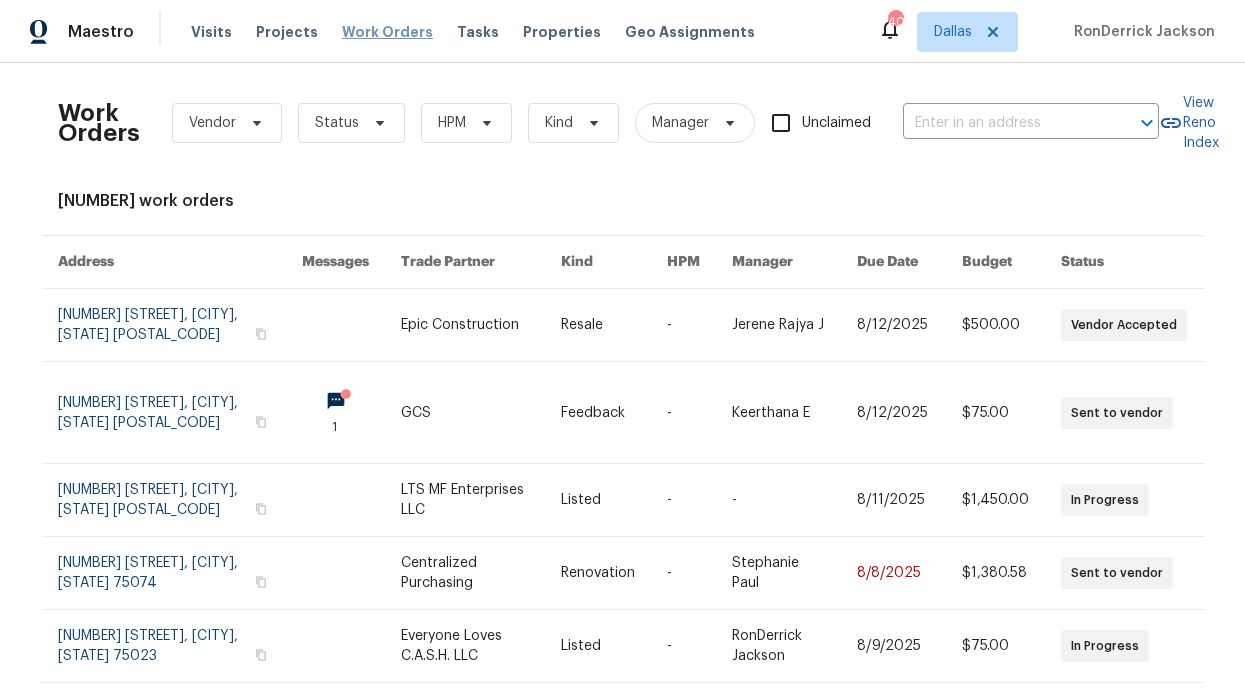 click on "Work Orders" at bounding box center (387, 32) 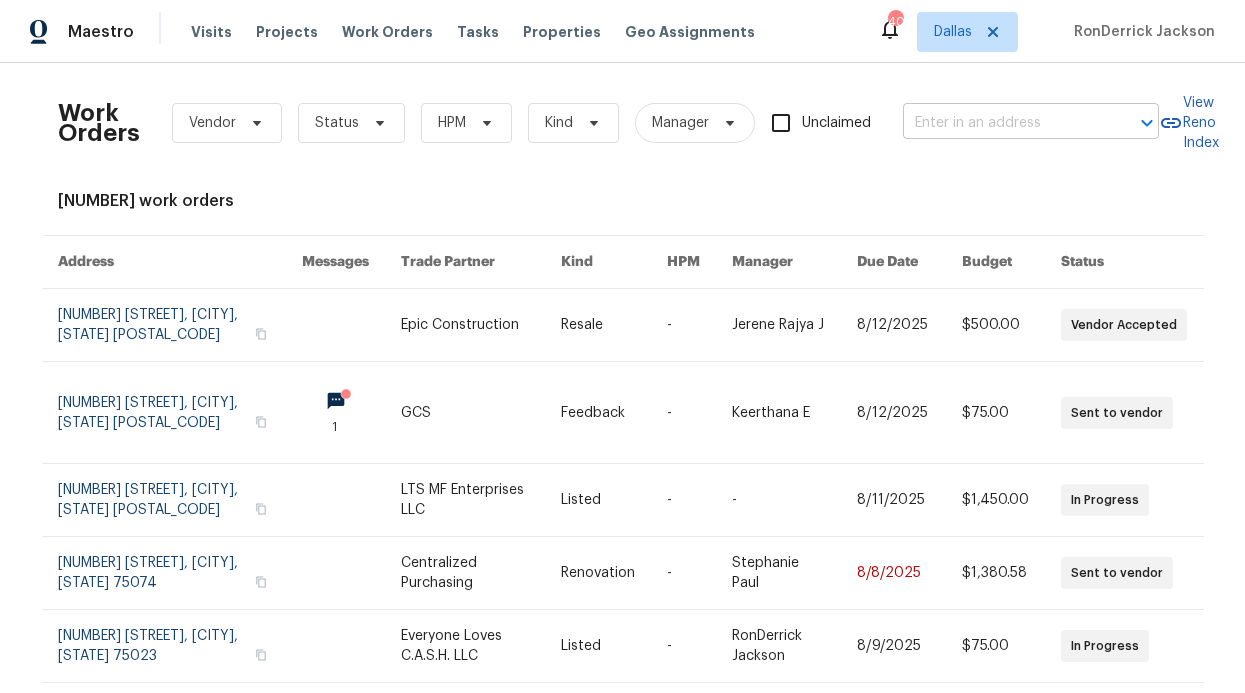 click at bounding box center (1003, 123) 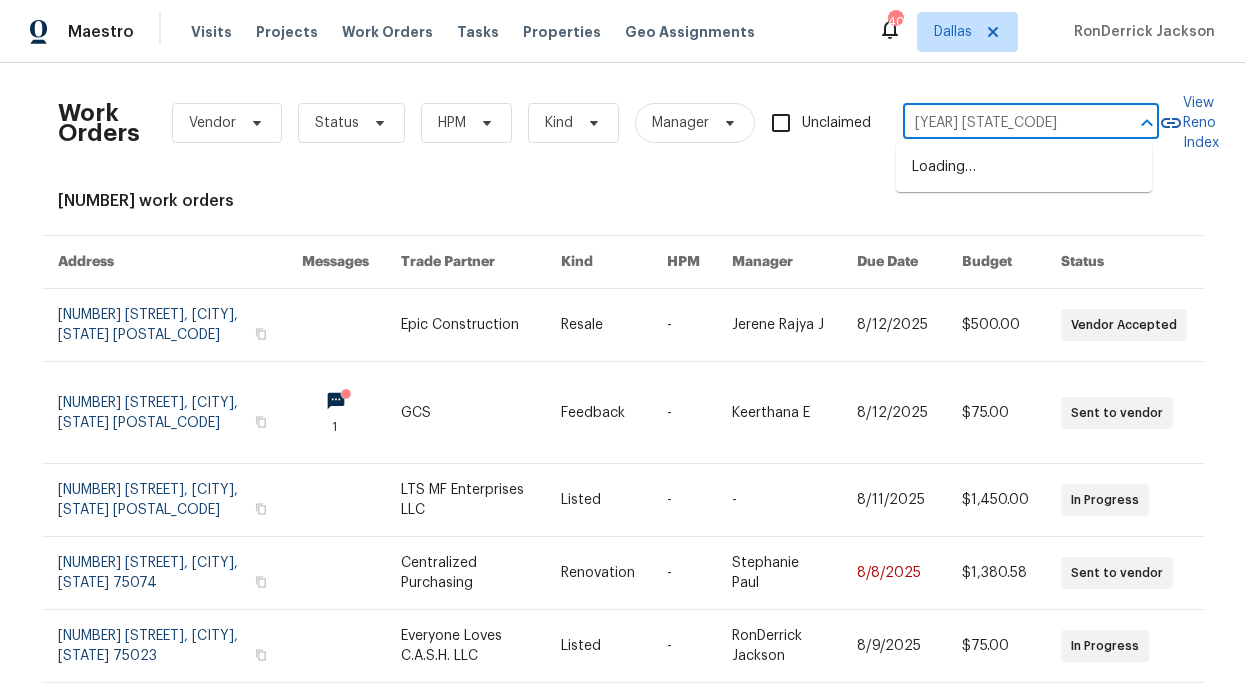 type on "2022 che" 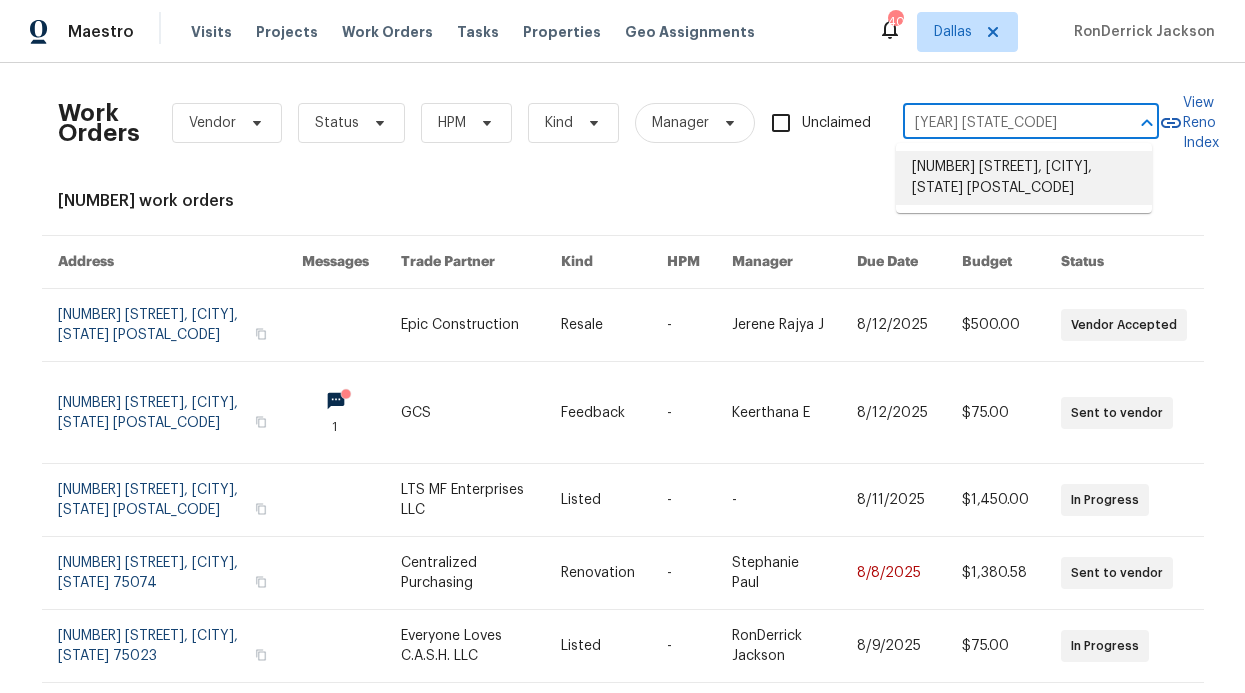 click on "[NUMBER] [STREET], [CITY], [STATE] [POSTAL_CODE]" at bounding box center (1024, 178) 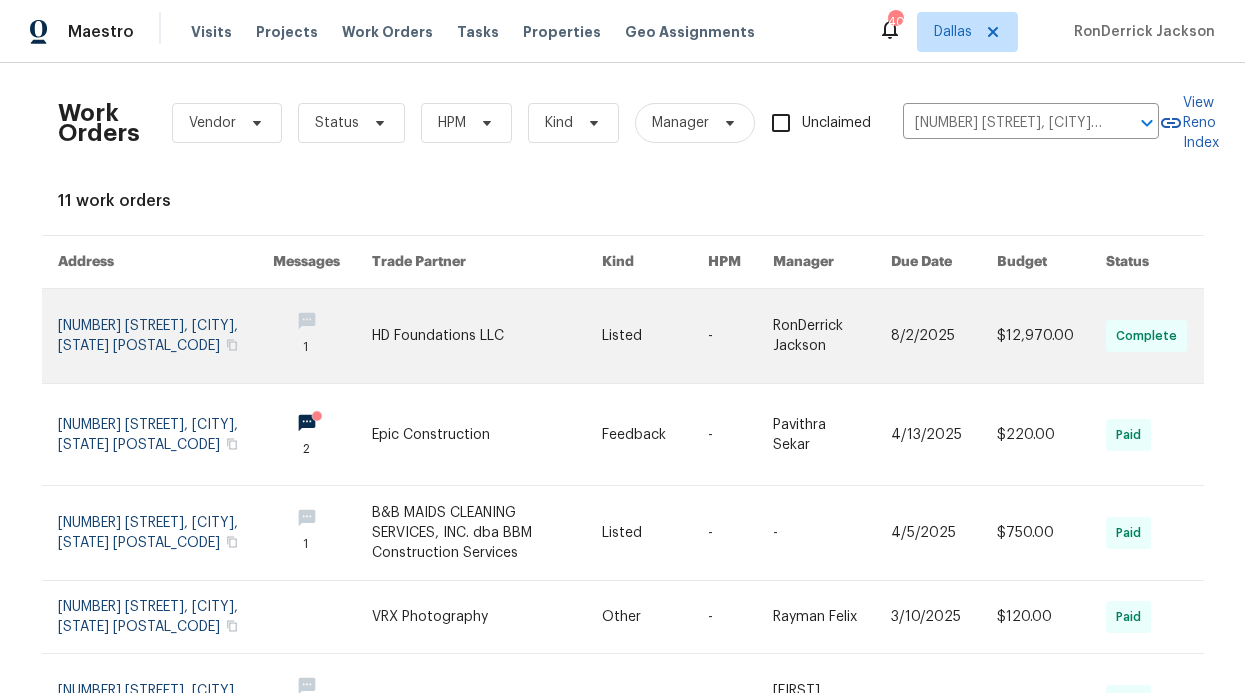 click at bounding box center [166, 336] 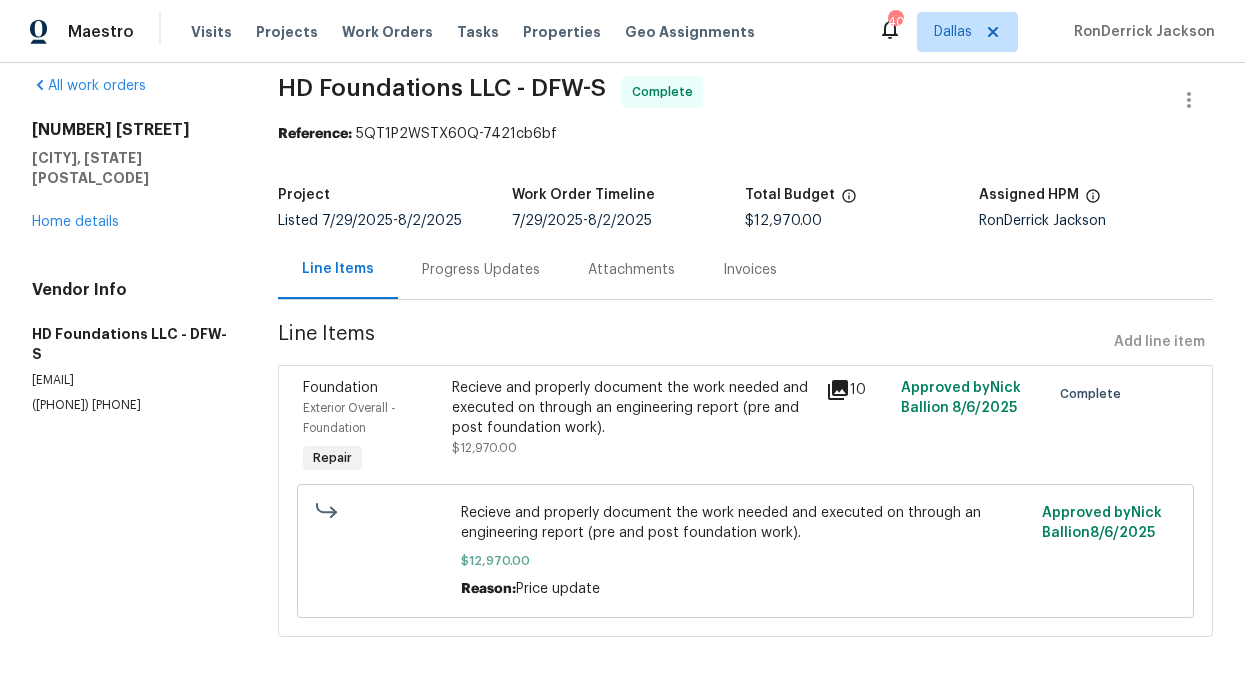 scroll, scrollTop: 35, scrollLeft: 0, axis: vertical 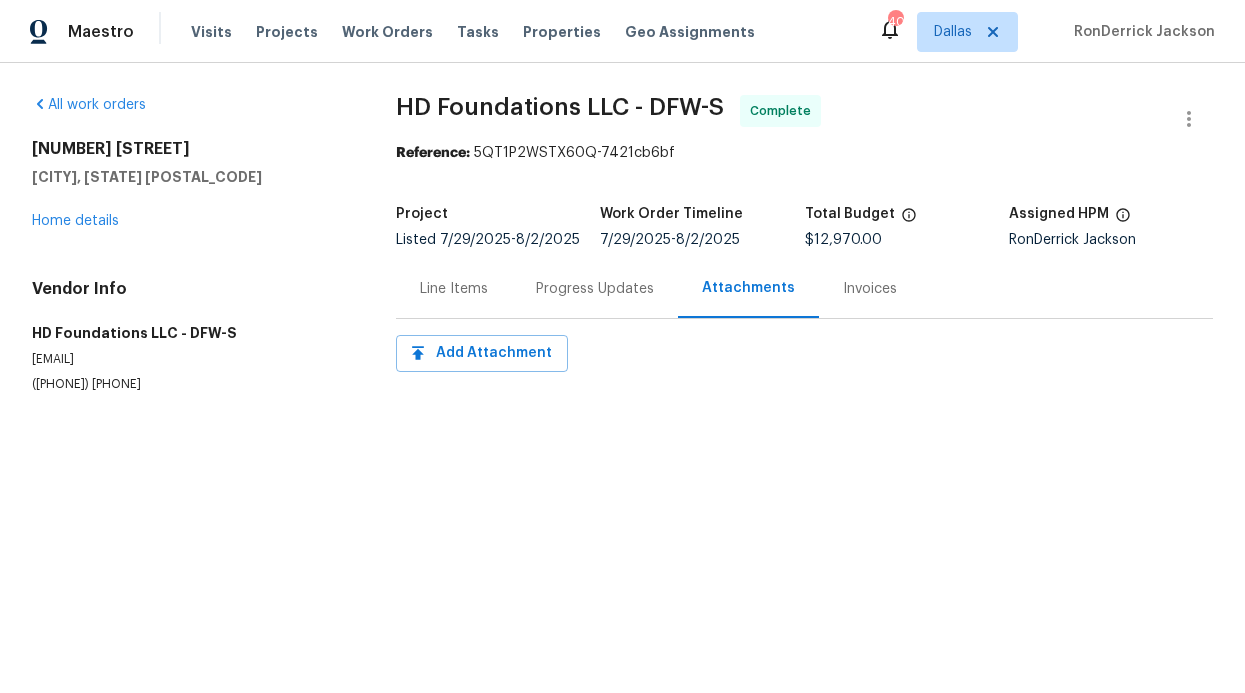 click on "Line Items" at bounding box center [454, 289] 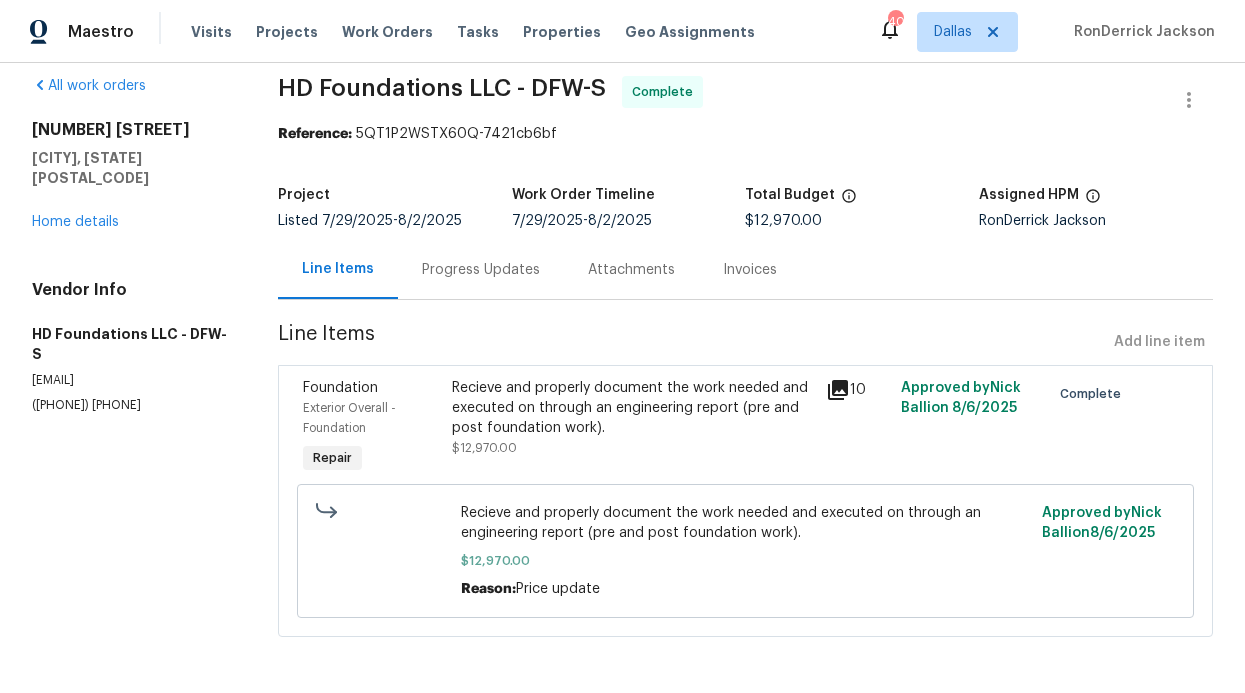 scroll, scrollTop: 35, scrollLeft: 0, axis: vertical 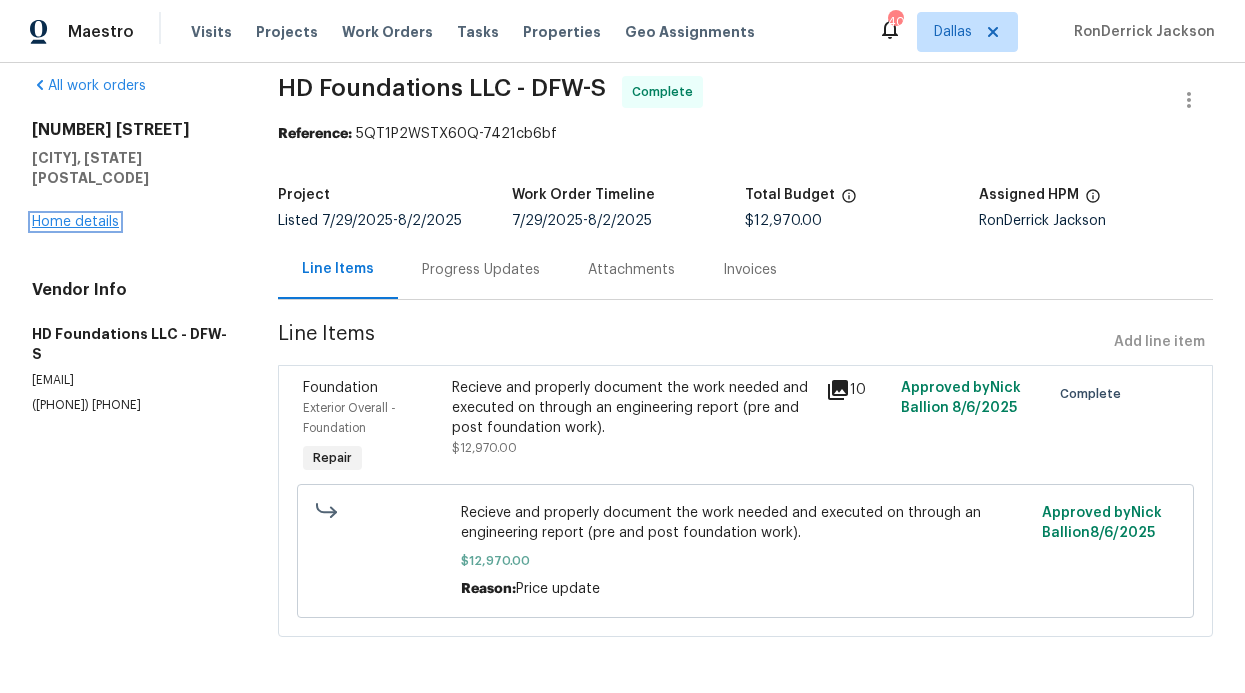 click on "Home details" at bounding box center [75, 222] 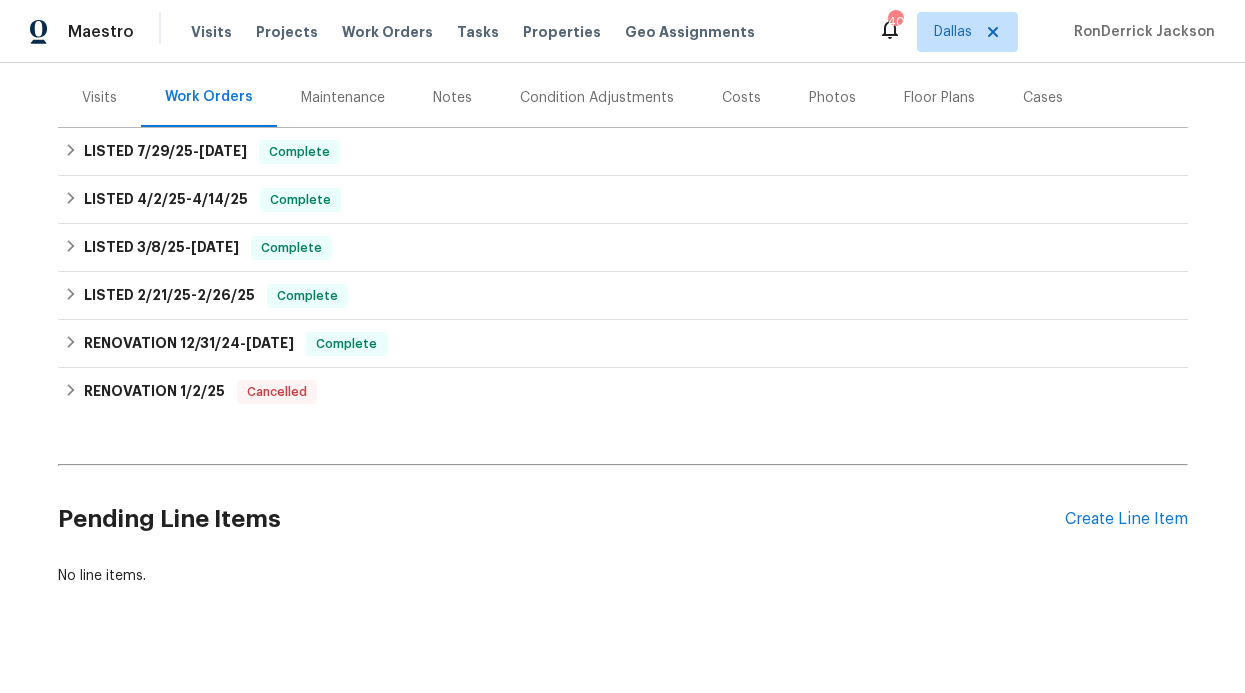 scroll, scrollTop: 279, scrollLeft: 0, axis: vertical 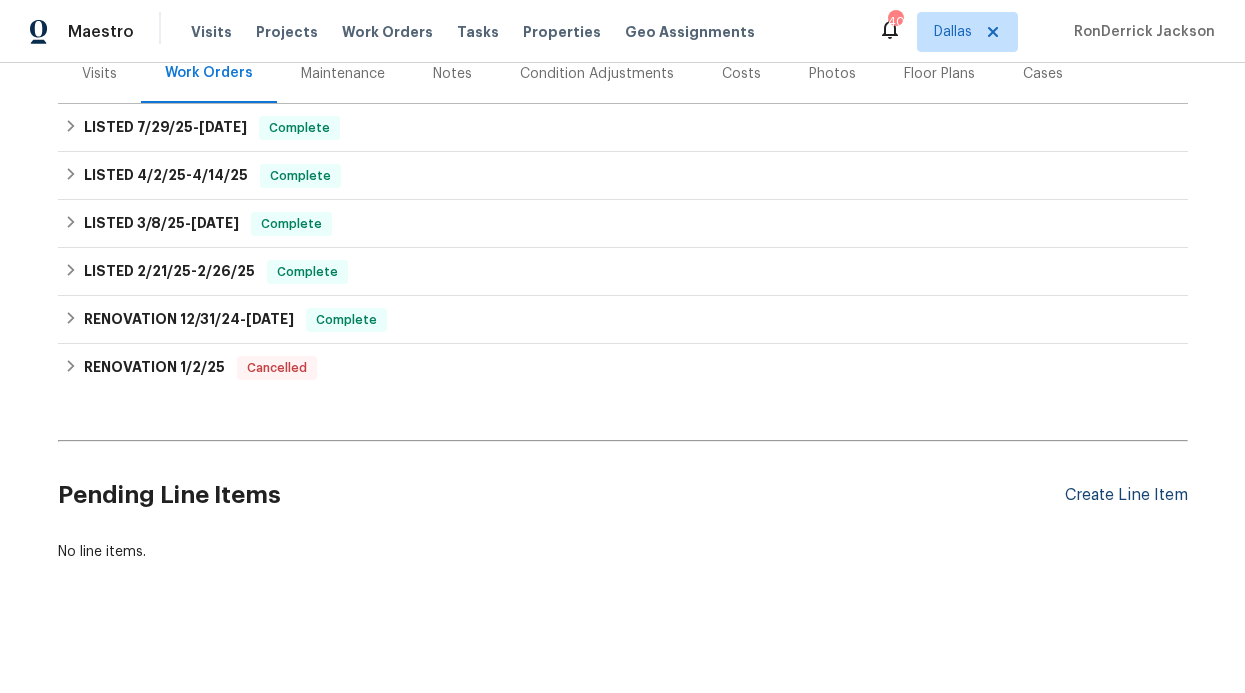 click on "Create Line Item" at bounding box center [1126, 495] 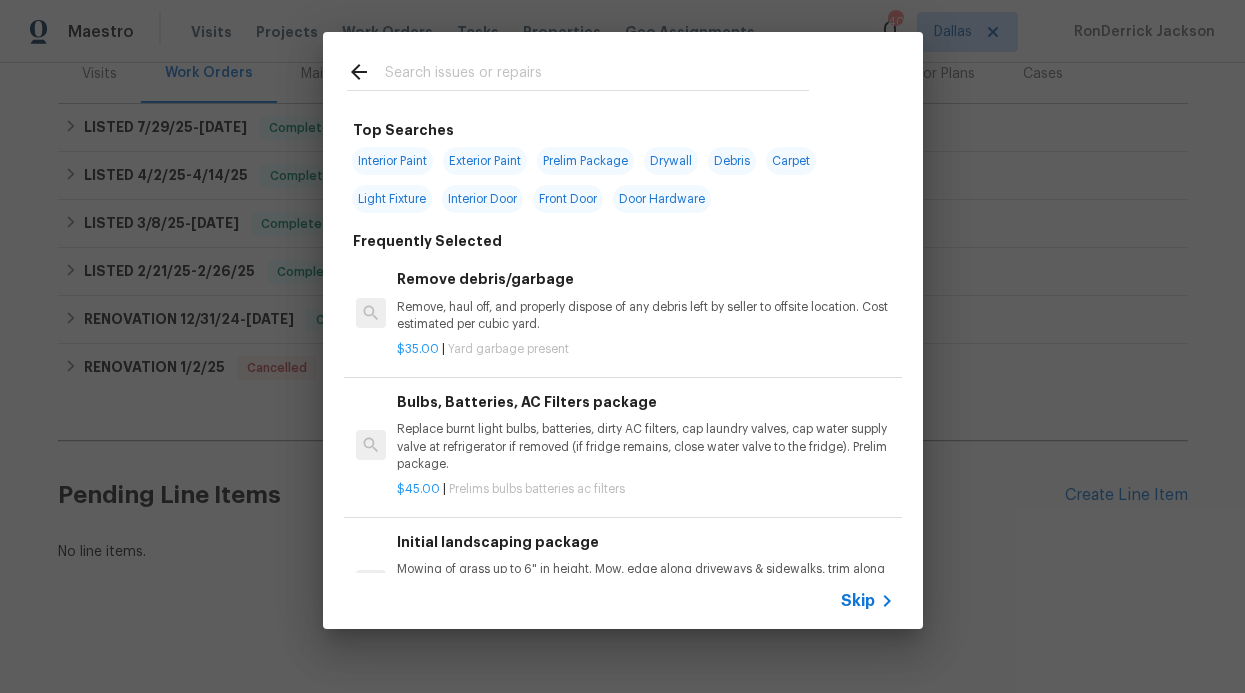 click on "Skip" at bounding box center [858, 601] 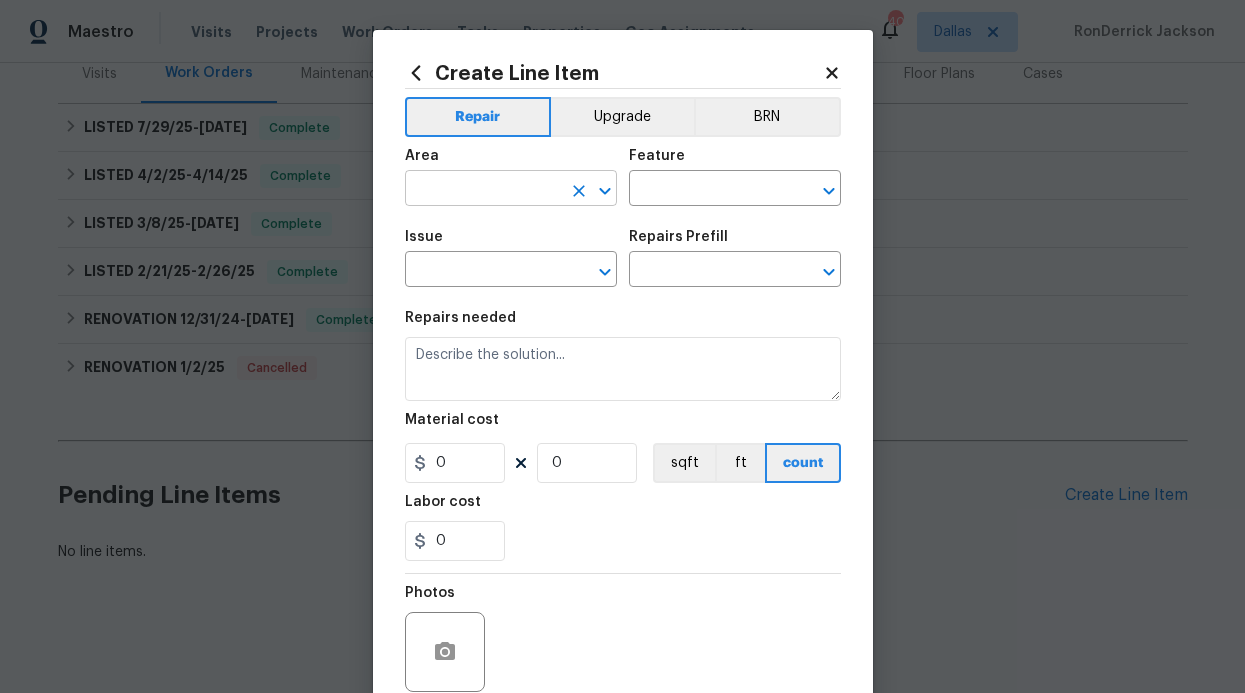 click at bounding box center [483, 190] 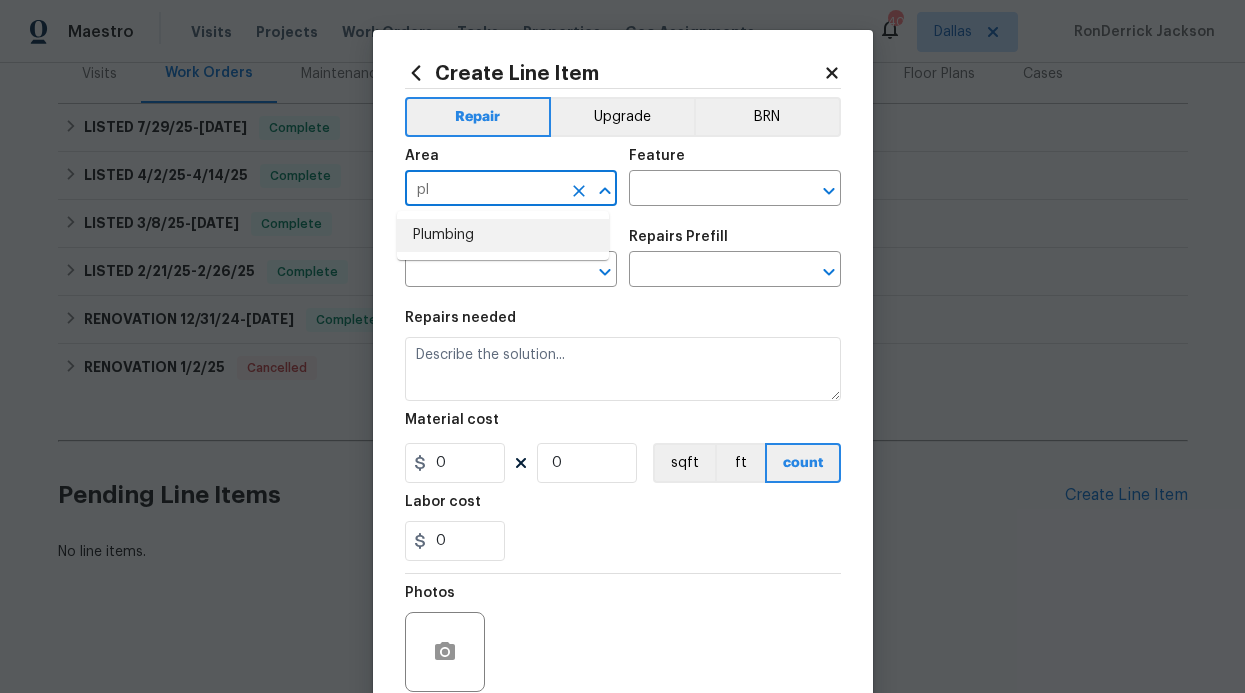 click on "Plumbing" at bounding box center [503, 235] 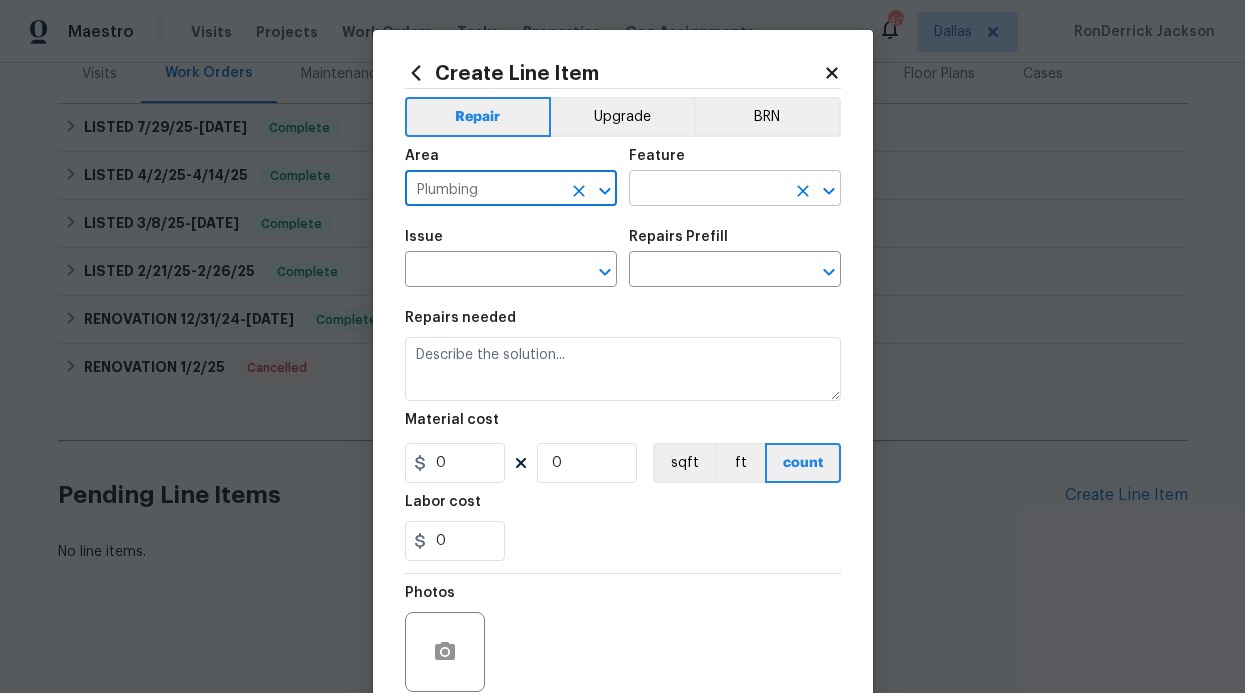 type on "Plumbing" 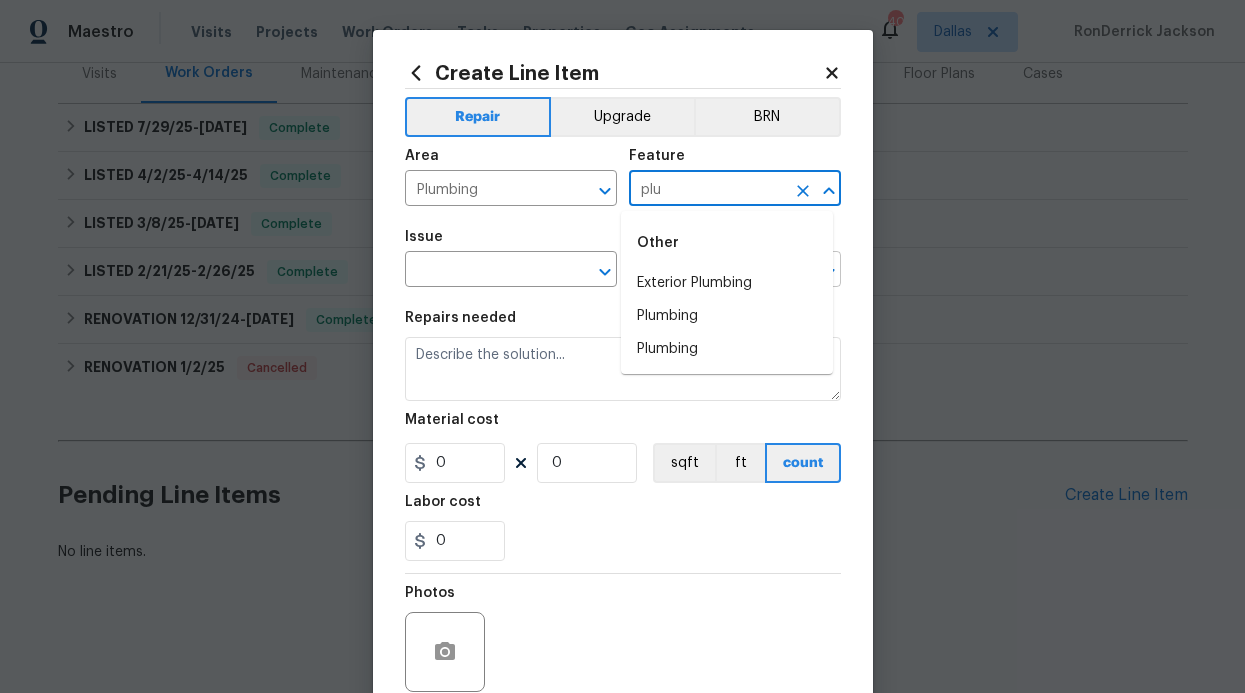 click on "Exterior Plumbing" at bounding box center [727, 283] 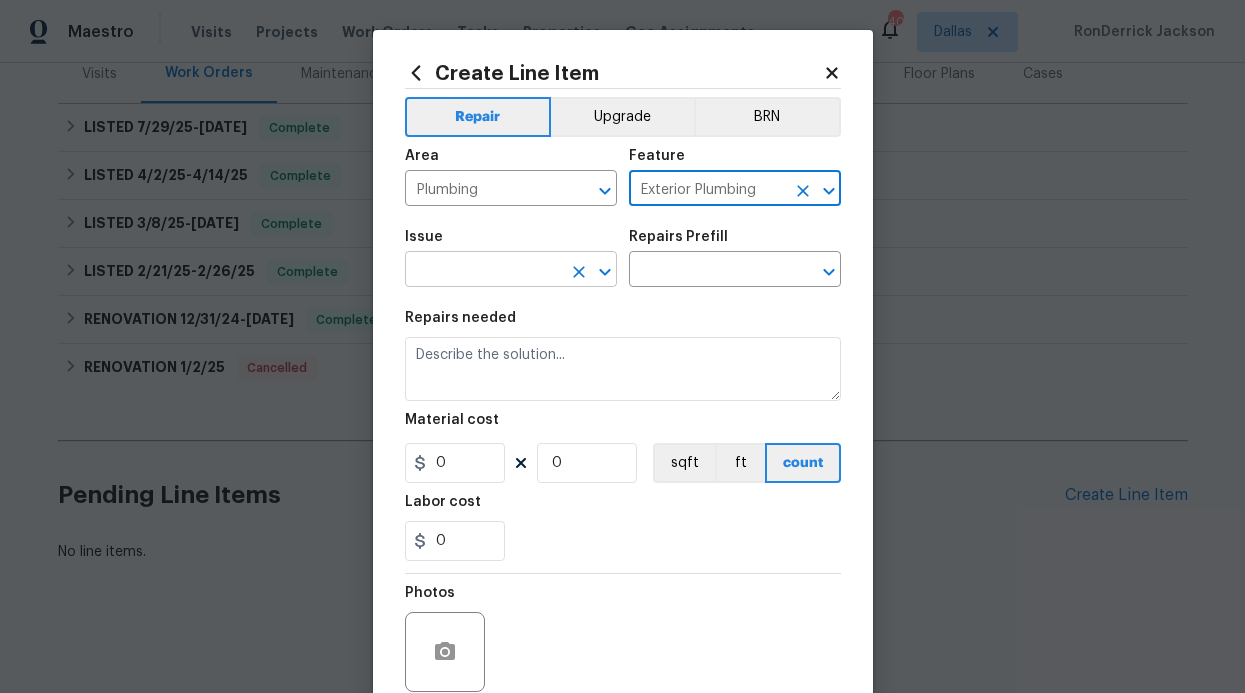 type on "Exterior Plumbing" 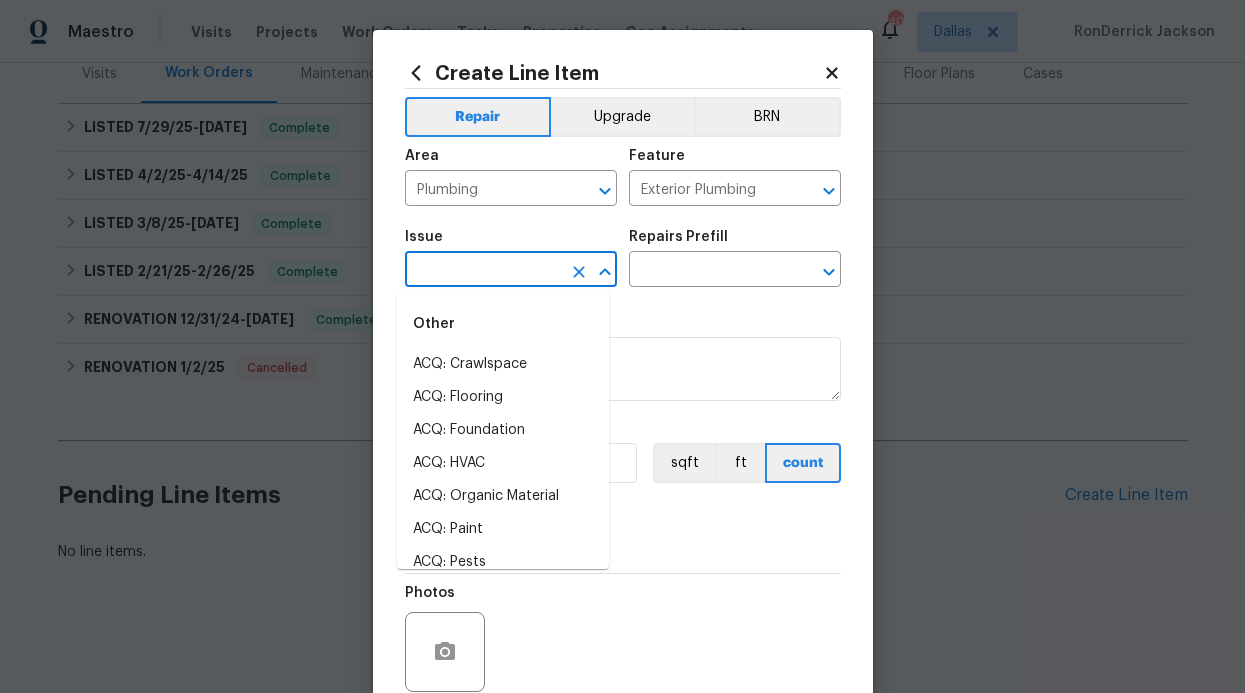 click at bounding box center (483, 271) 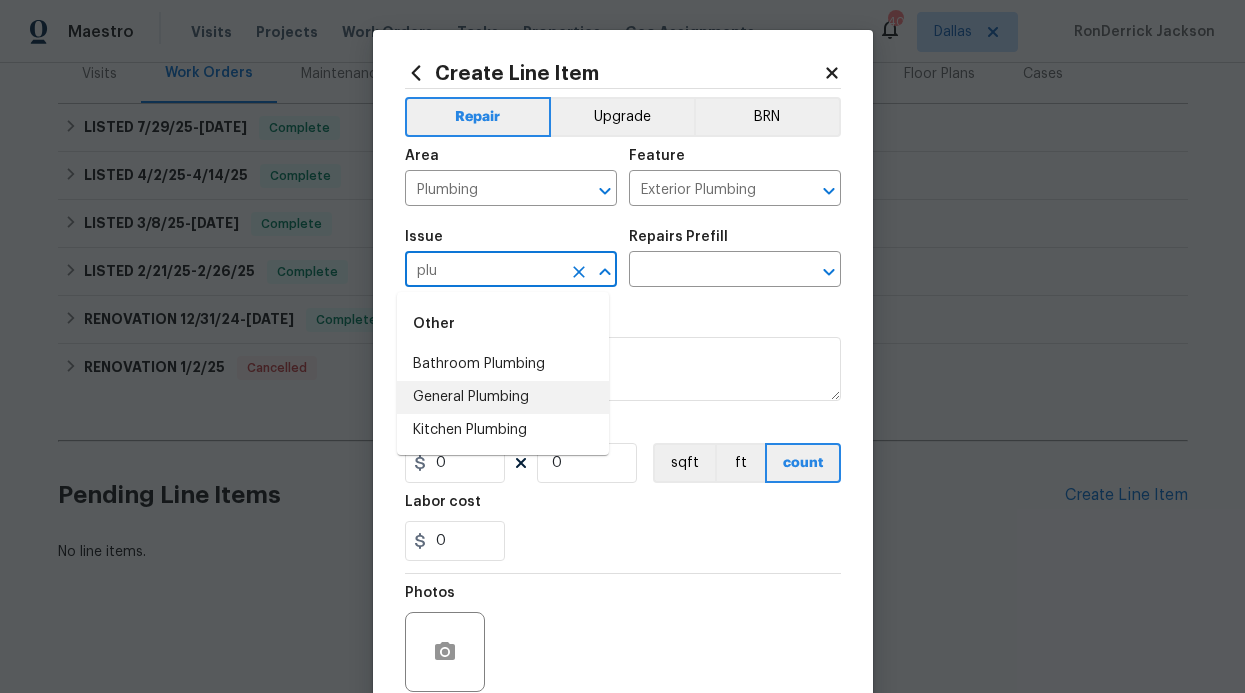 drag, startPoint x: 516, startPoint y: 394, endPoint x: 532, endPoint y: 388, distance: 17.088007 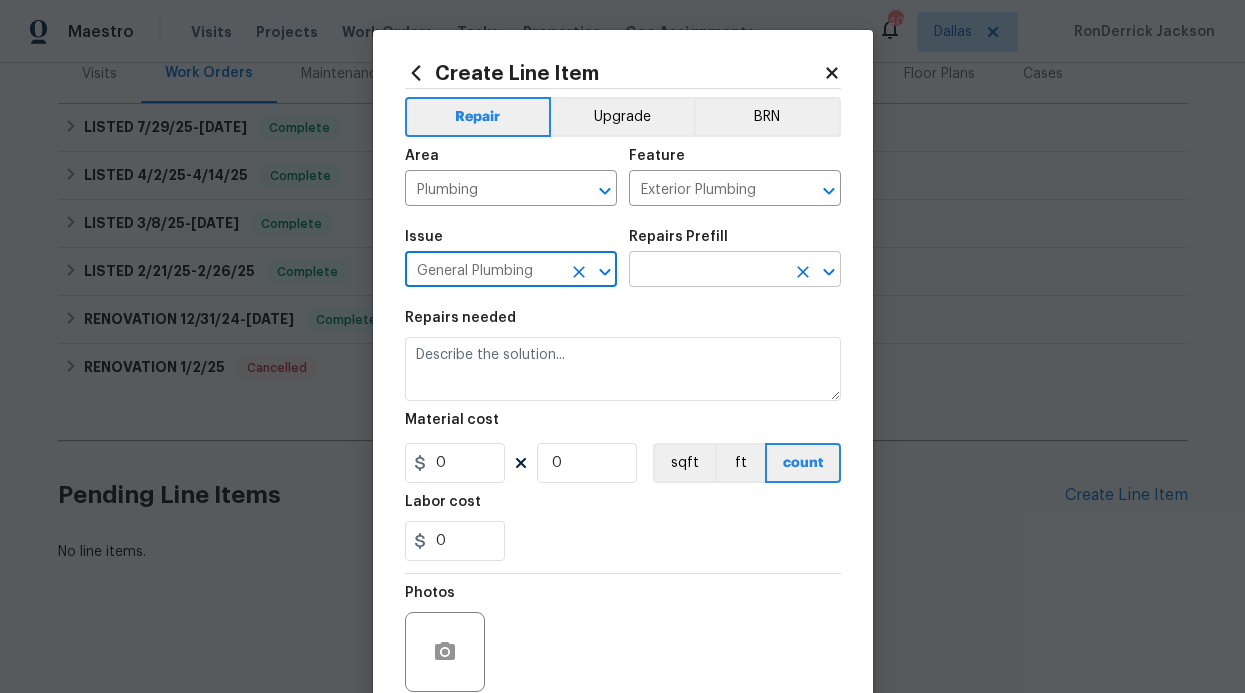 type on "General Plumbing" 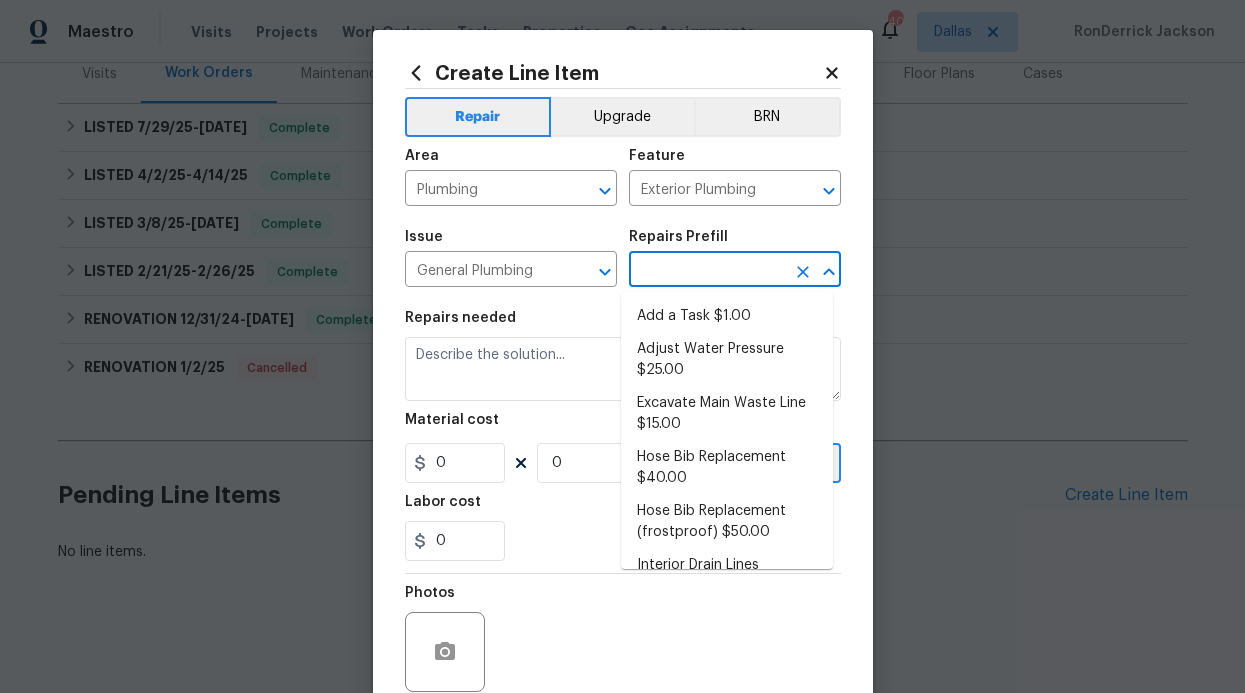 click at bounding box center (707, 271) 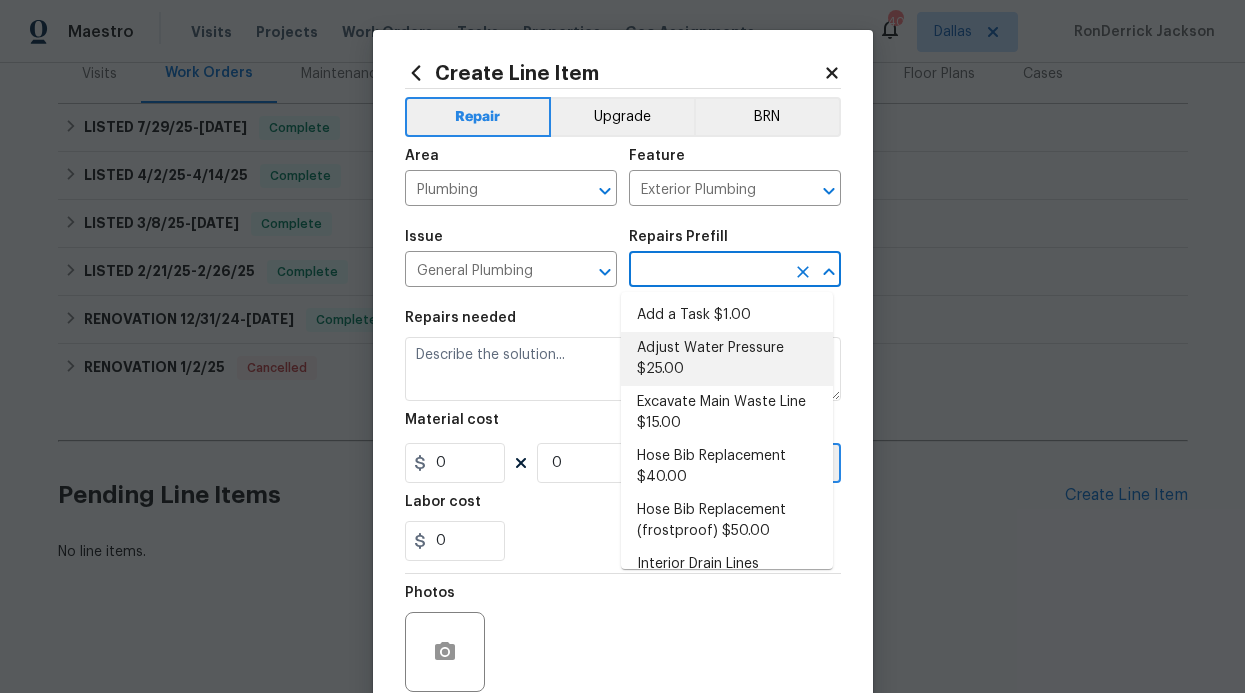 scroll, scrollTop: 0, scrollLeft: 0, axis: both 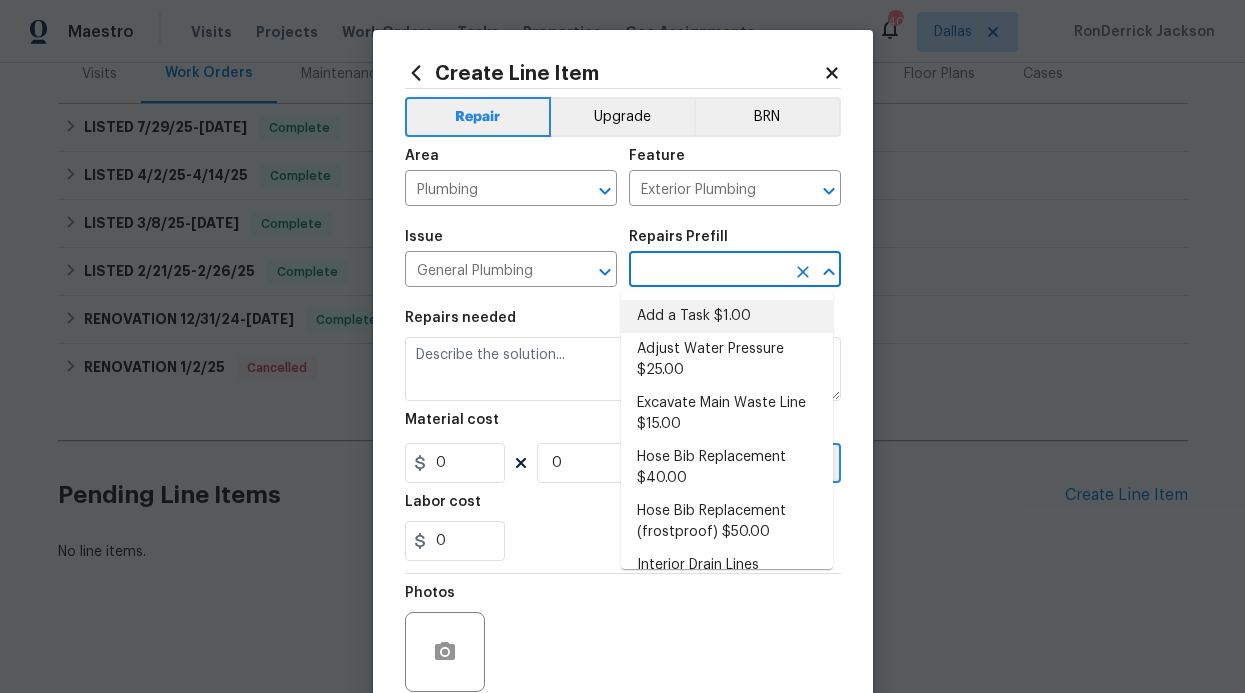 click on "Add a Task $1.00" at bounding box center [727, 316] 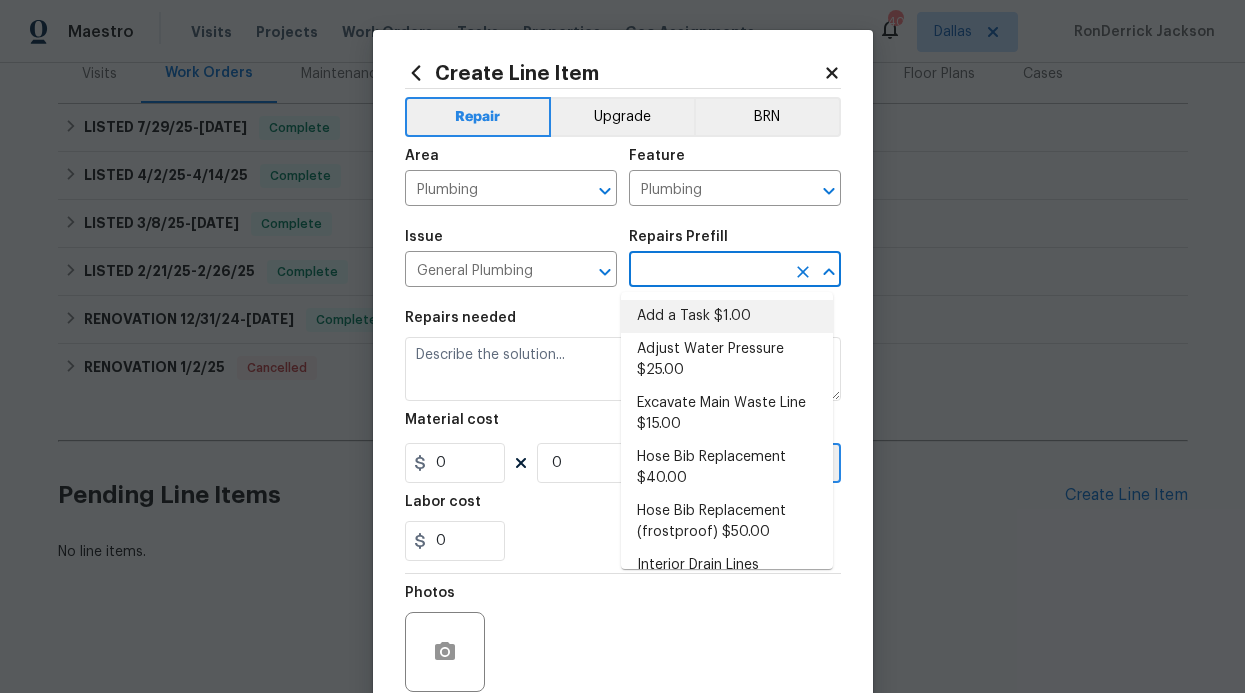 type on "Add a Task $1.00" 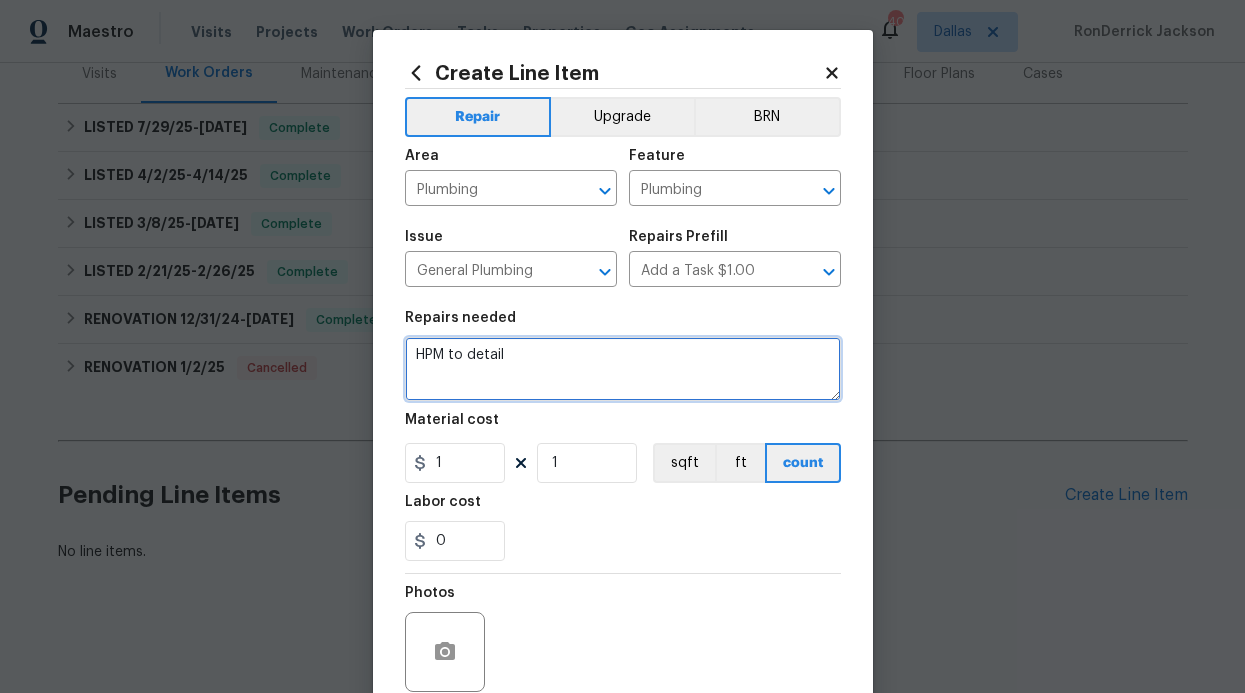 drag, startPoint x: 559, startPoint y: 354, endPoint x: 419, endPoint y: 352, distance: 140.01428 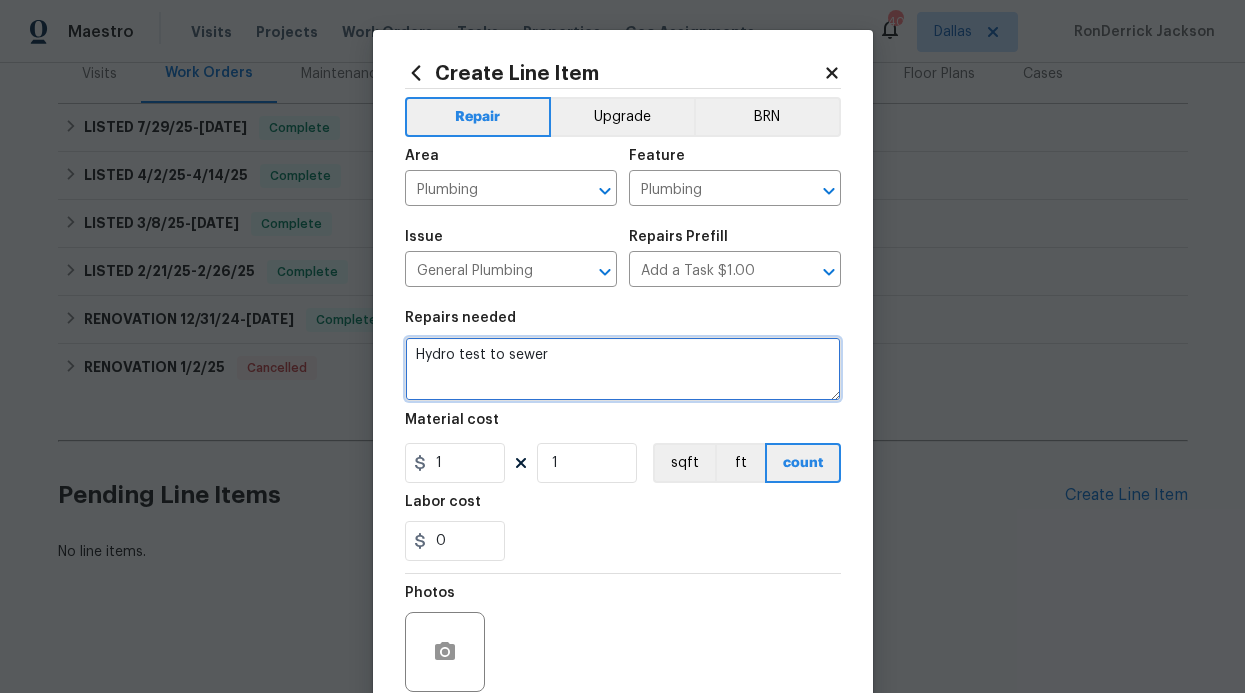scroll, scrollTop: 4, scrollLeft: 0, axis: vertical 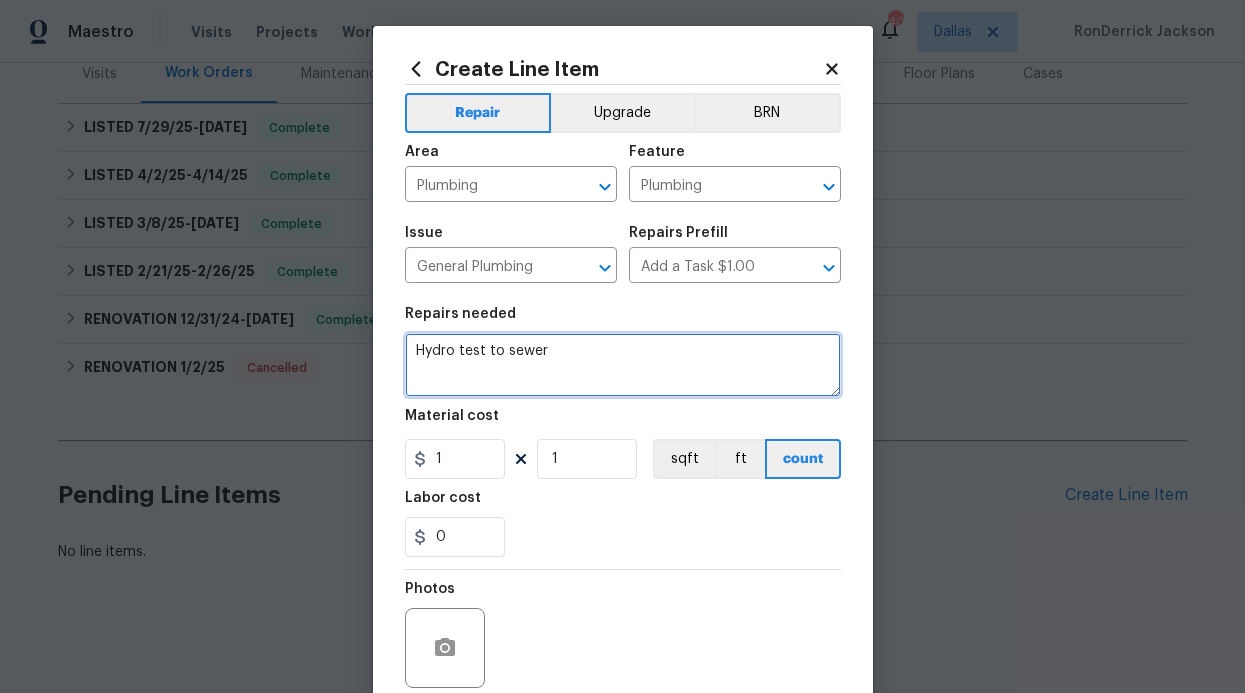 type on "Hydro test to sewer" 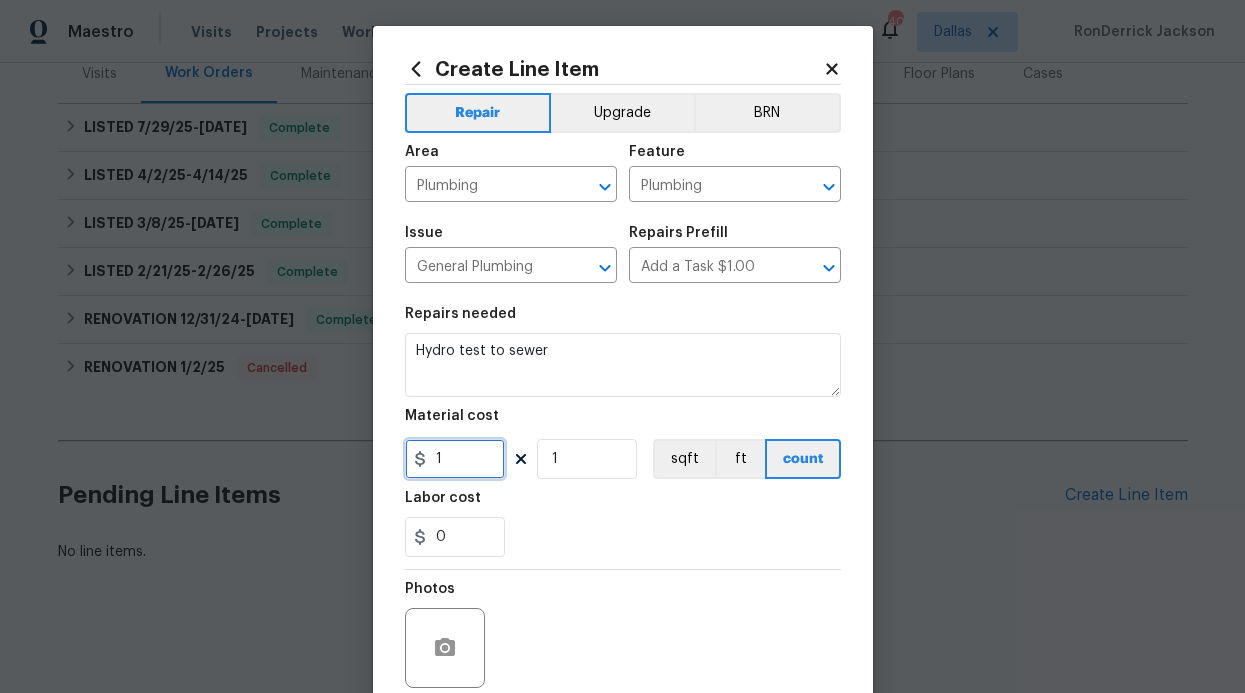 click on "1" at bounding box center (455, 459) 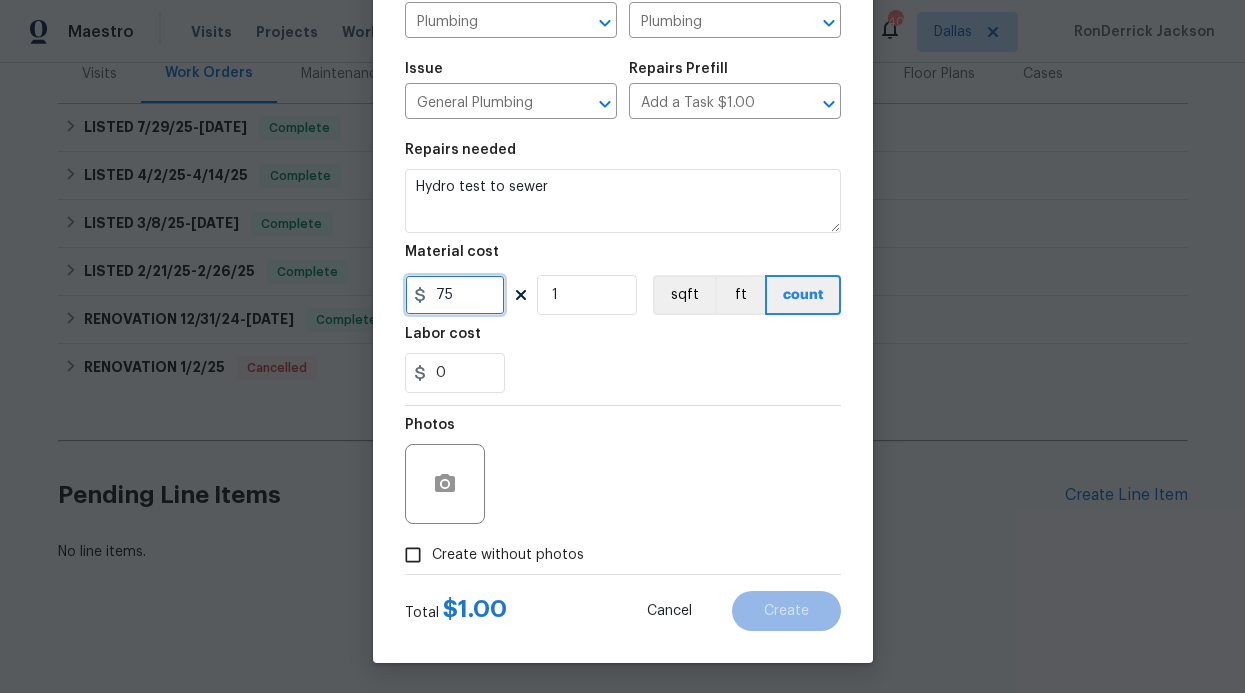 scroll, scrollTop: 169, scrollLeft: 0, axis: vertical 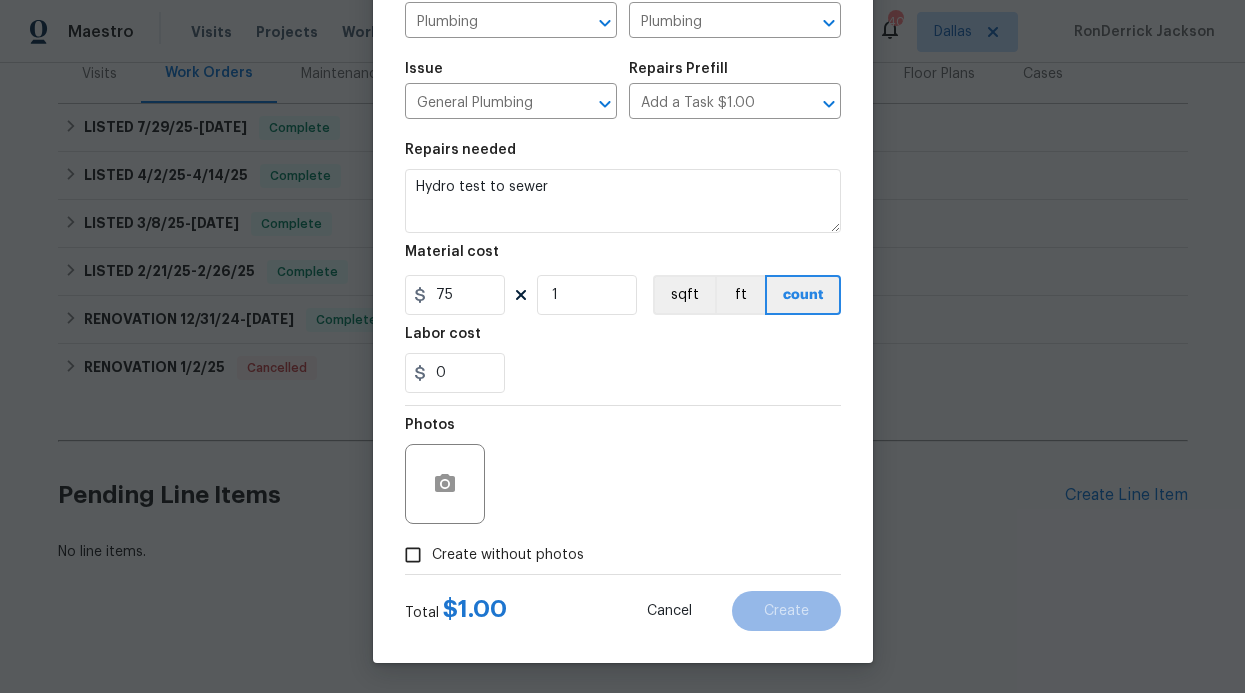 type on "75" 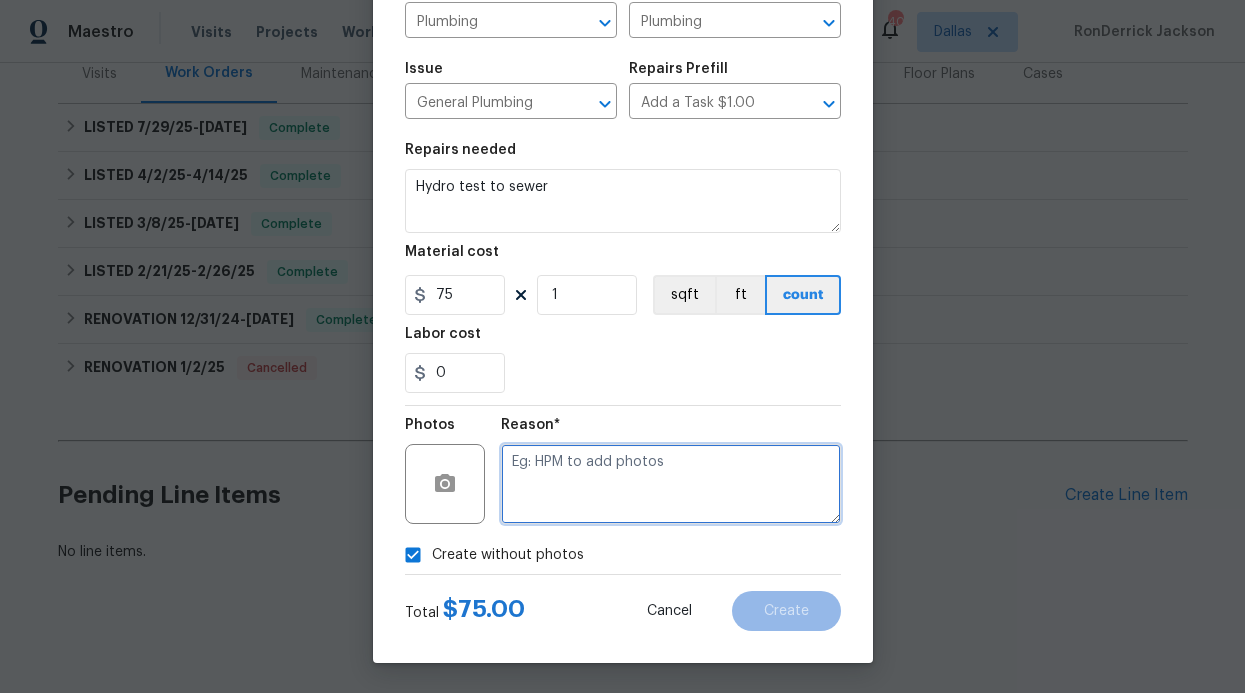 click at bounding box center (671, 484) 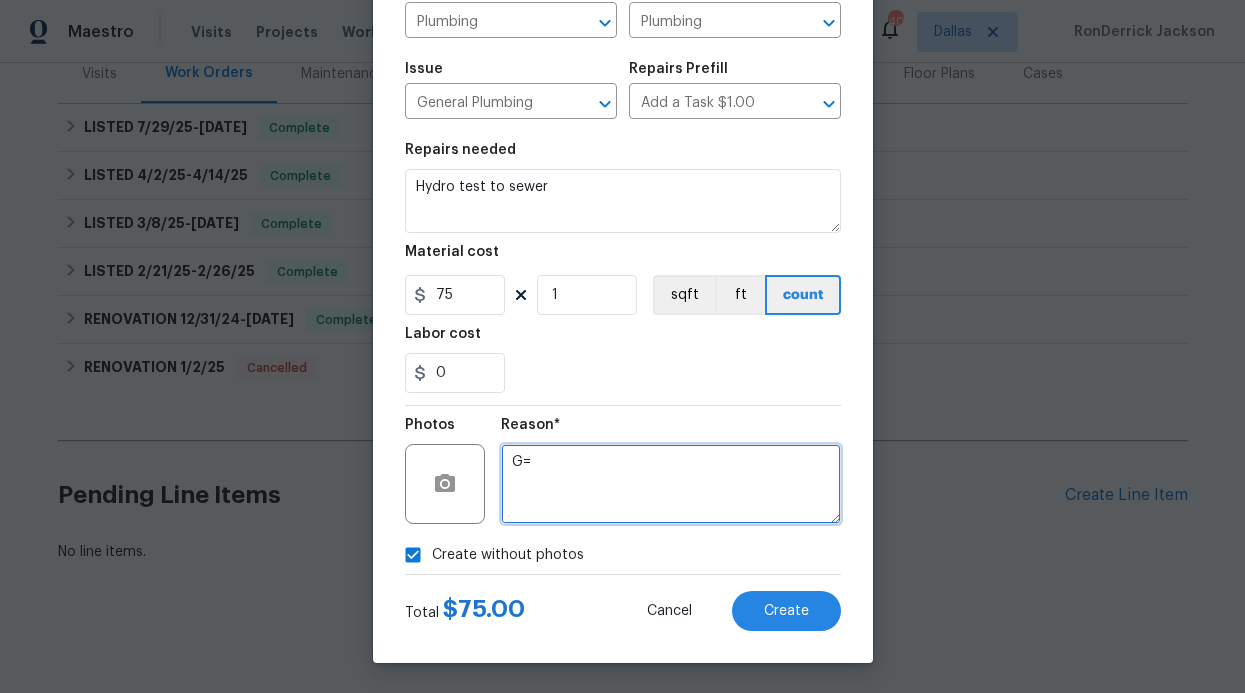 type on "G" 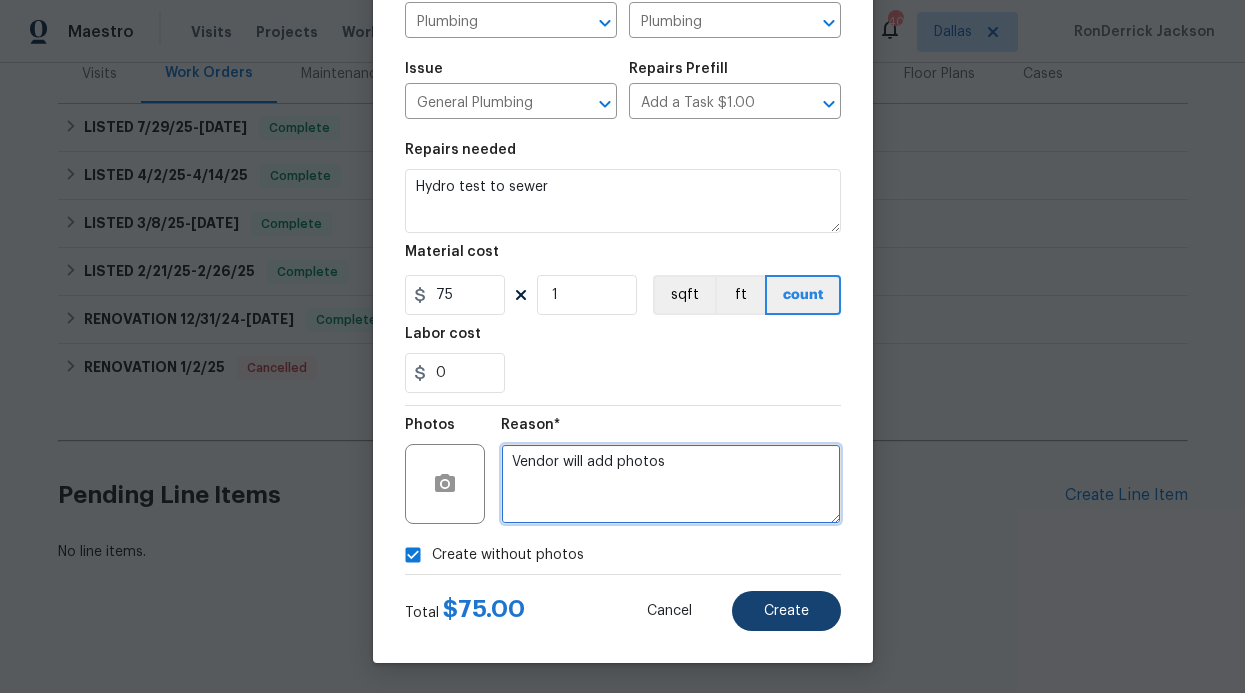 type on "Vendor will add photos" 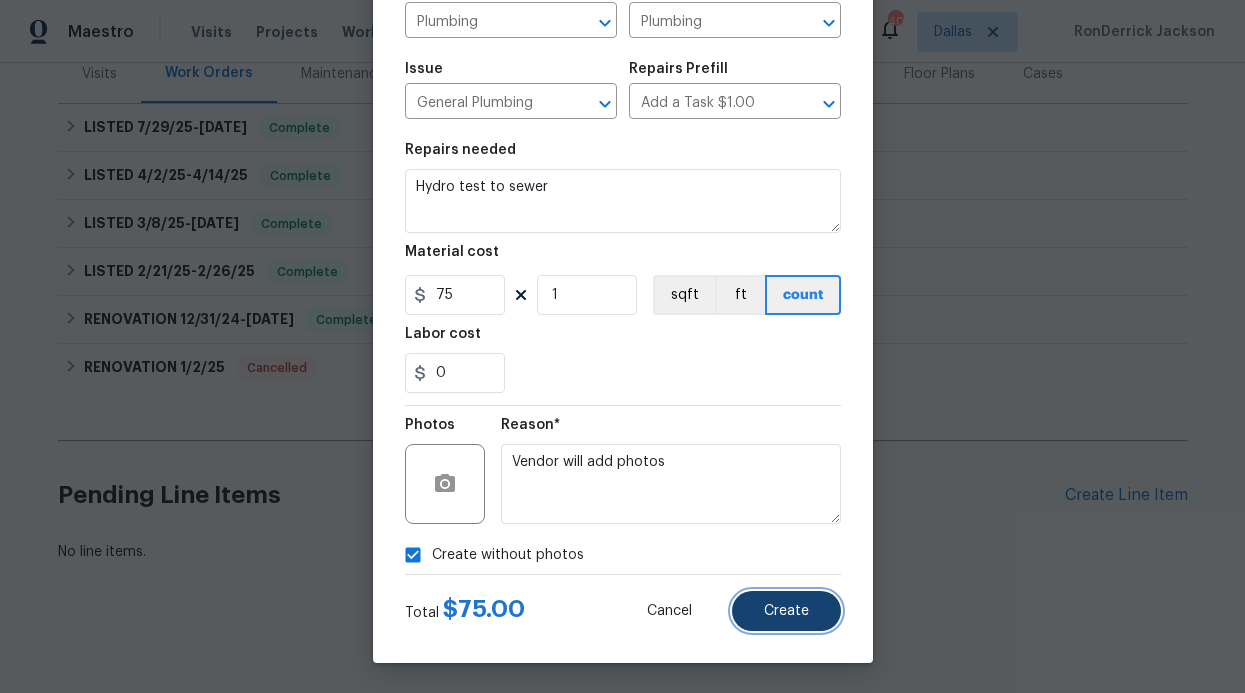 click on "Create" at bounding box center (786, 611) 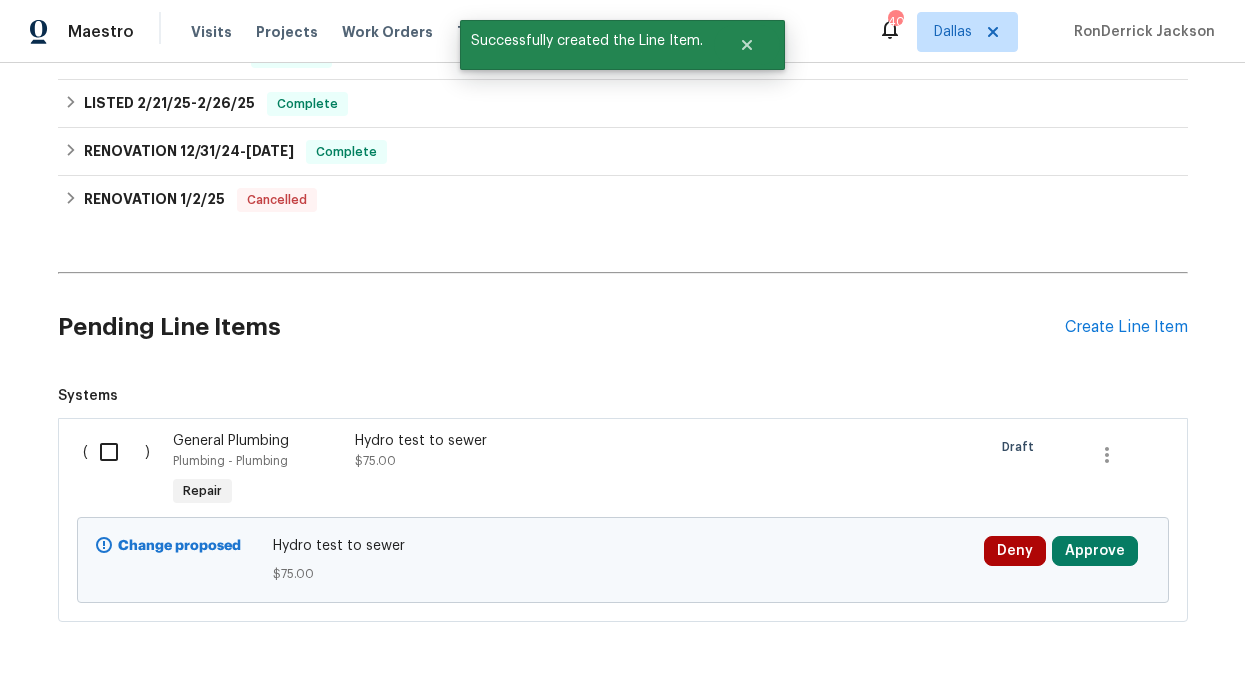 scroll, scrollTop: 448, scrollLeft: 0, axis: vertical 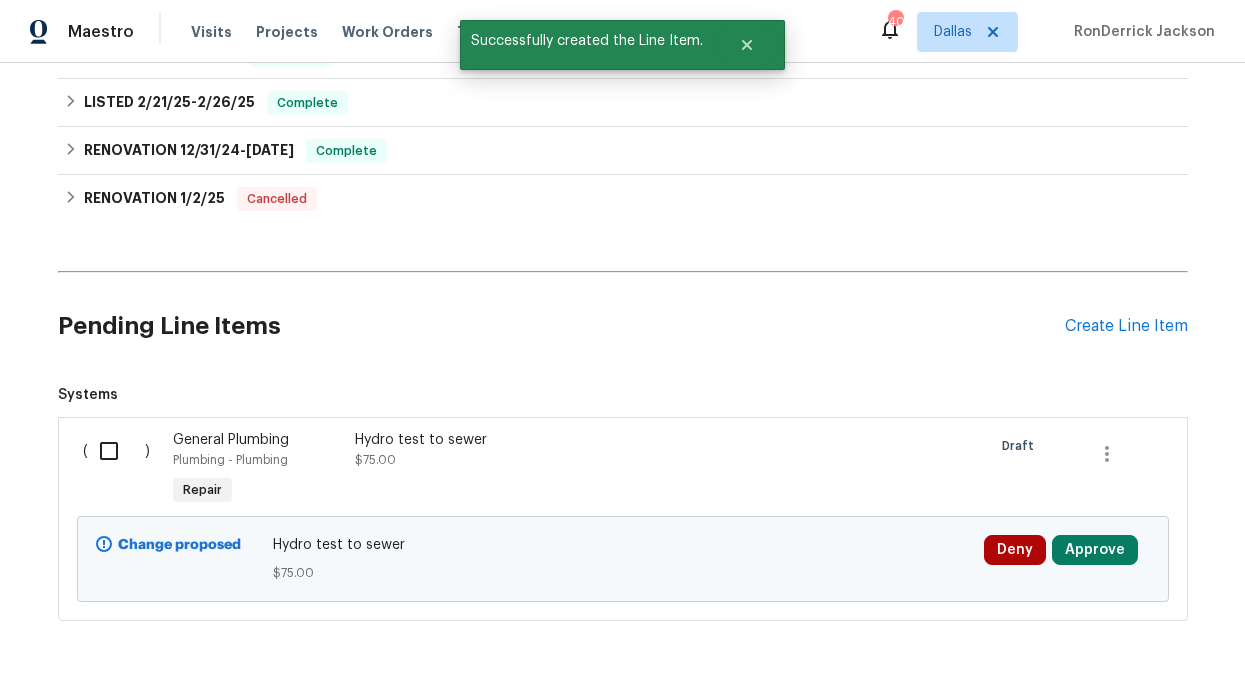 click at bounding box center (116, 451) 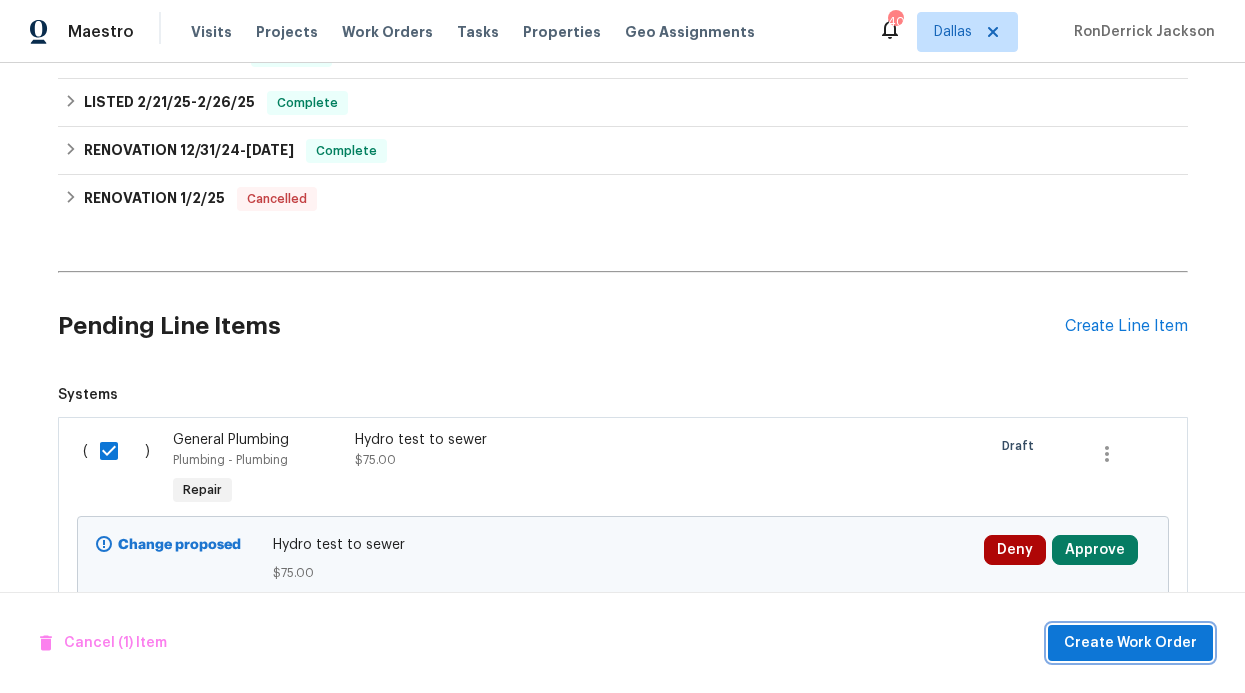 click on "Create Work Order" at bounding box center (1130, 643) 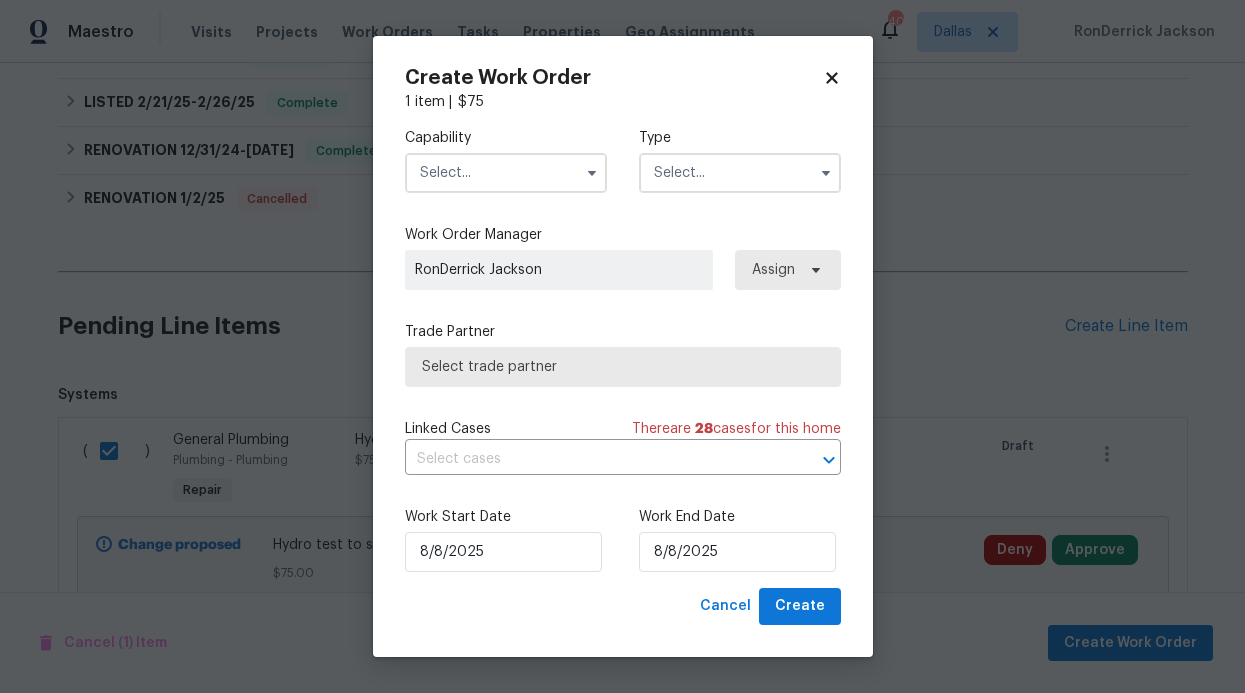 click at bounding box center [506, 173] 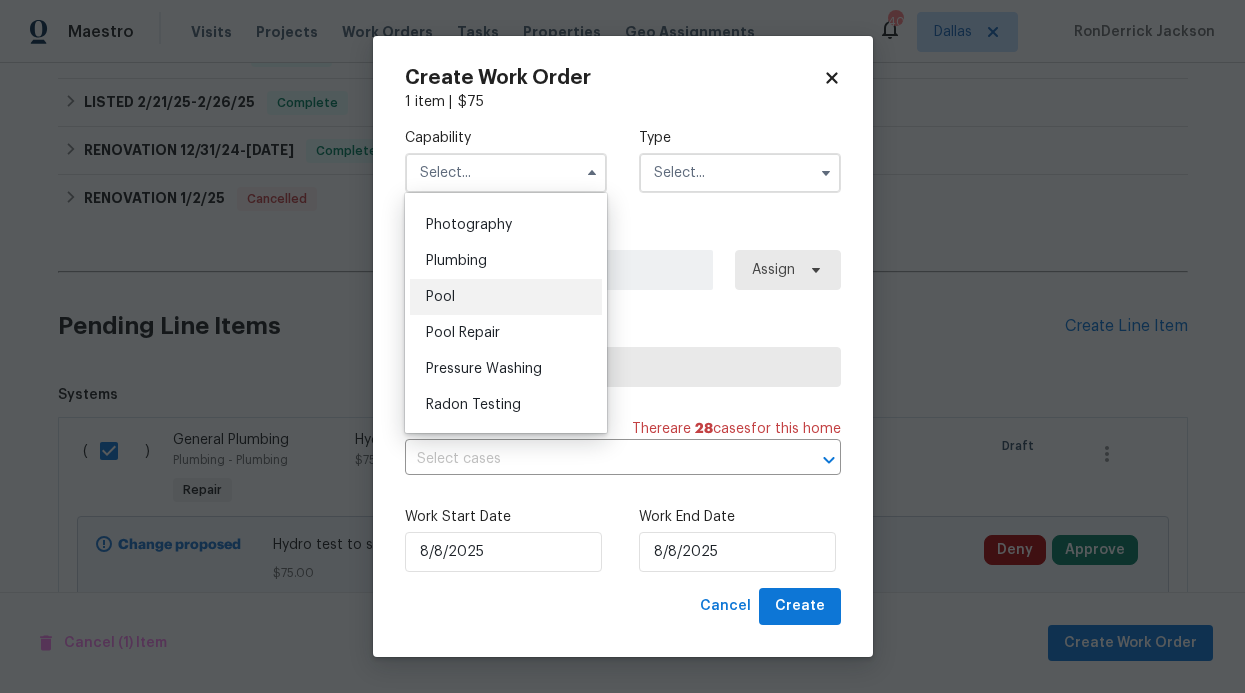 scroll, scrollTop: 1749, scrollLeft: 0, axis: vertical 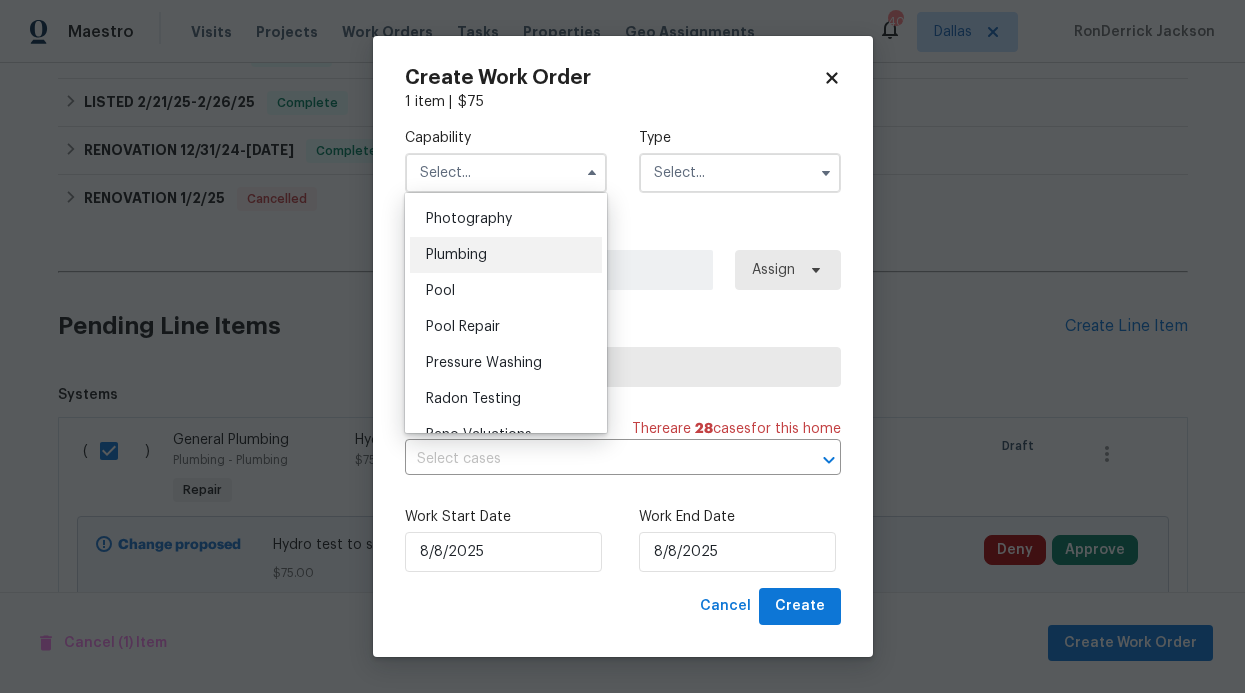 click on "Plumbing" at bounding box center [506, 255] 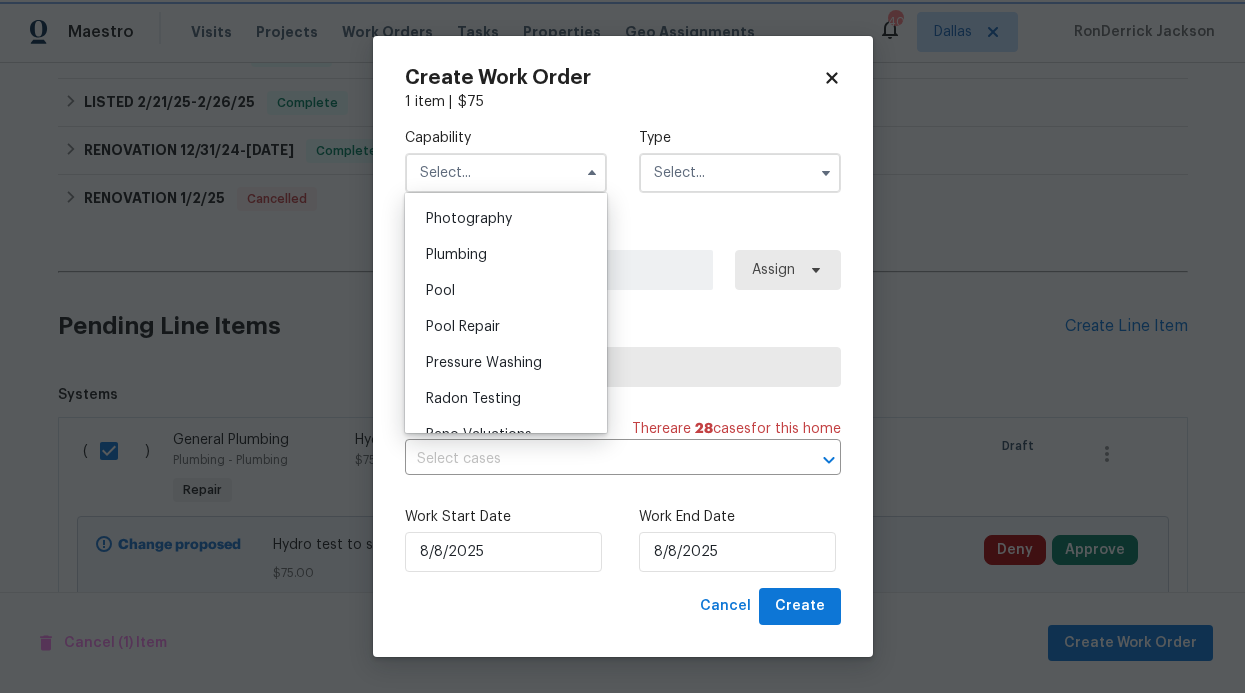 type on "Plumbing" 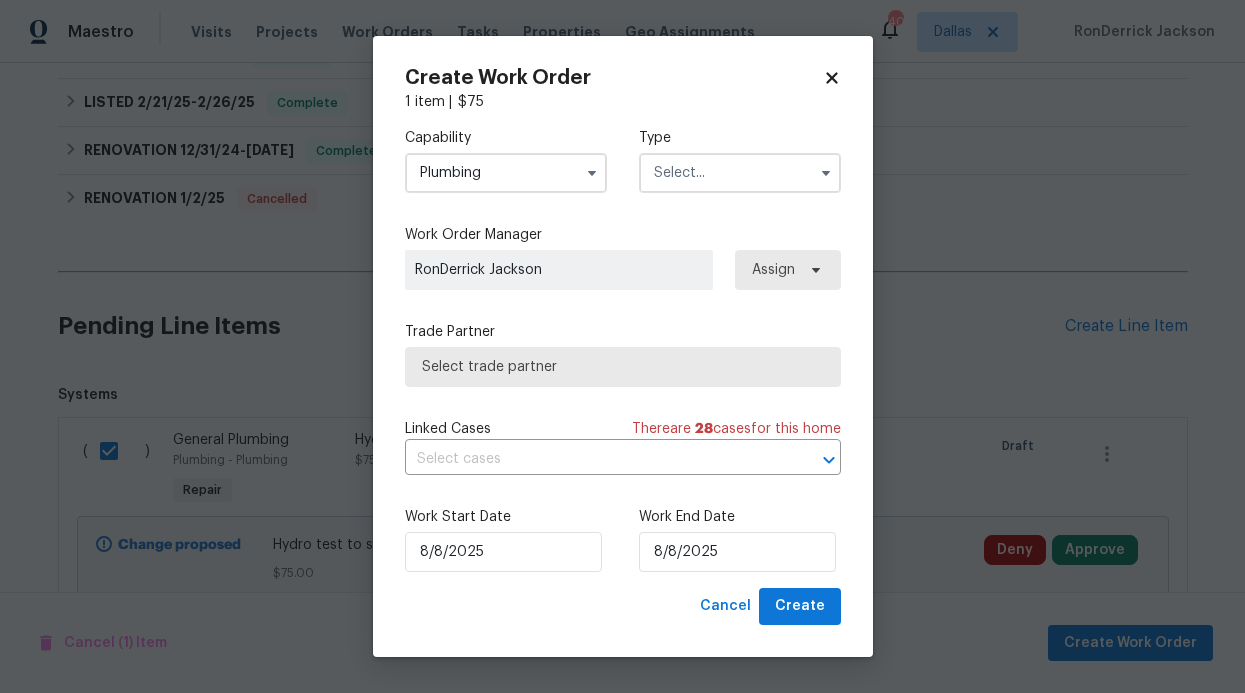 click at bounding box center (740, 173) 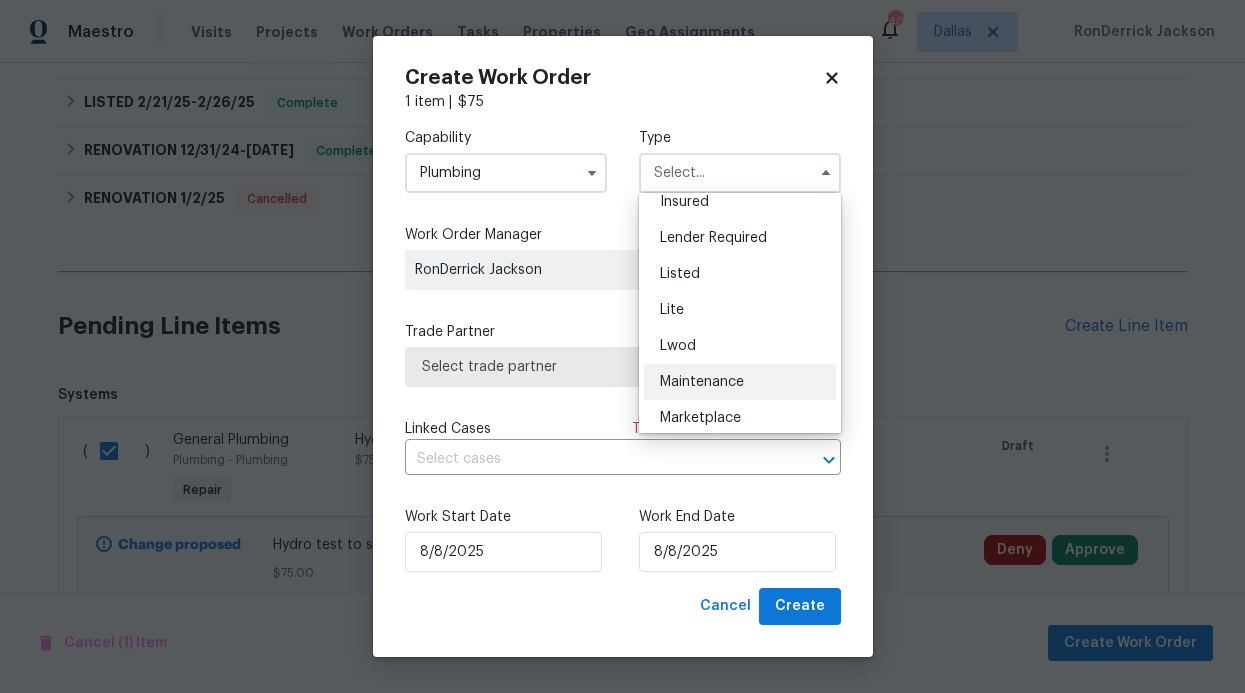 scroll, scrollTop: 191, scrollLeft: 0, axis: vertical 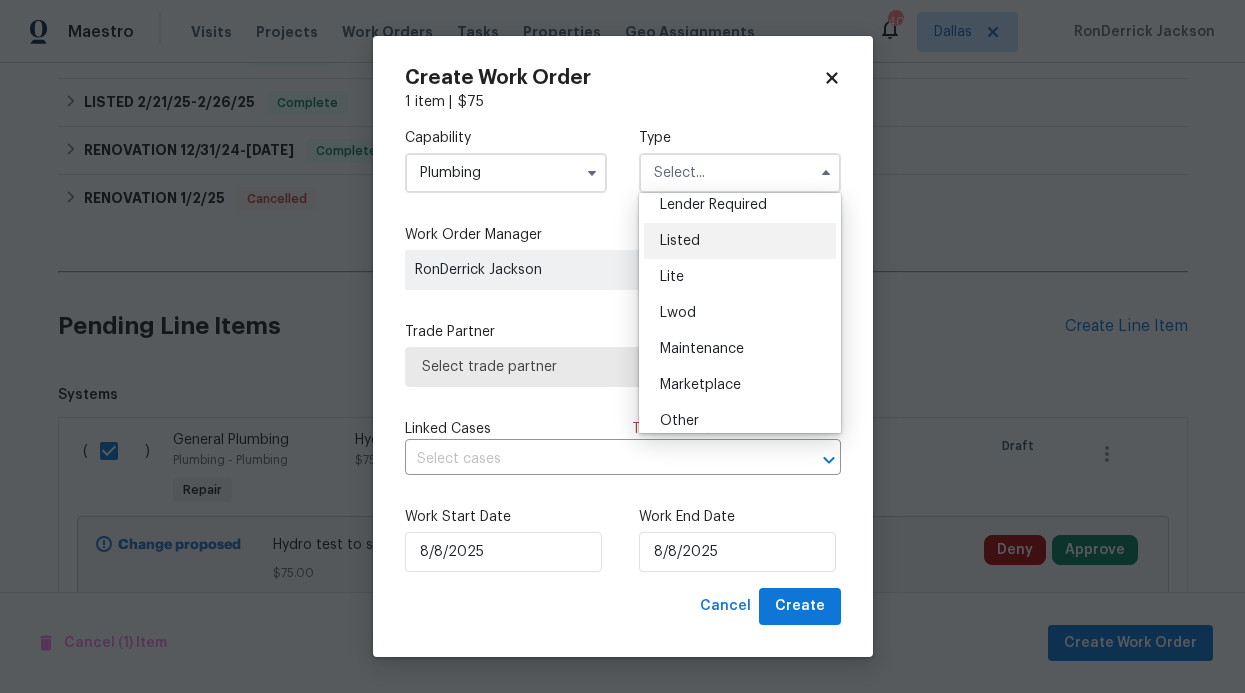 click on "Listed" at bounding box center [740, 241] 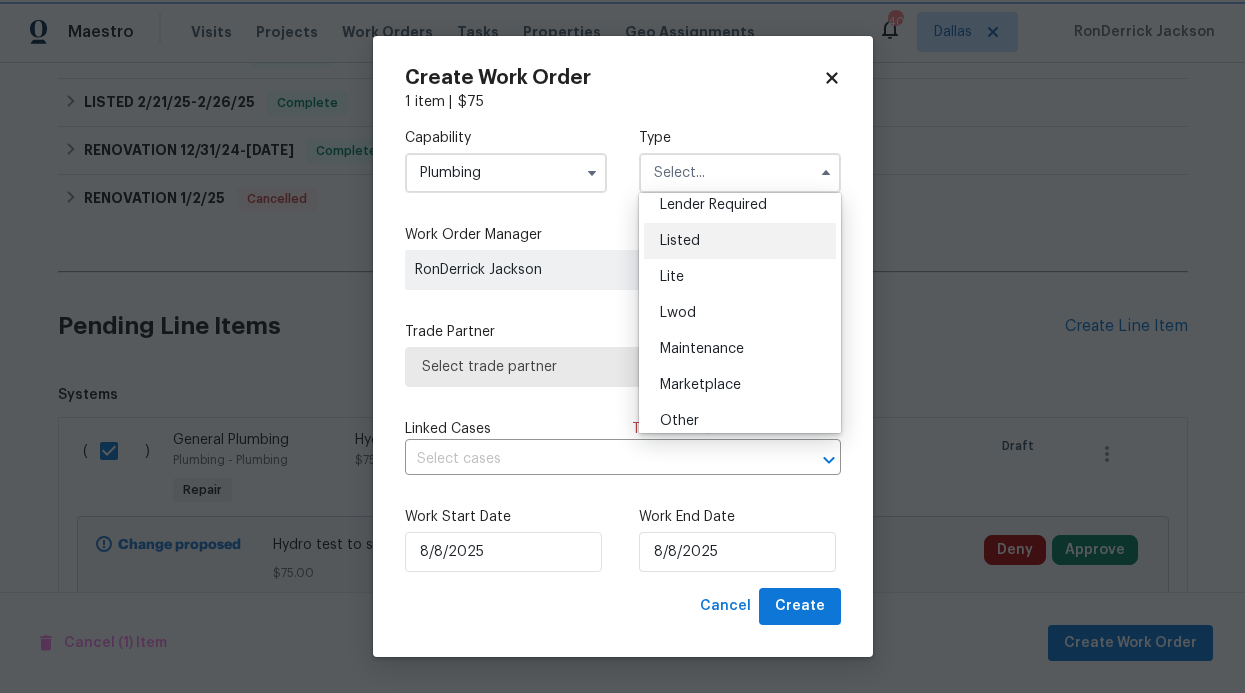 type on "Listed" 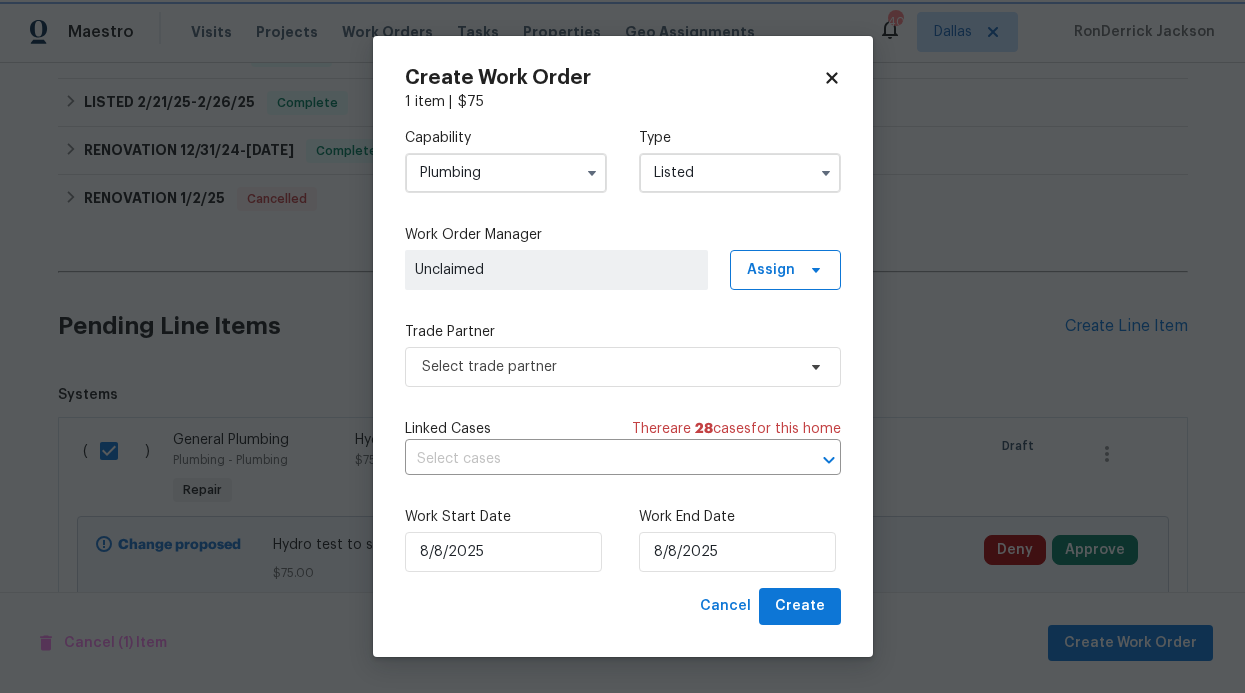 scroll, scrollTop: 0, scrollLeft: 0, axis: both 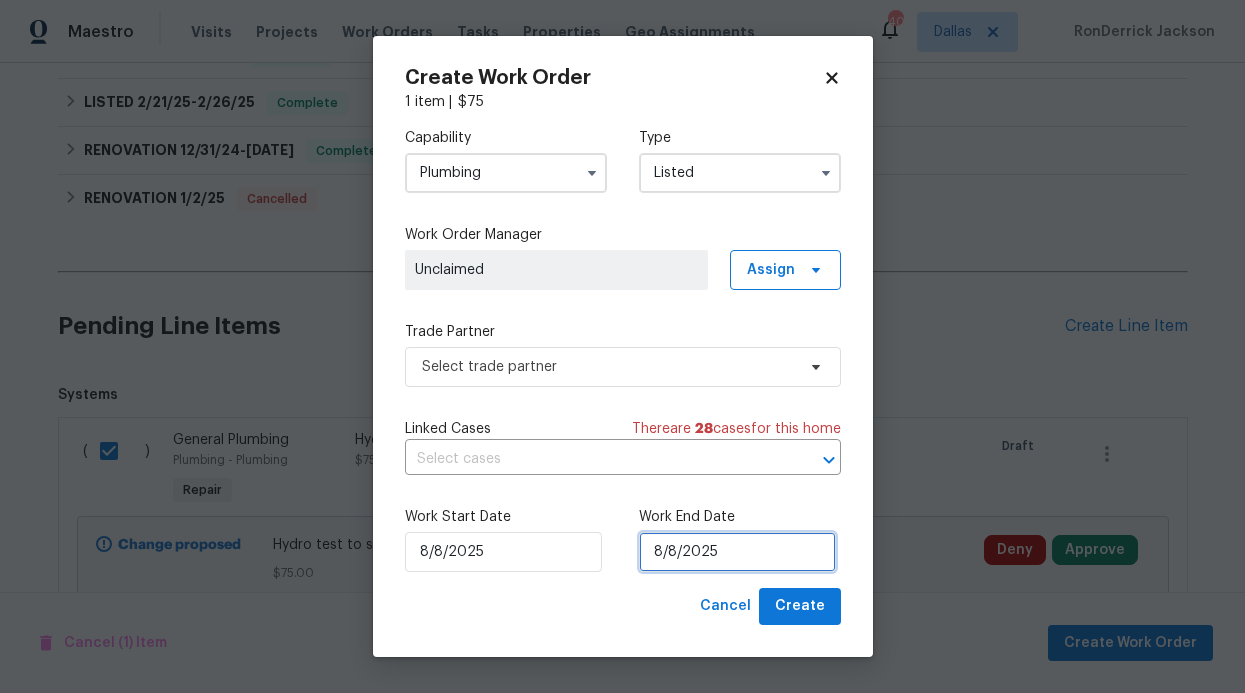 click on "8/8/2025" at bounding box center [737, 552] 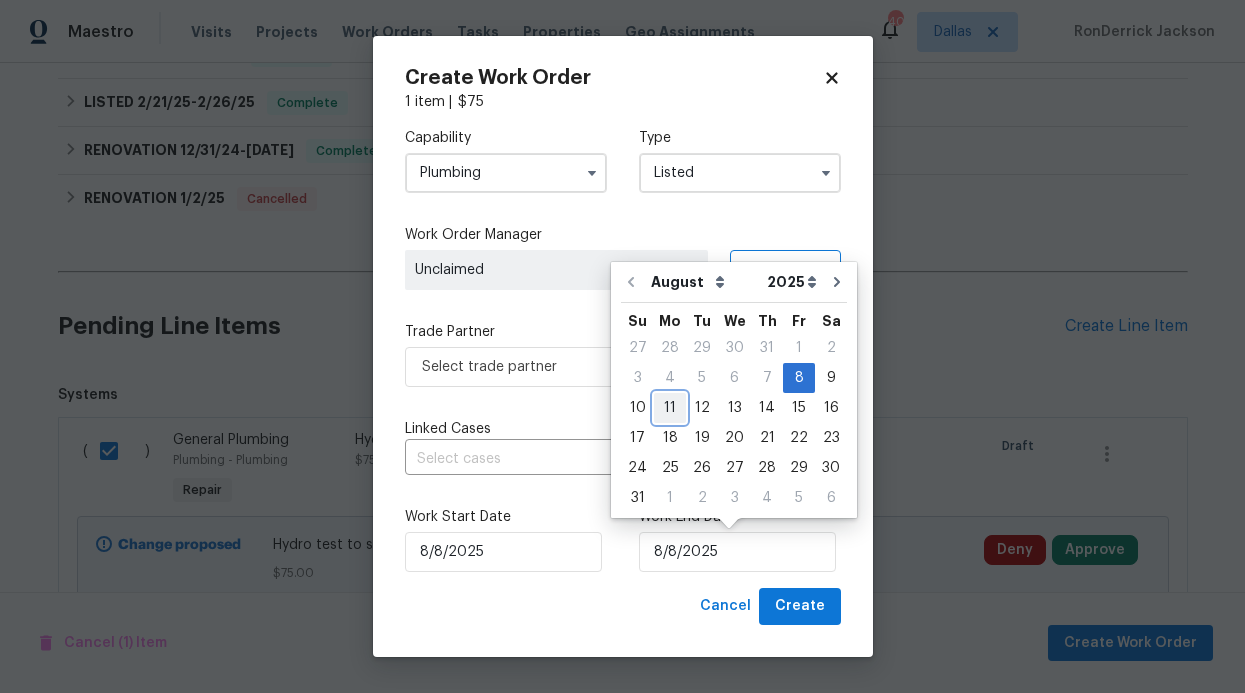 click on "11" at bounding box center (670, 408) 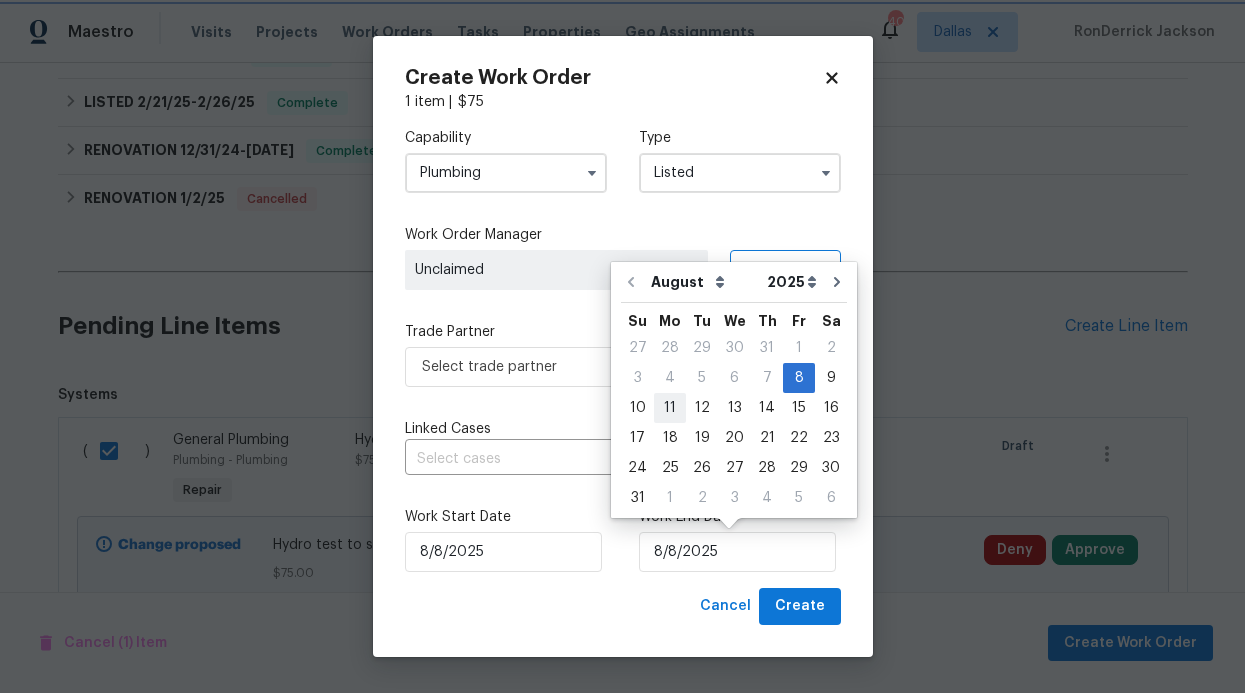 type on "8/11/2025" 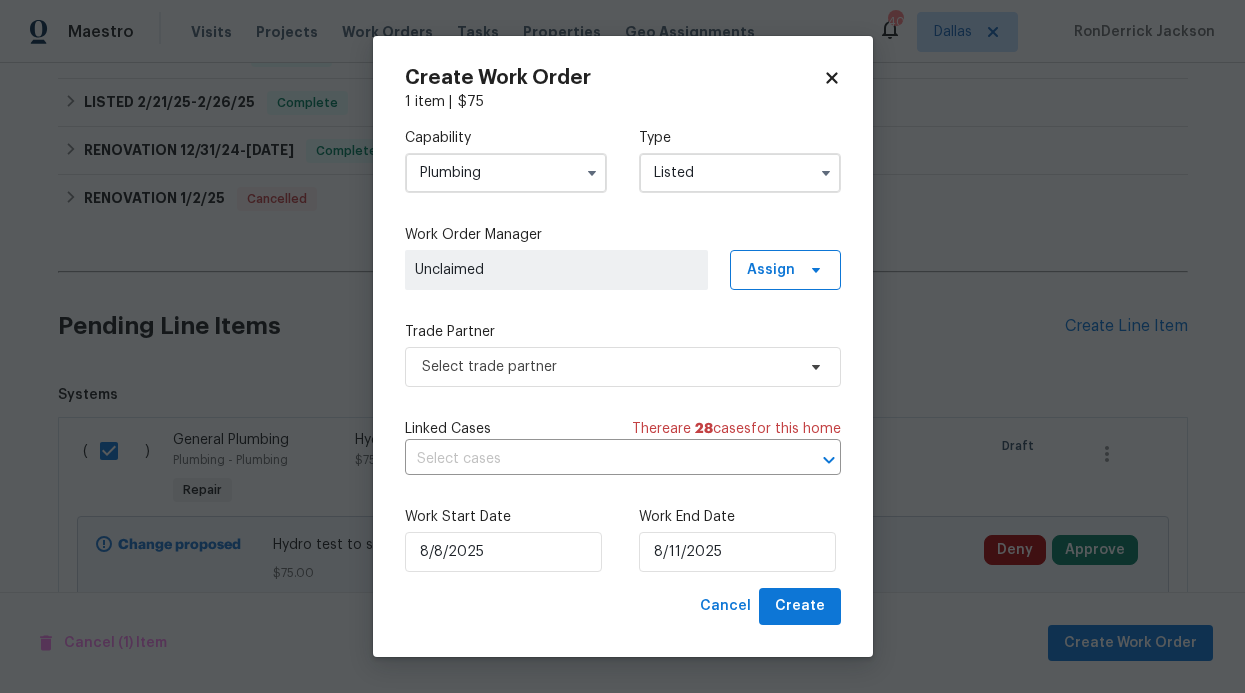 click on "Capability   Plumbing Type   Listed Work Order Manager   Unclaimed Assign Trade Partner   Select trade partner Linked Cases There  are   28  case s  for this home   ​ Work Start Date   8/8/2025 Work End Date   8/11/2025" at bounding box center [623, 350] 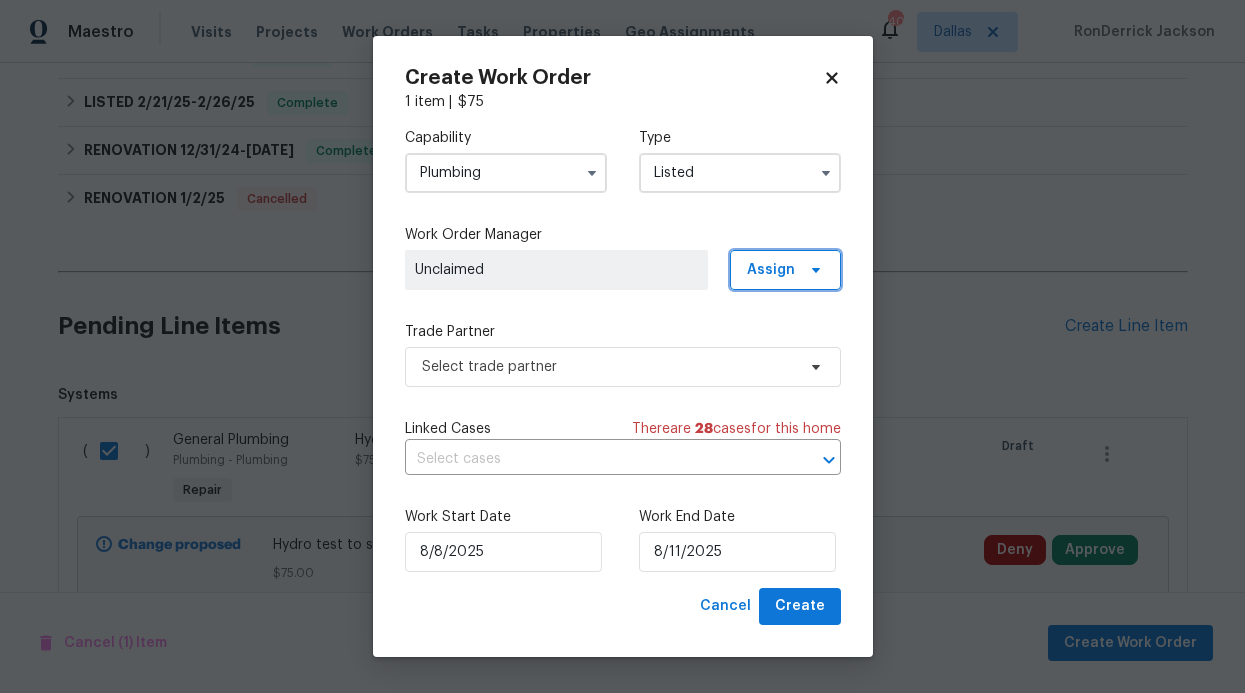 click on "Assign" at bounding box center (785, 270) 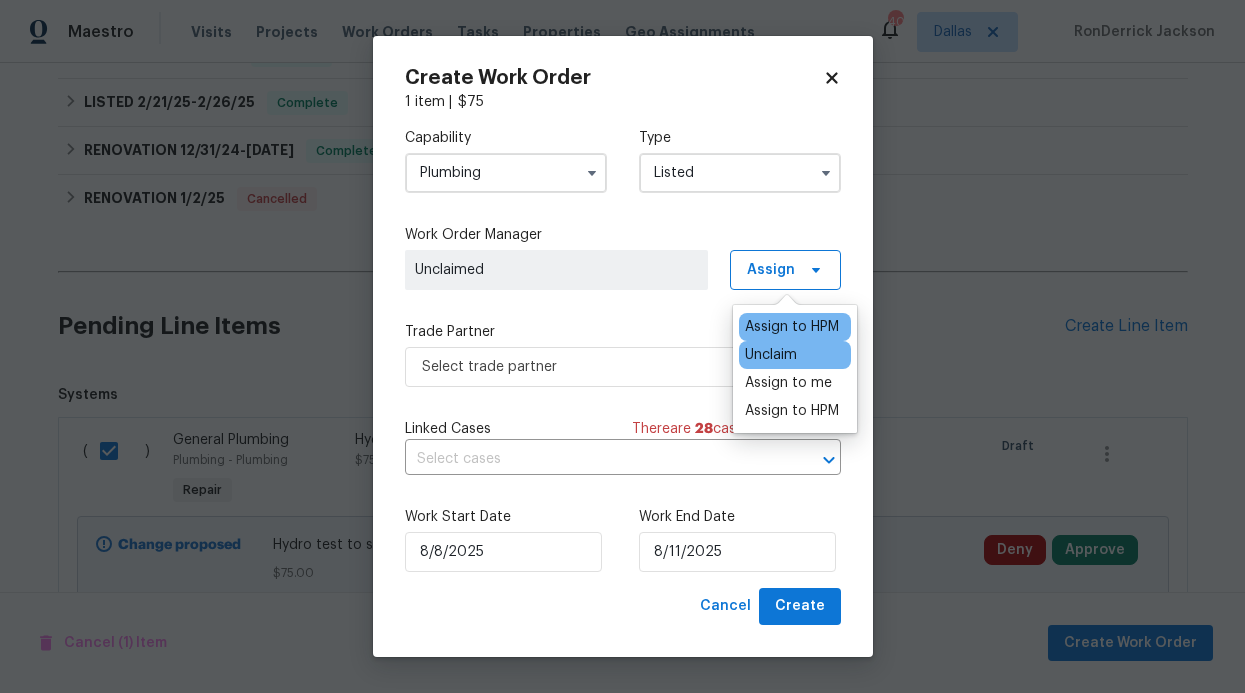 click on "Assign to HPM" at bounding box center (792, 327) 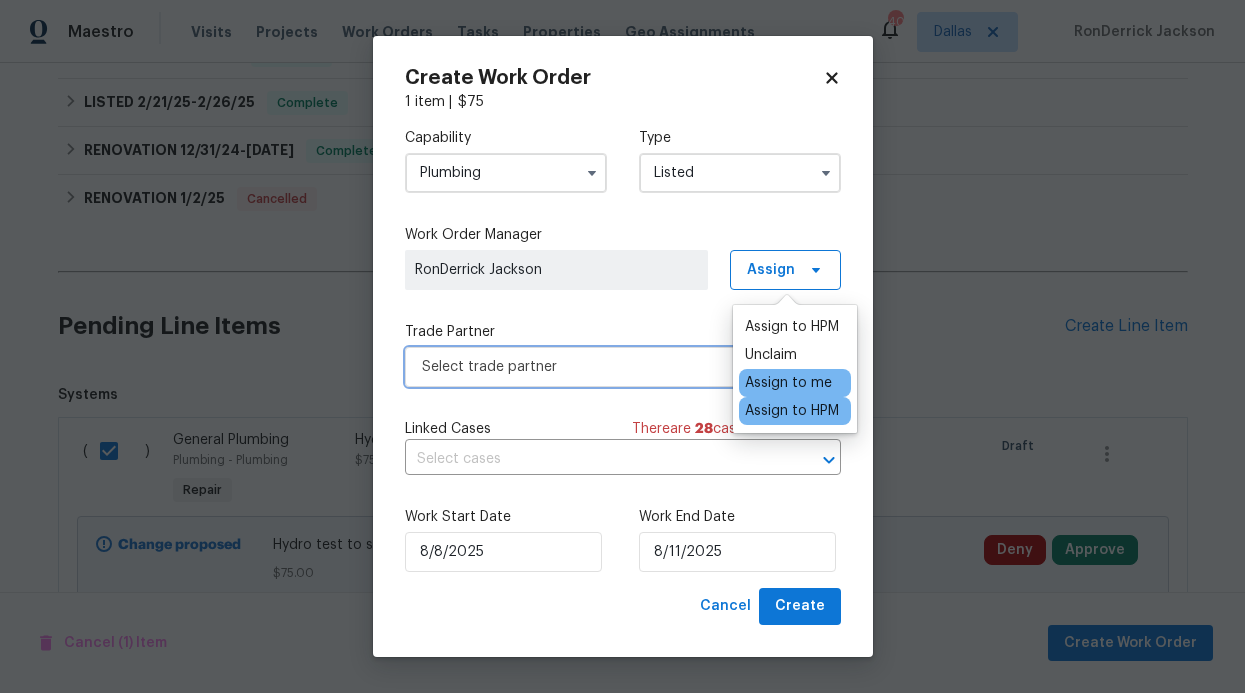 click on "Select trade partner" at bounding box center [623, 367] 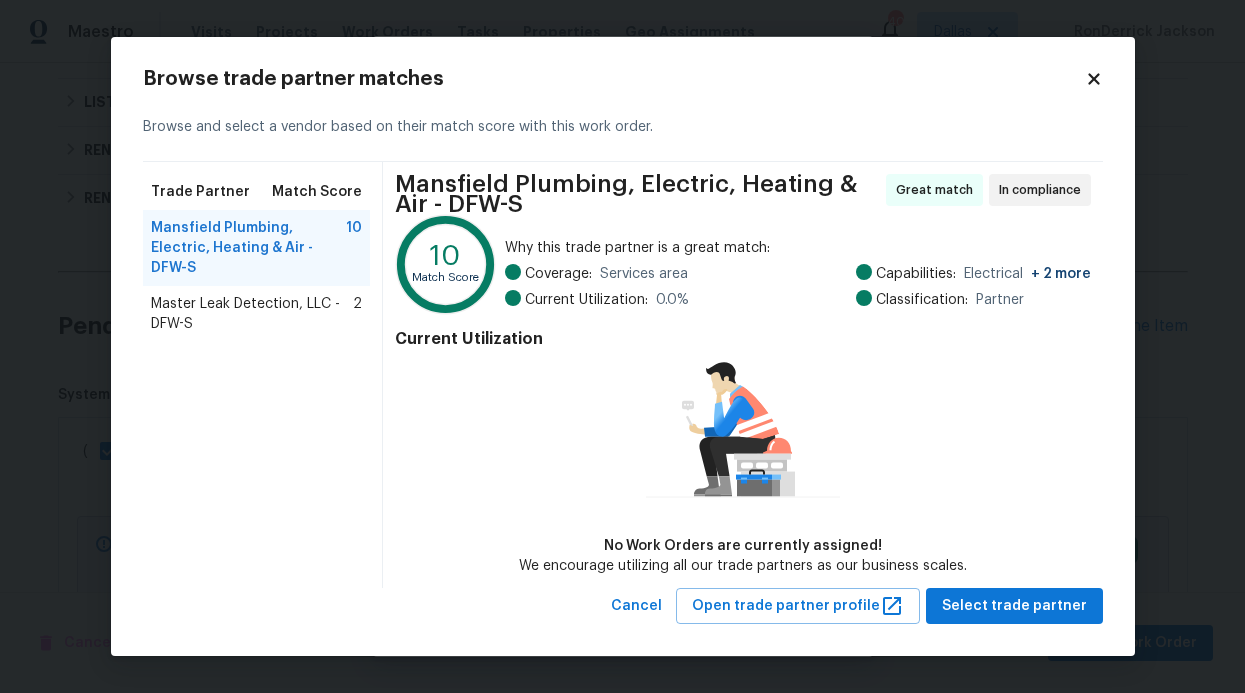 click on "Master Leak Detection, LLC - DFW-S" at bounding box center [252, 314] 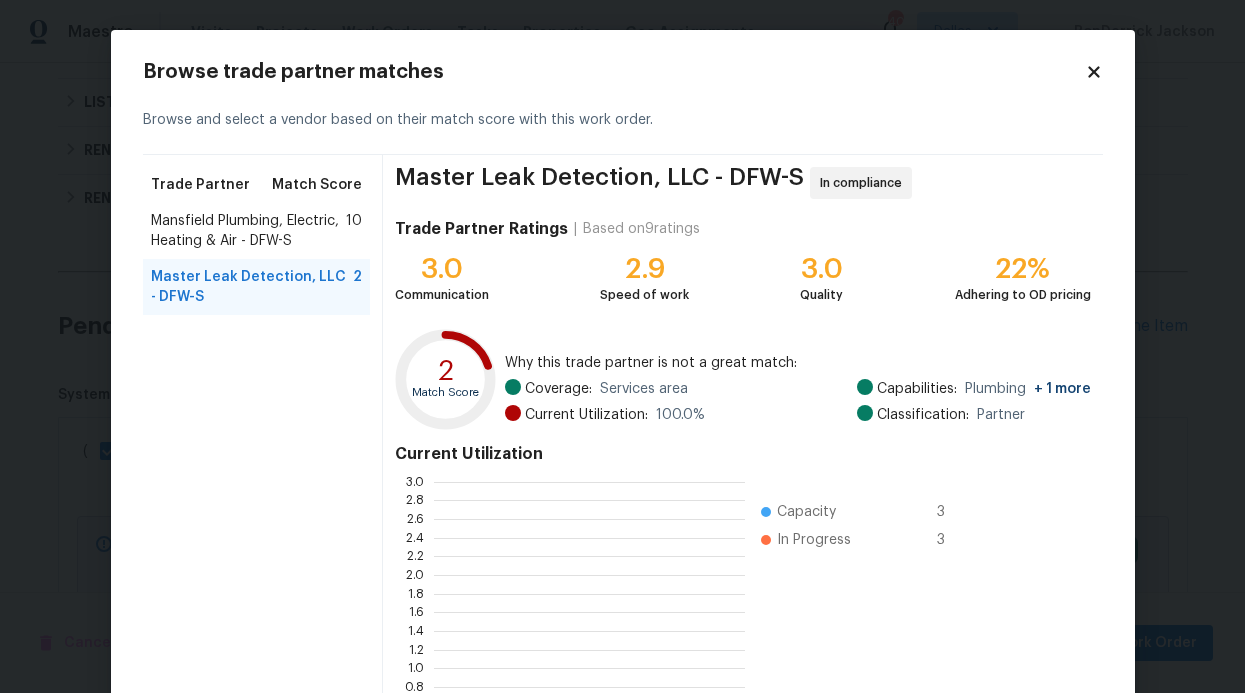 scroll, scrollTop: 2, scrollLeft: 2, axis: both 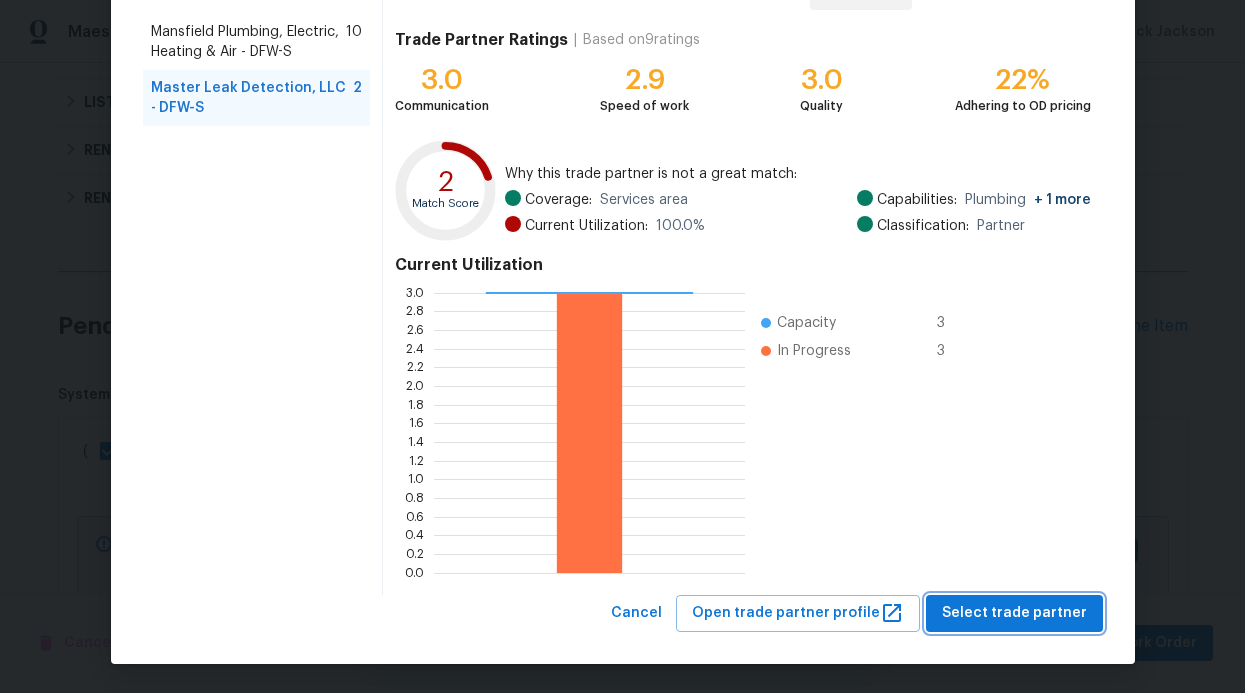 click on "Select trade partner" at bounding box center (1014, 613) 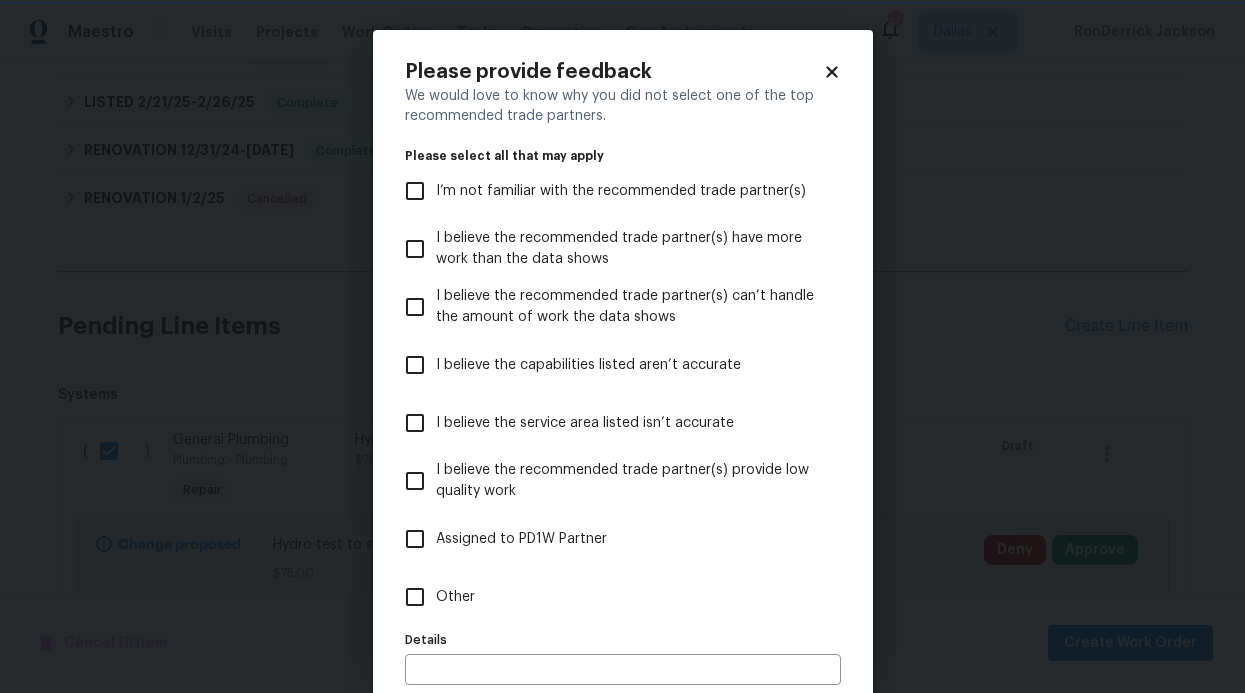 scroll, scrollTop: 0, scrollLeft: 0, axis: both 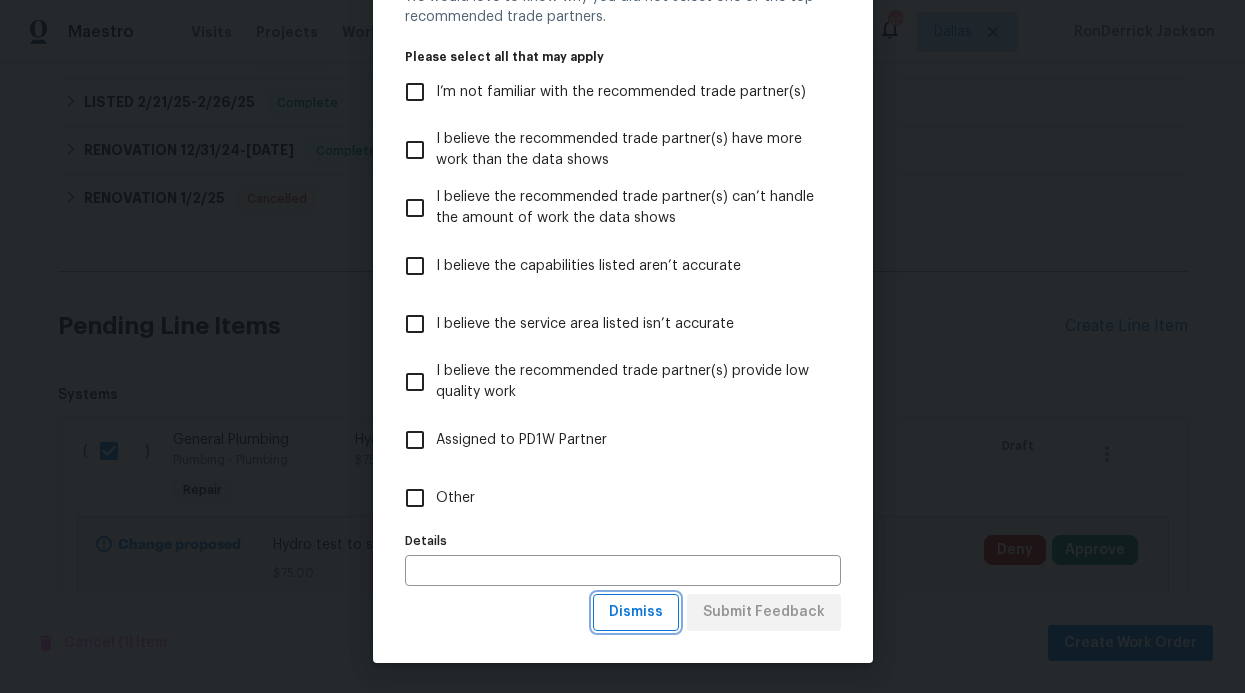 click on "Dismiss" at bounding box center [636, 612] 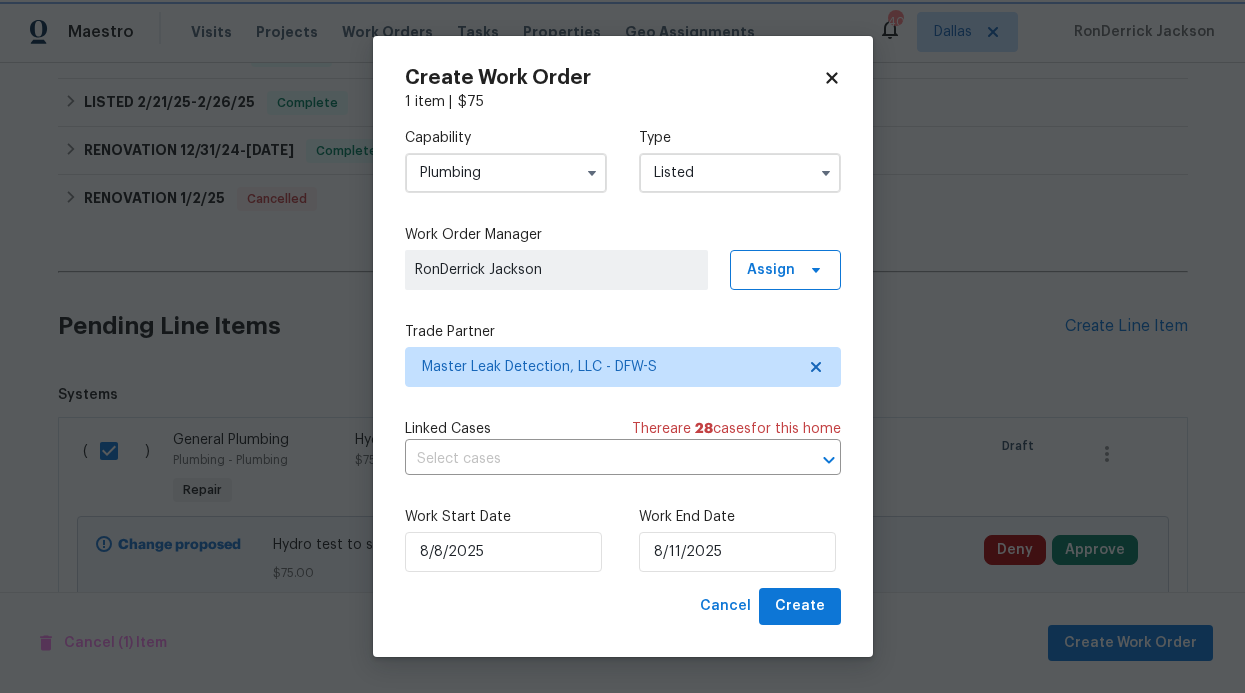 scroll, scrollTop: 0, scrollLeft: 0, axis: both 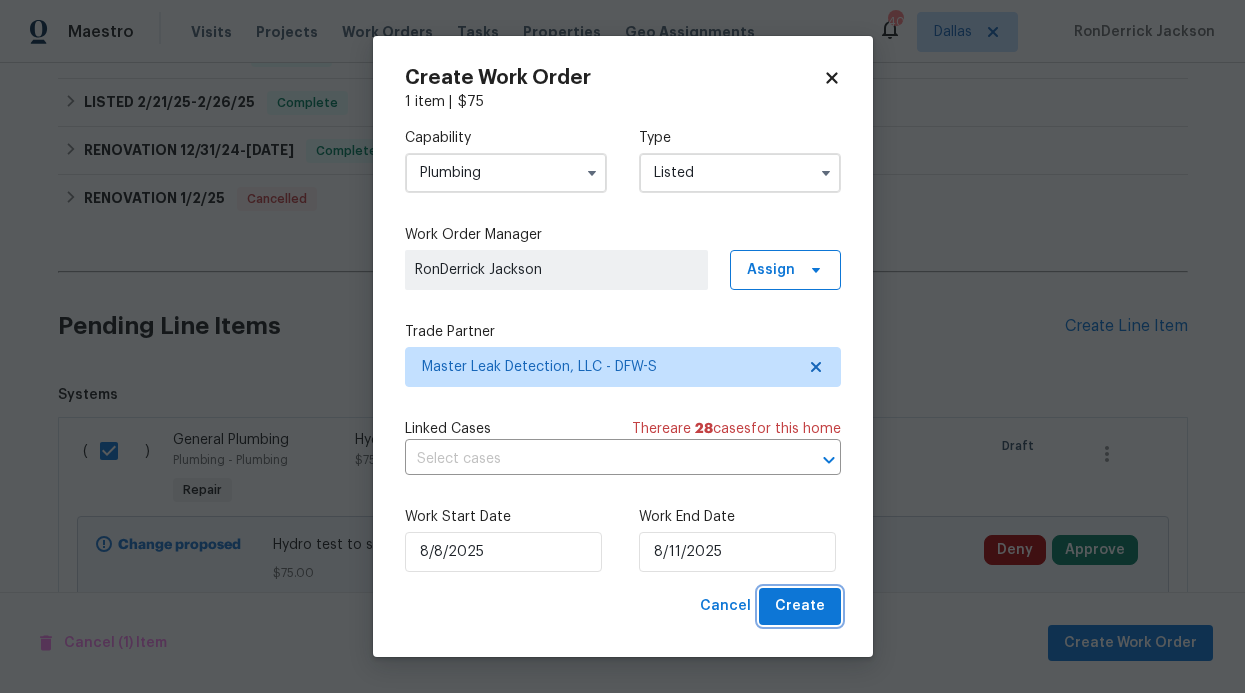 click on "Create" at bounding box center [800, 606] 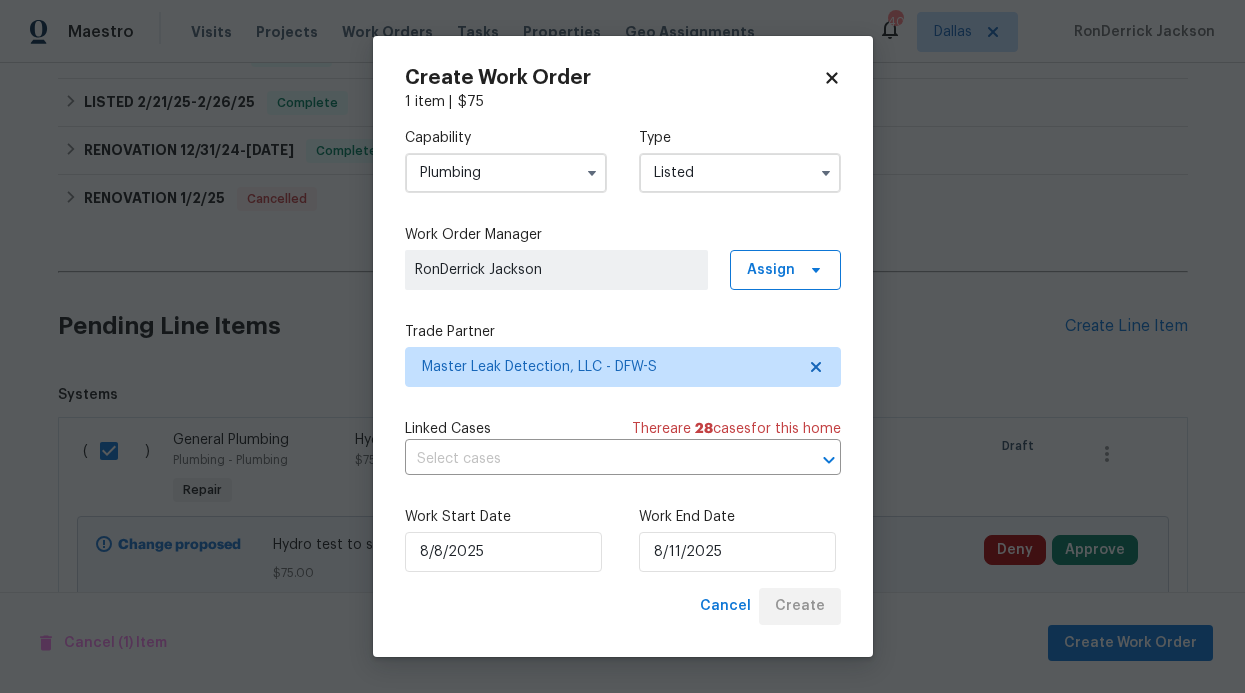 checkbox on "false" 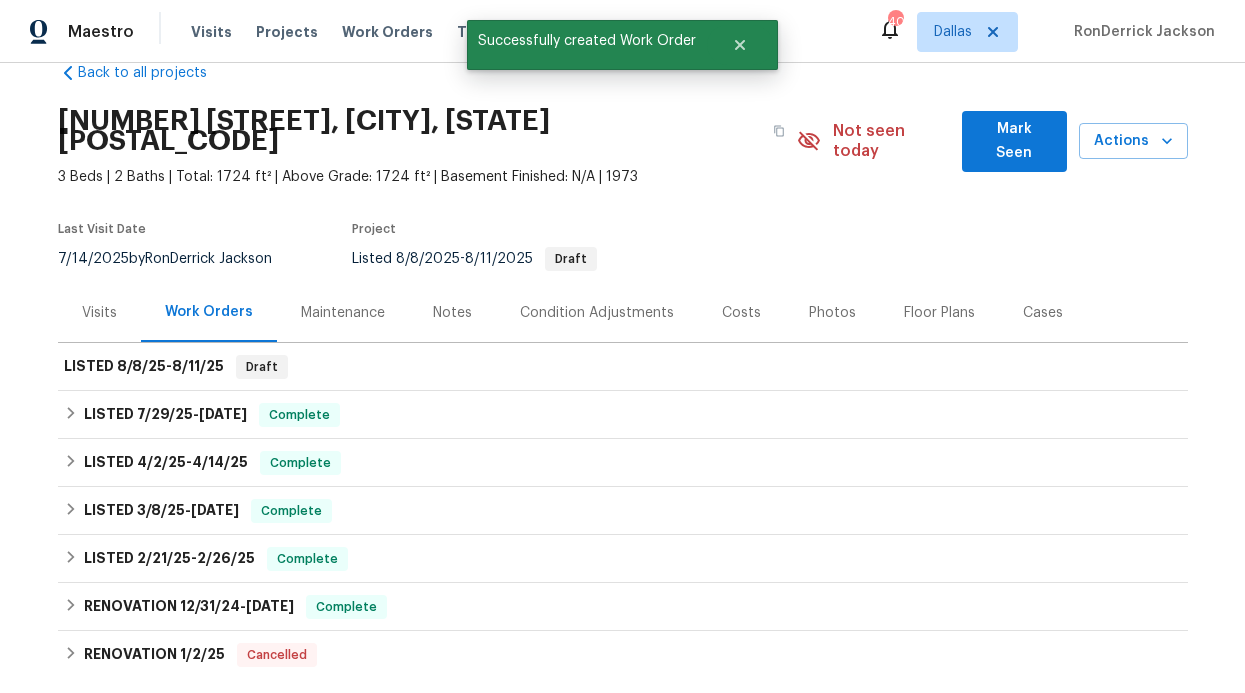 scroll, scrollTop: 0, scrollLeft: 0, axis: both 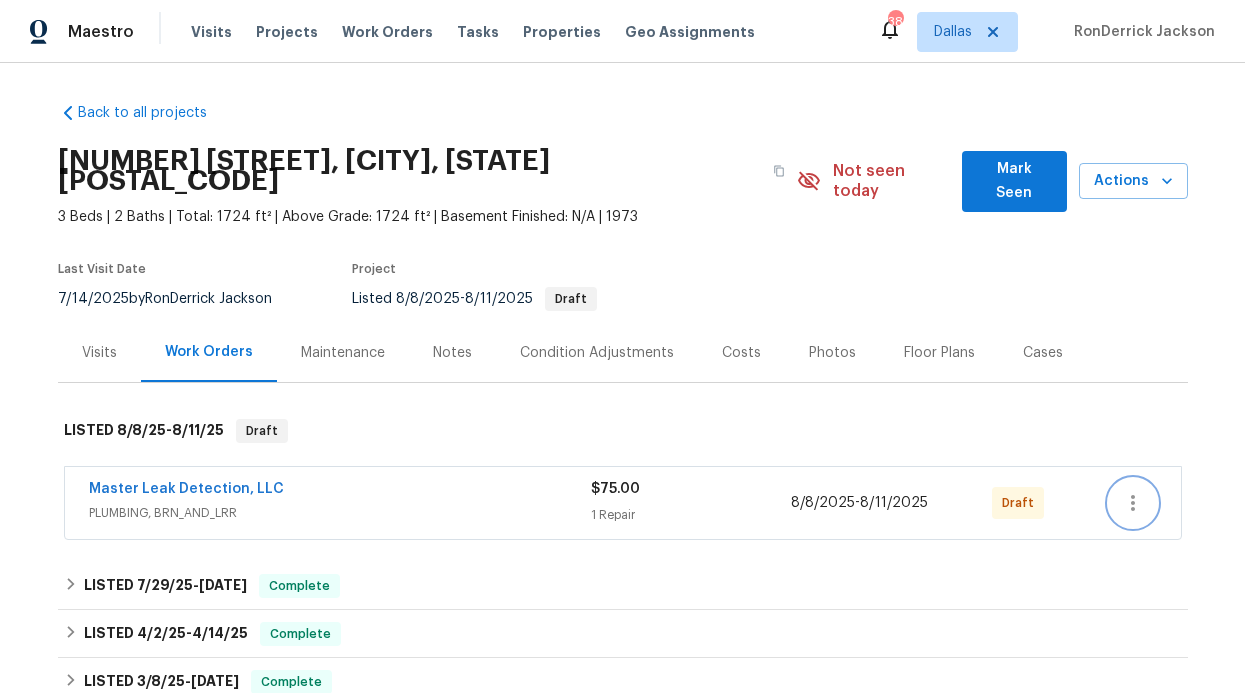 click 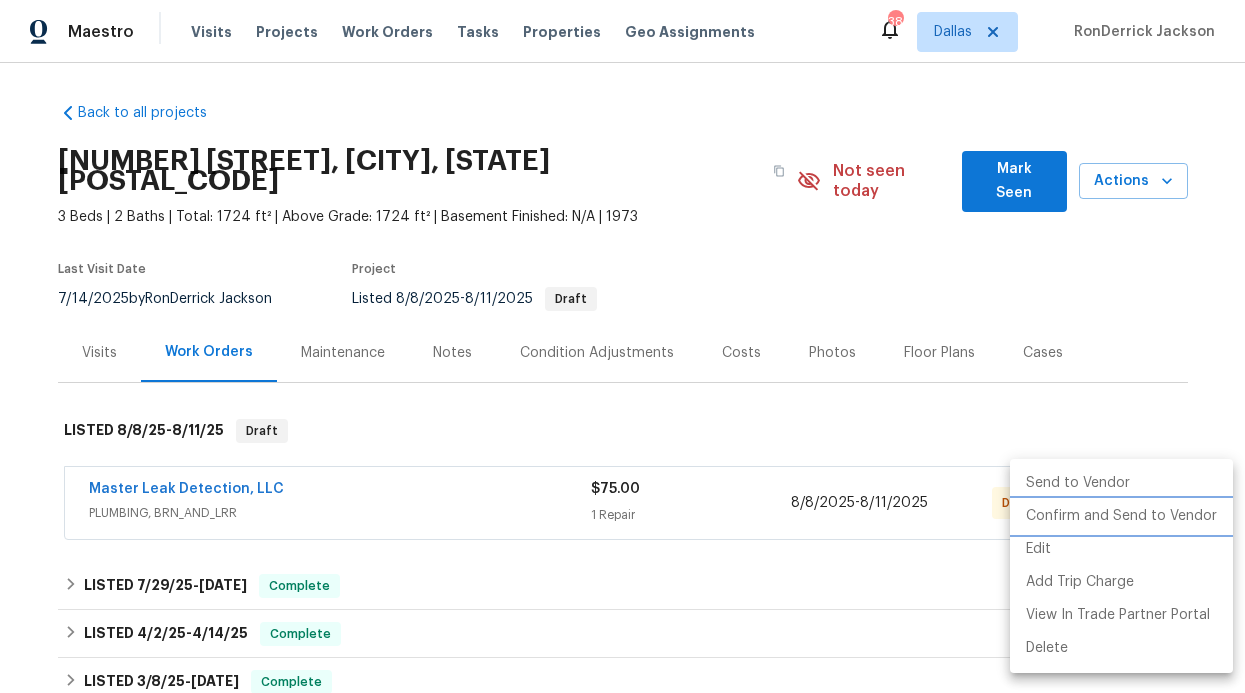 click on "Confirm and Send to Vendor" at bounding box center [1121, 516] 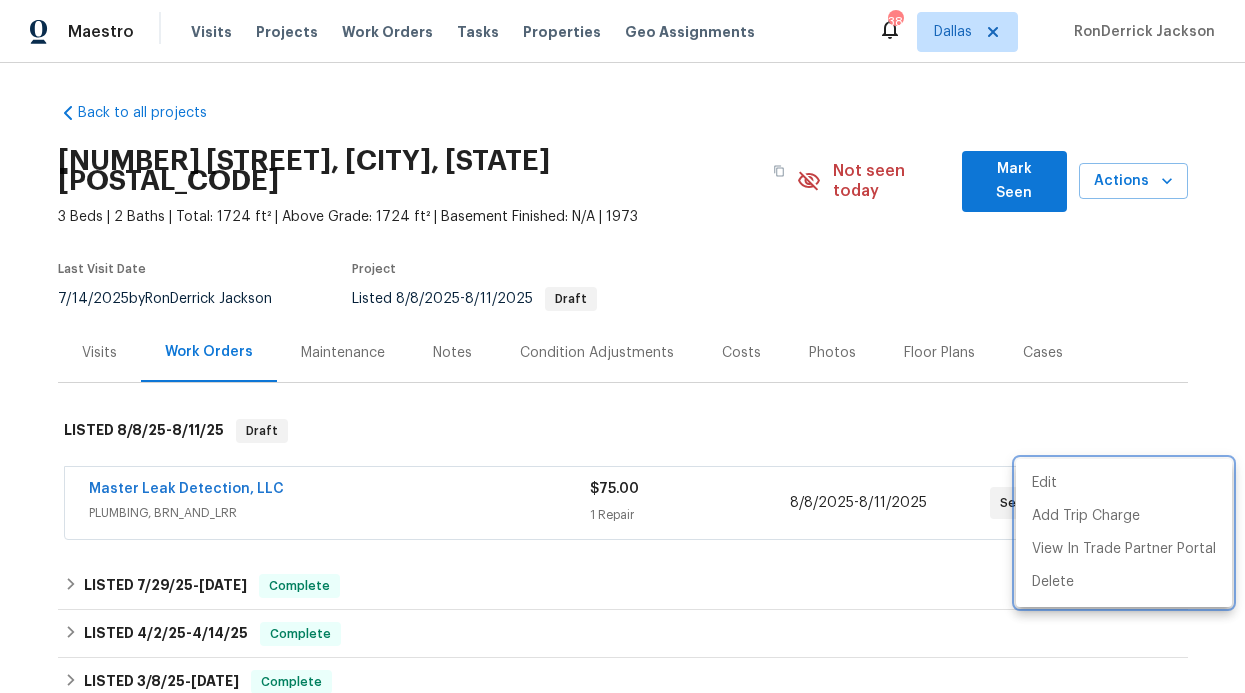 click at bounding box center [622, 346] 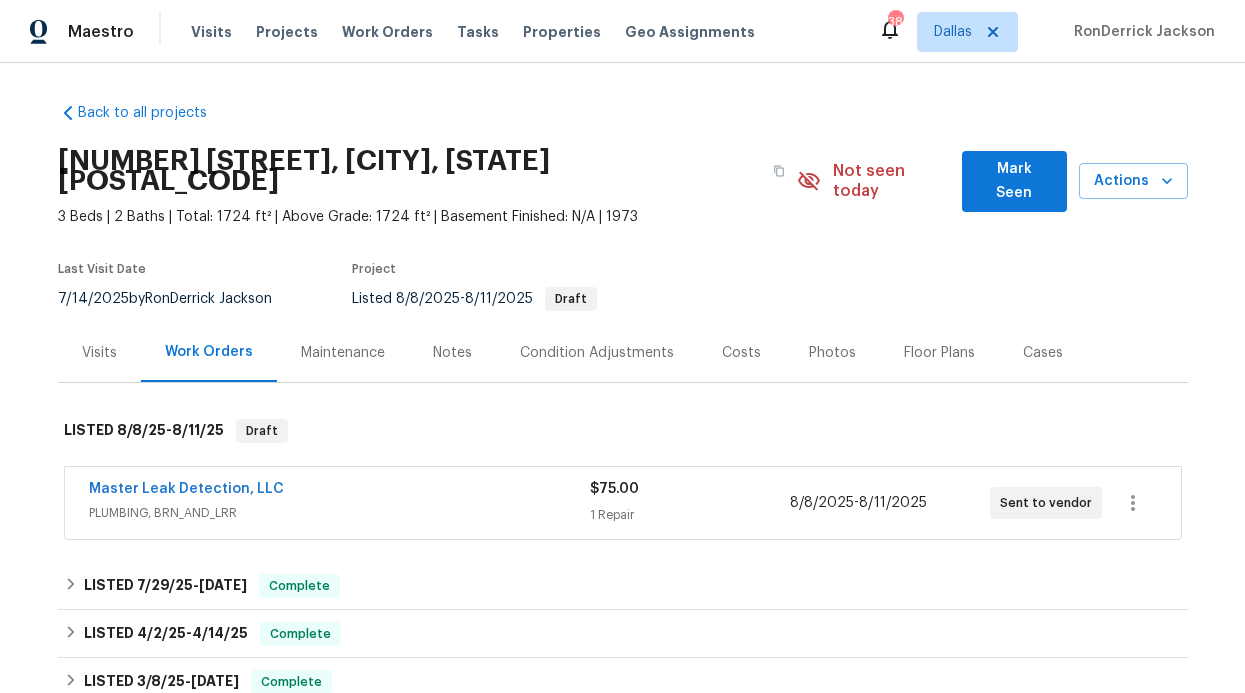 click on "Notes" at bounding box center (452, 353) 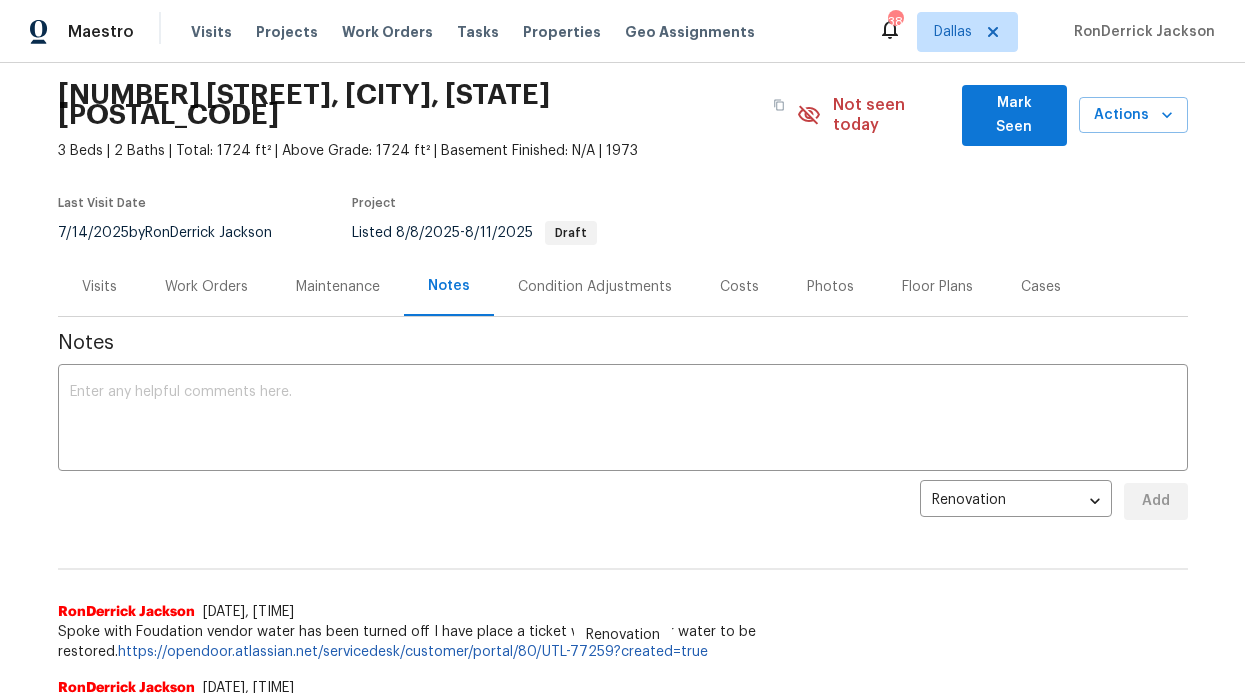 scroll, scrollTop: 116, scrollLeft: 0, axis: vertical 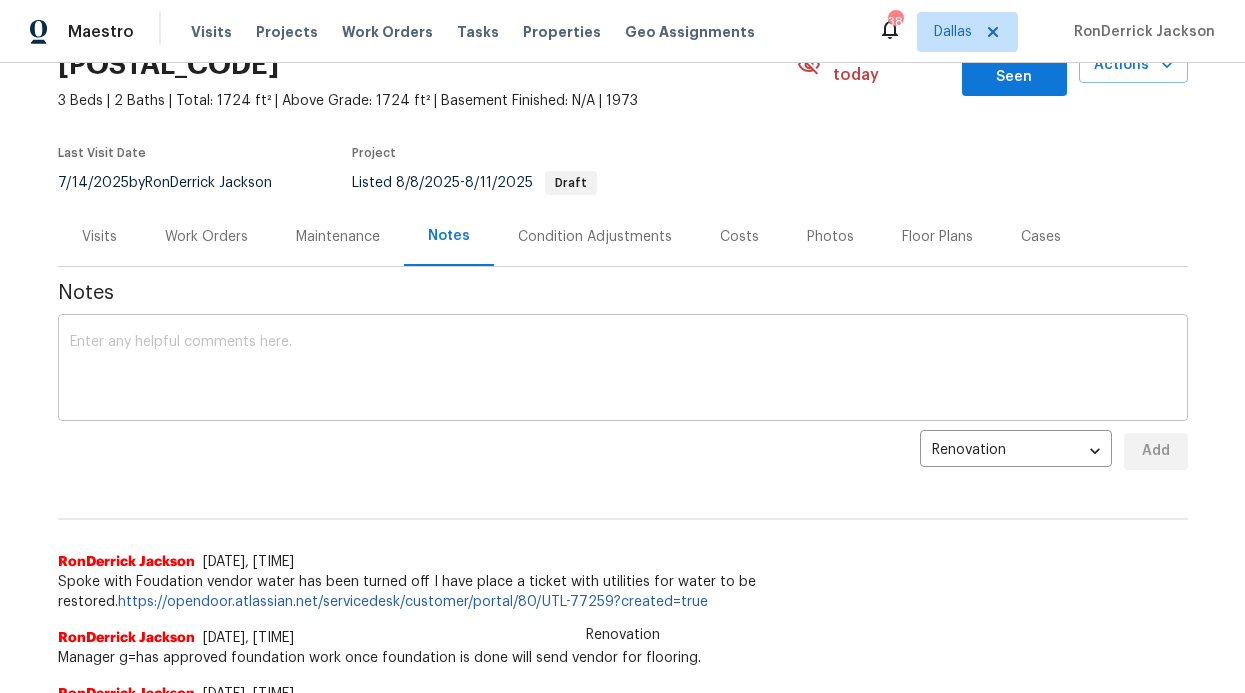 click at bounding box center (623, 370) 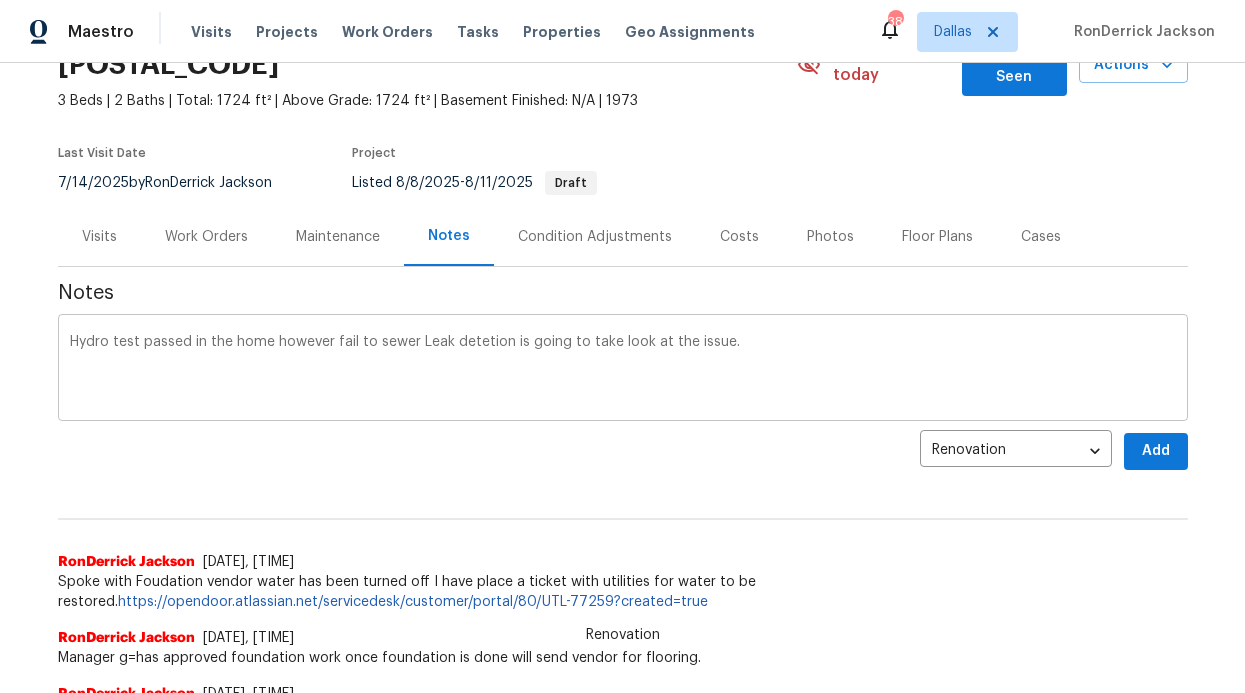 click on "Hydro test passed in the home however fail to sewer Leak detetion is going to take look at the issue." at bounding box center (623, 370) 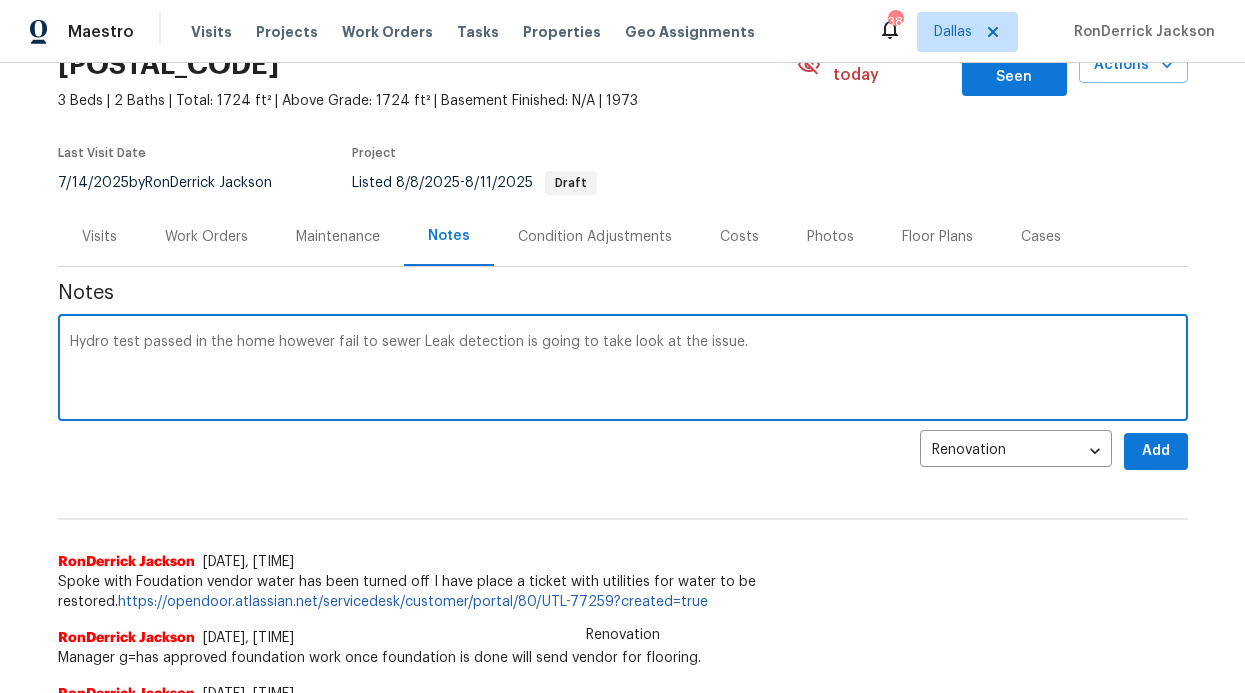 type on "Hydro test passed in the home however fail to sewer Leak detection is going to take look at the issue." 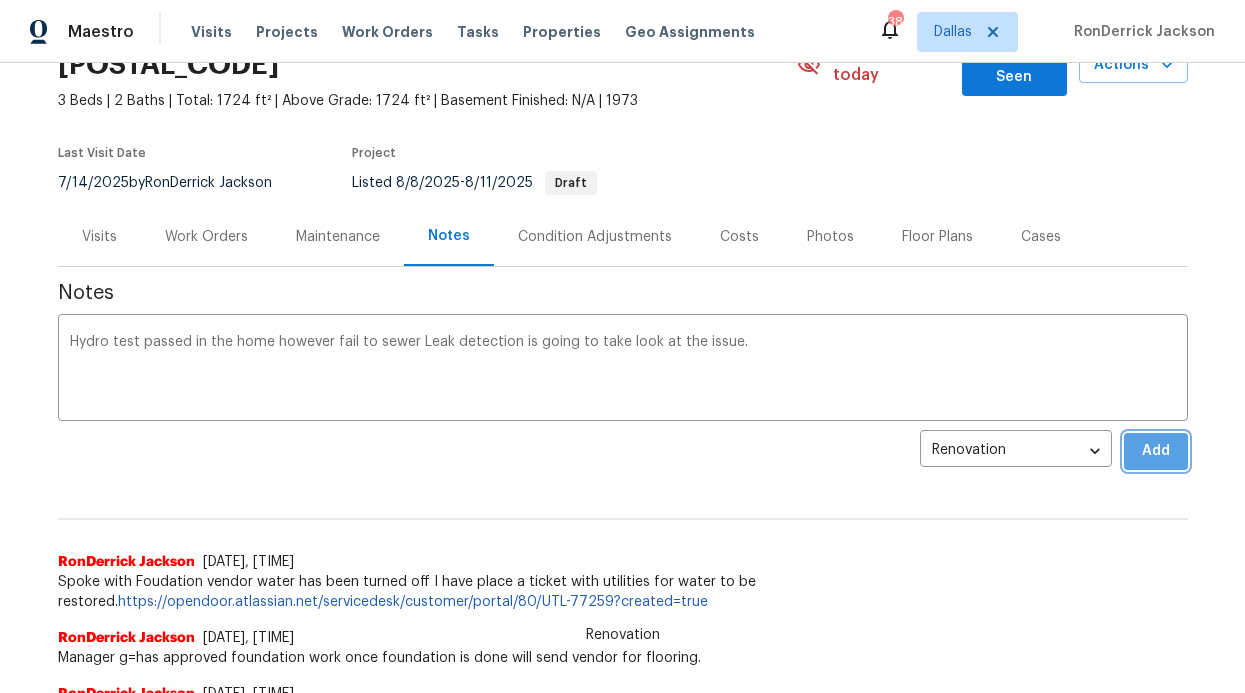 click on "Add" at bounding box center (1156, 451) 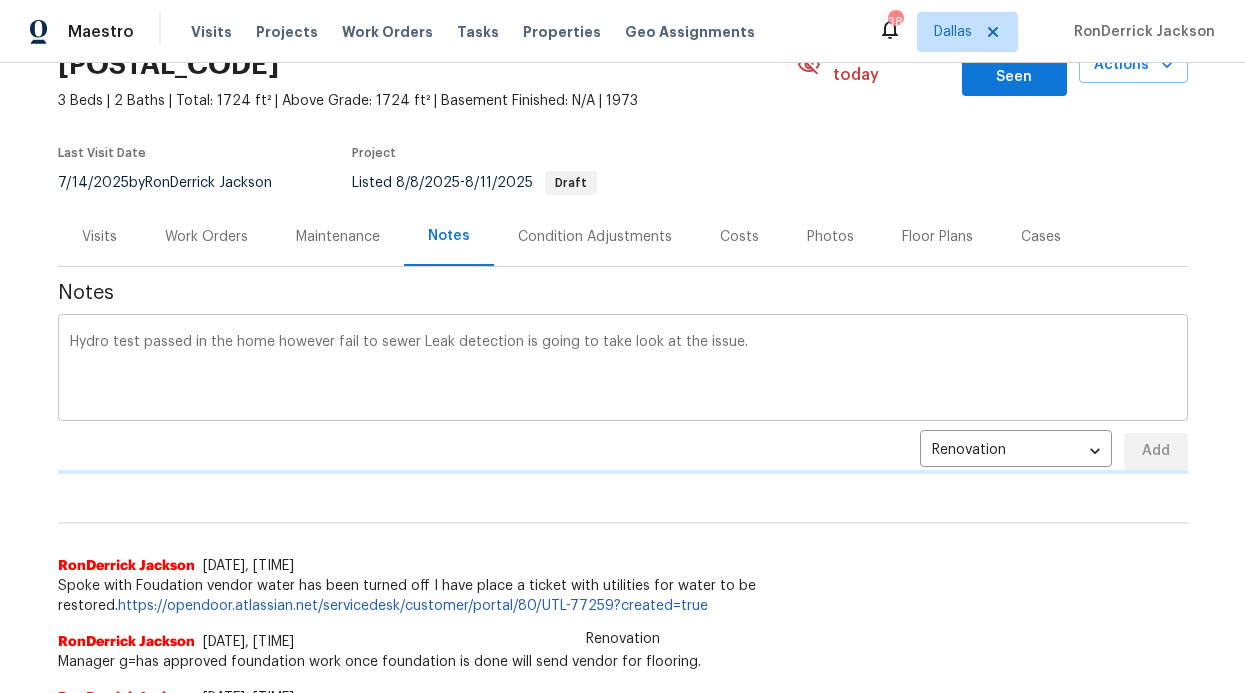 type 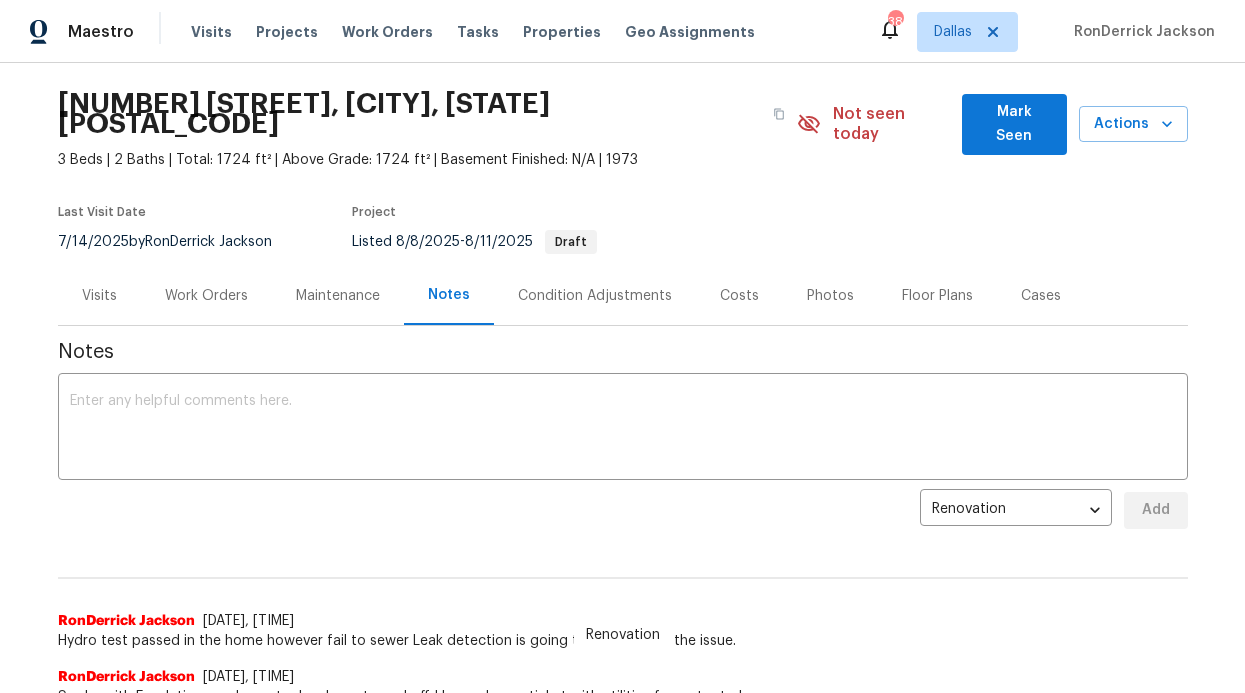scroll, scrollTop: 0, scrollLeft: 0, axis: both 